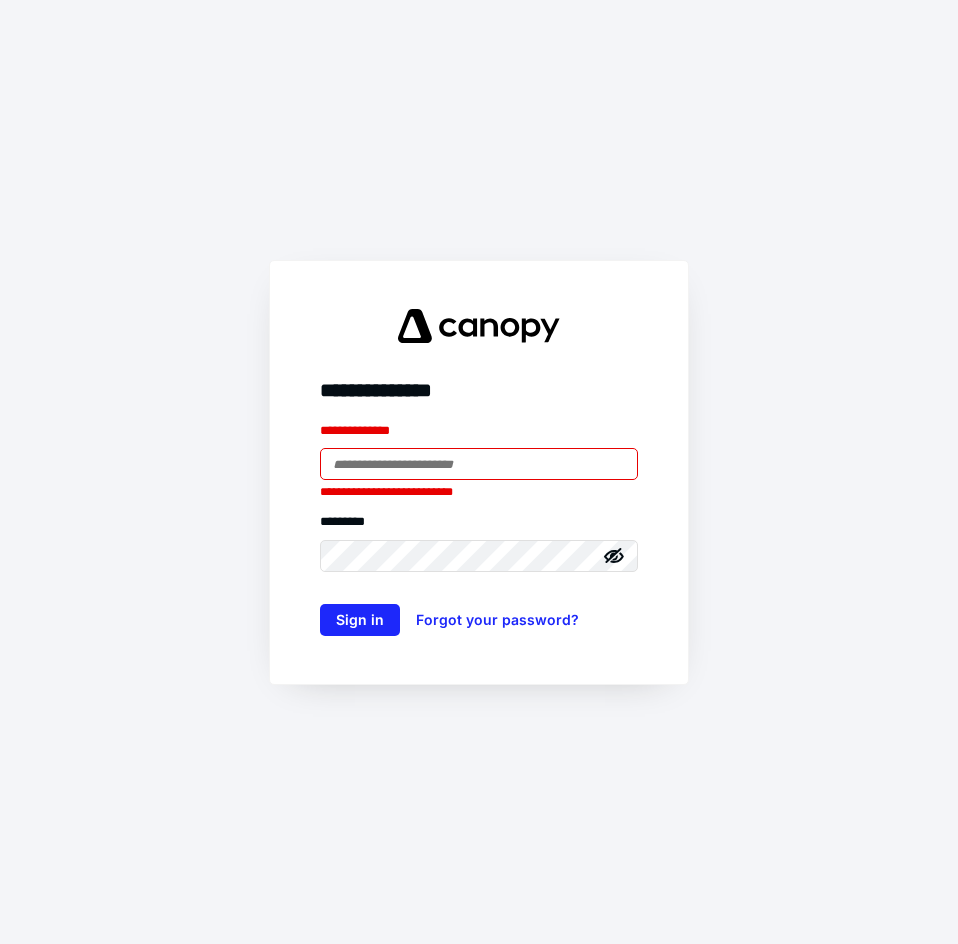scroll, scrollTop: 0, scrollLeft: 0, axis: both 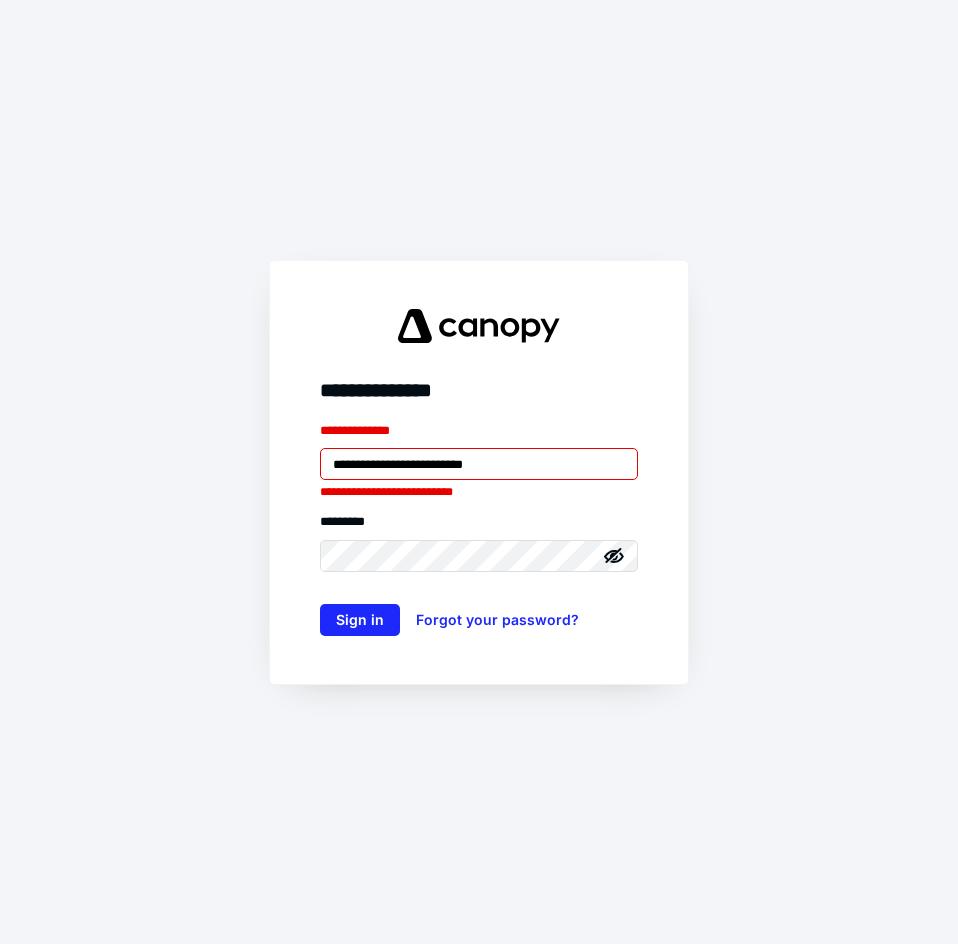 click on "**********" at bounding box center (479, 435) 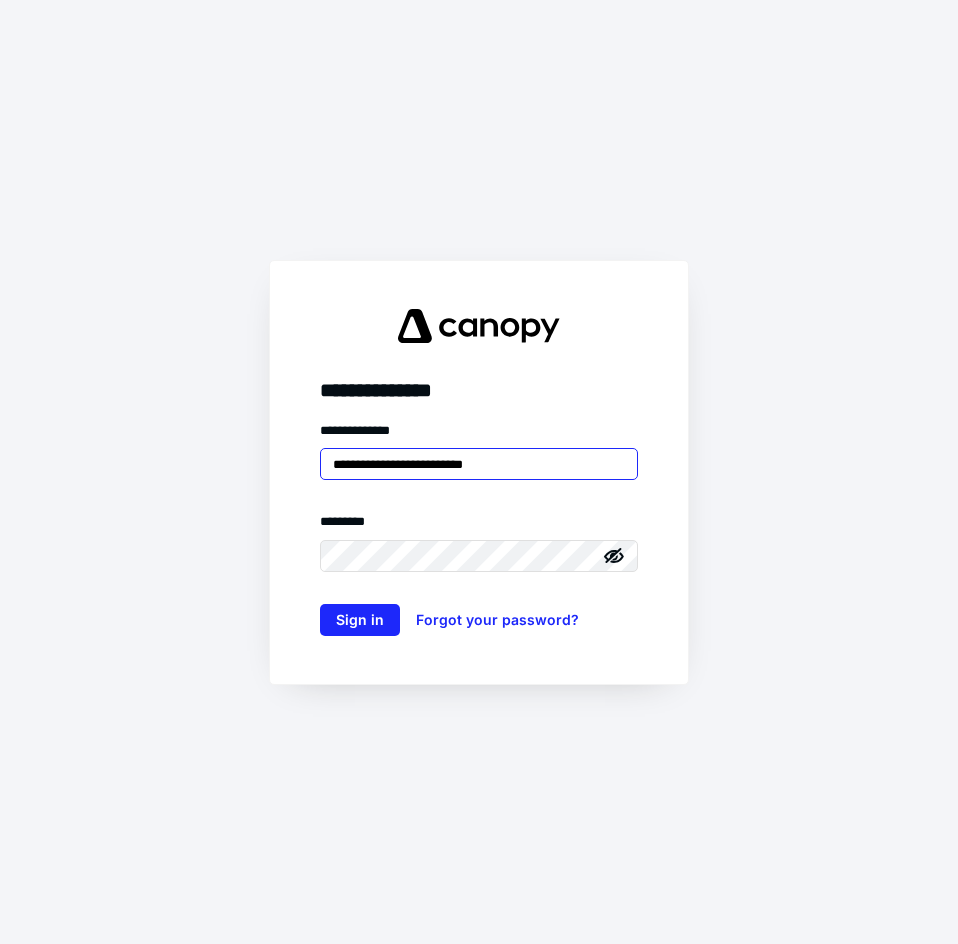 click on "**********" at bounding box center [479, 464] 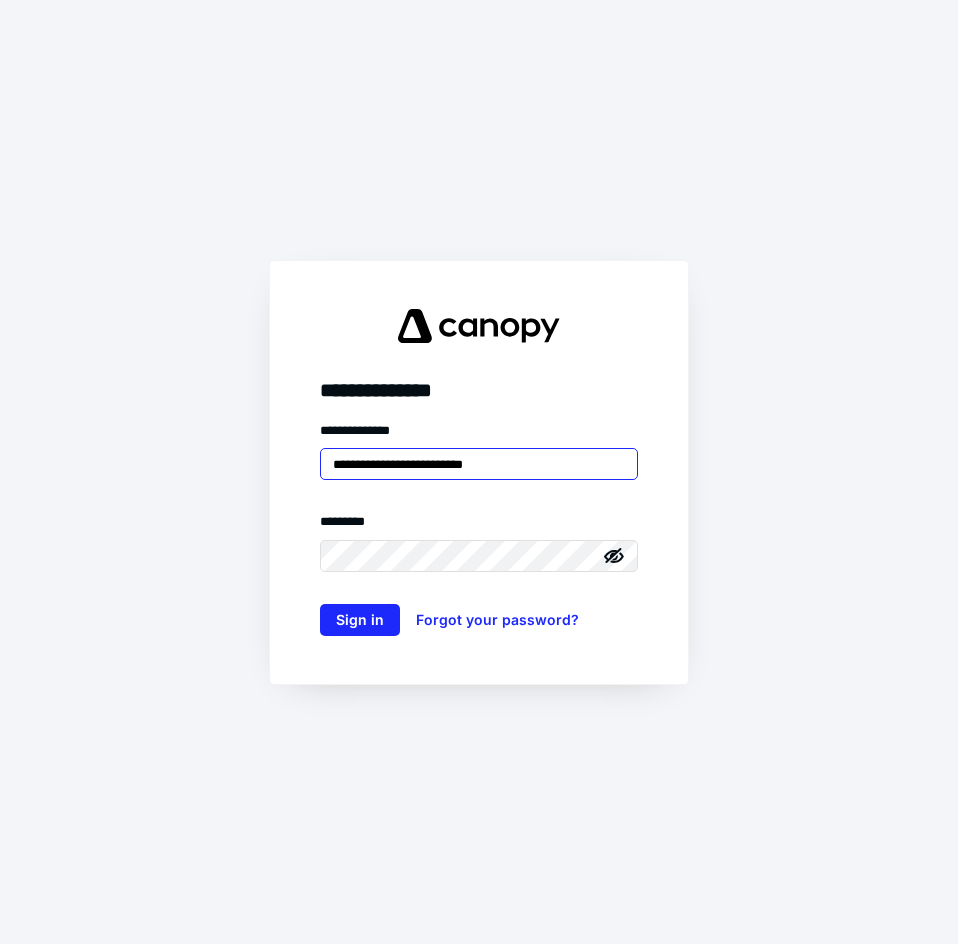 type on "**********" 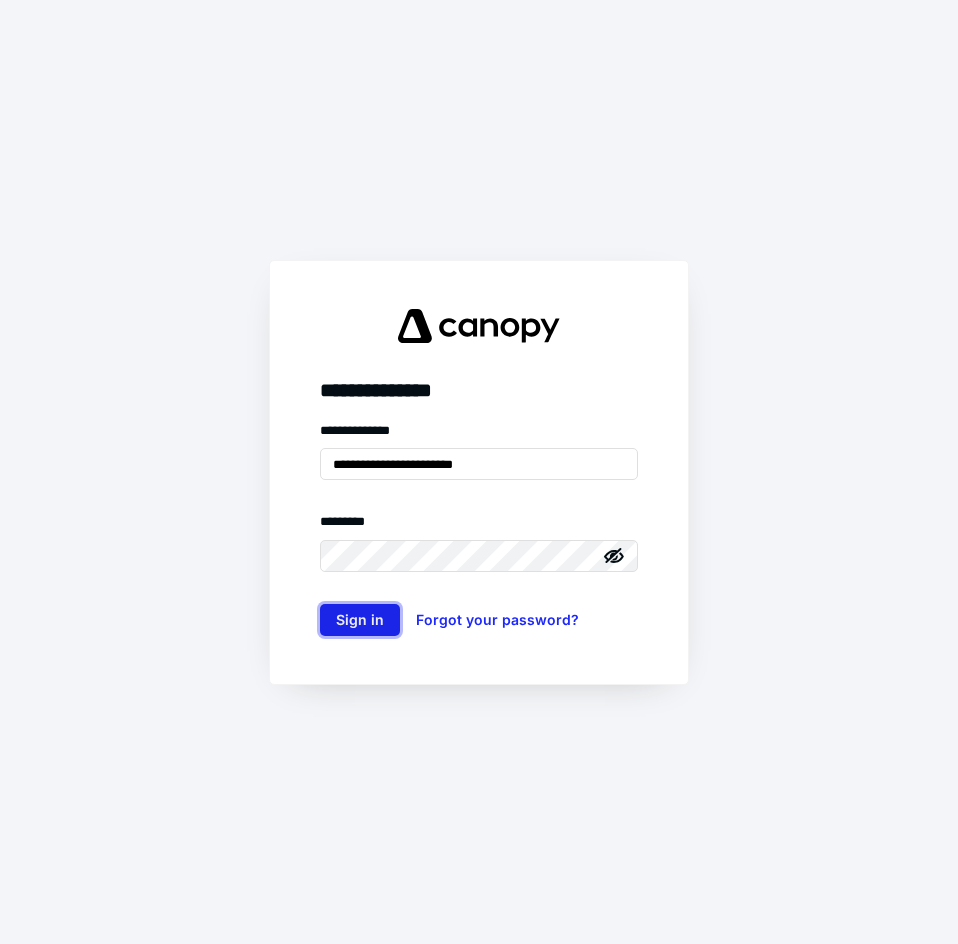 click on "Sign in" at bounding box center (360, 620) 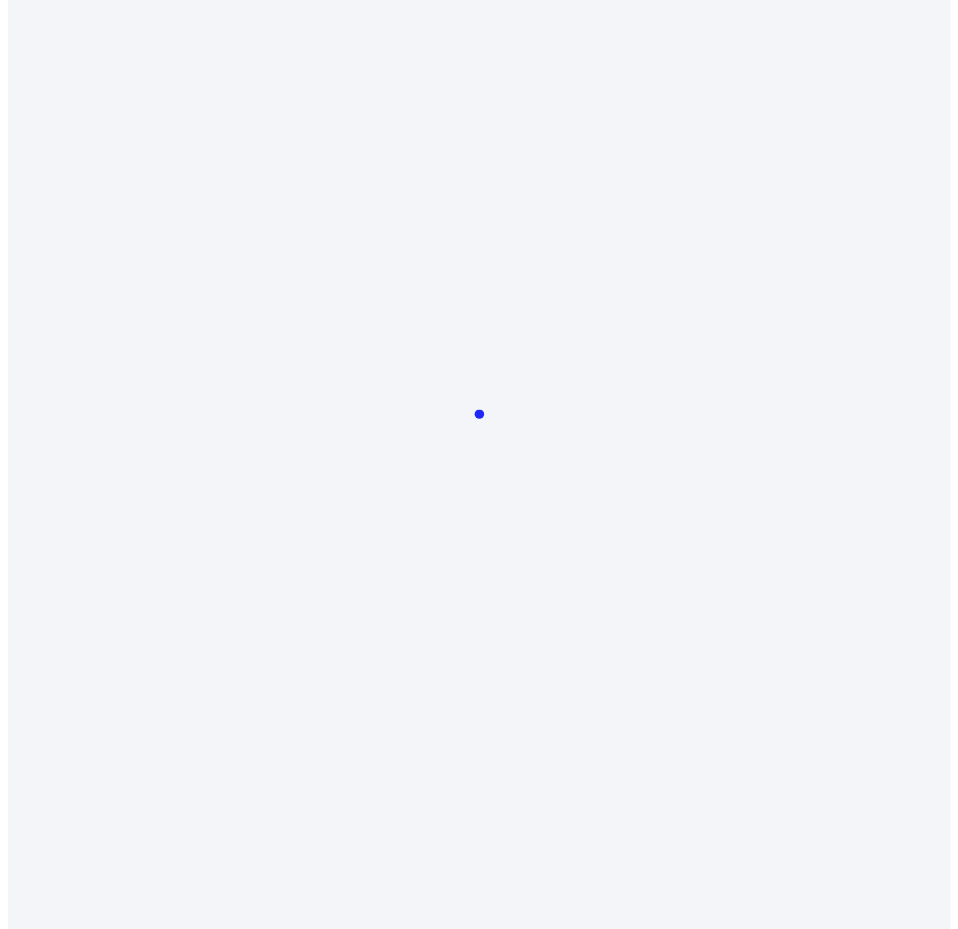 scroll, scrollTop: 0, scrollLeft: 0, axis: both 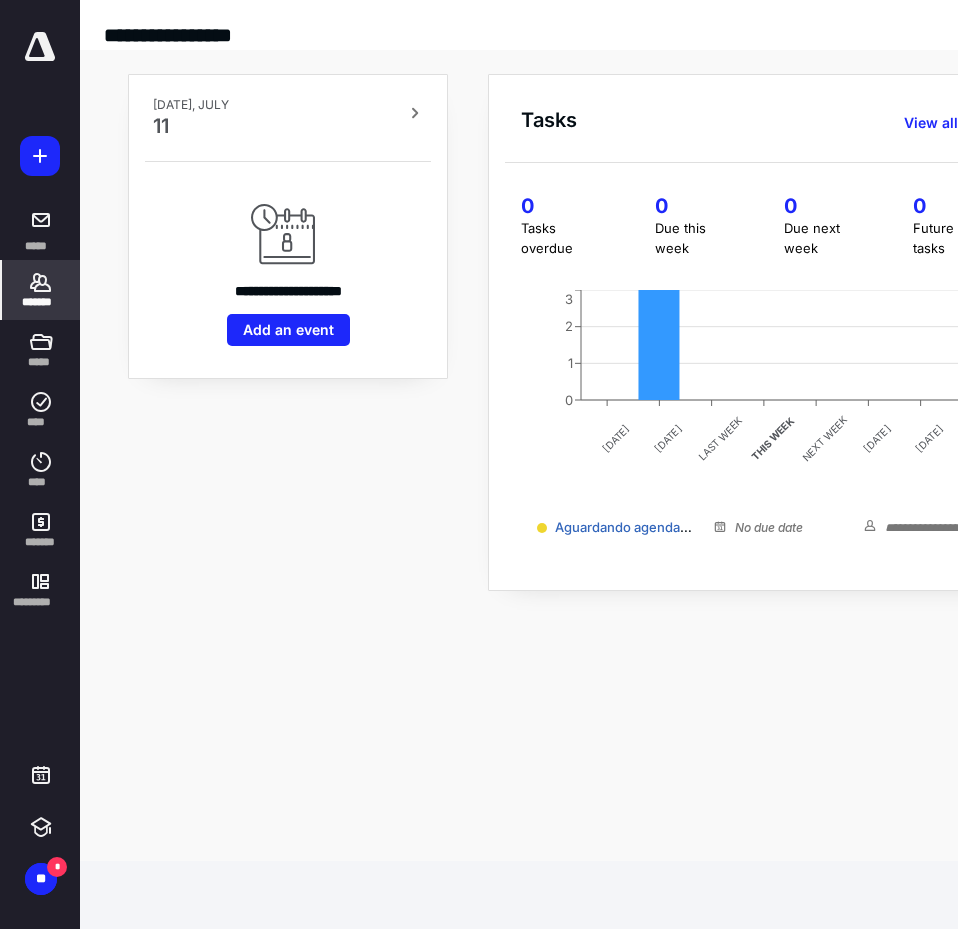 click on "*******" at bounding box center (41, 290) 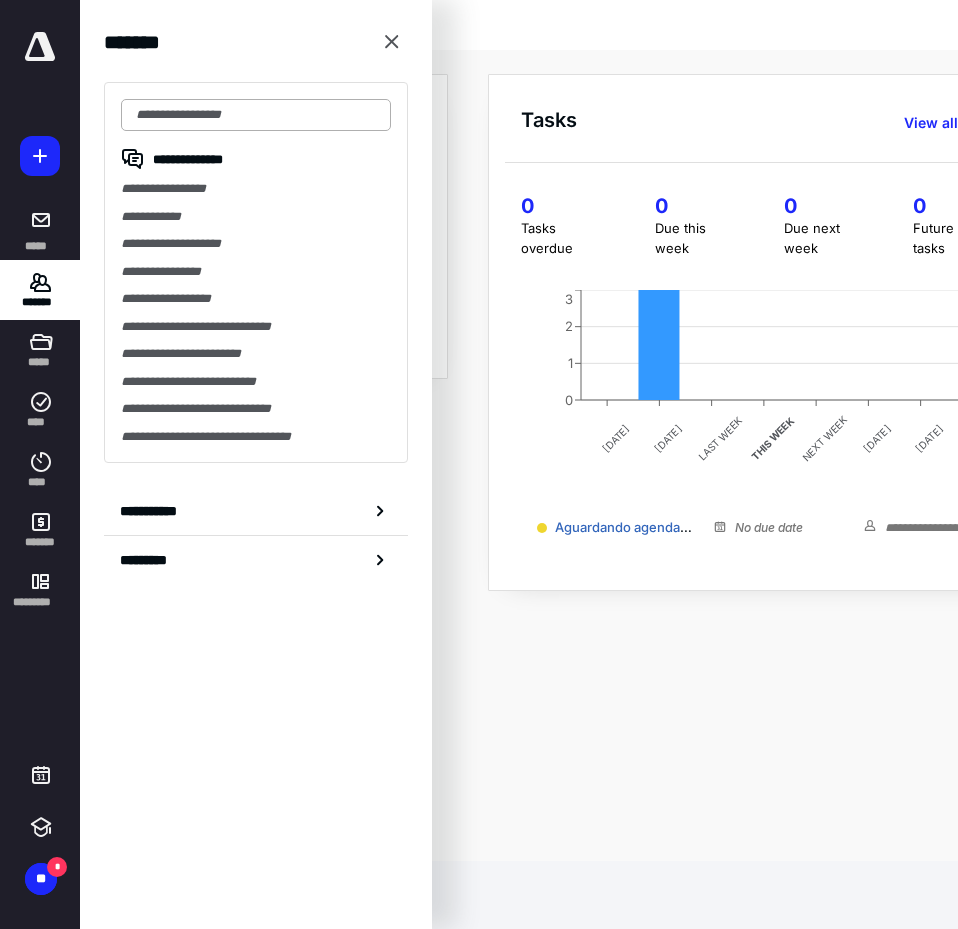 click at bounding box center [256, 115] 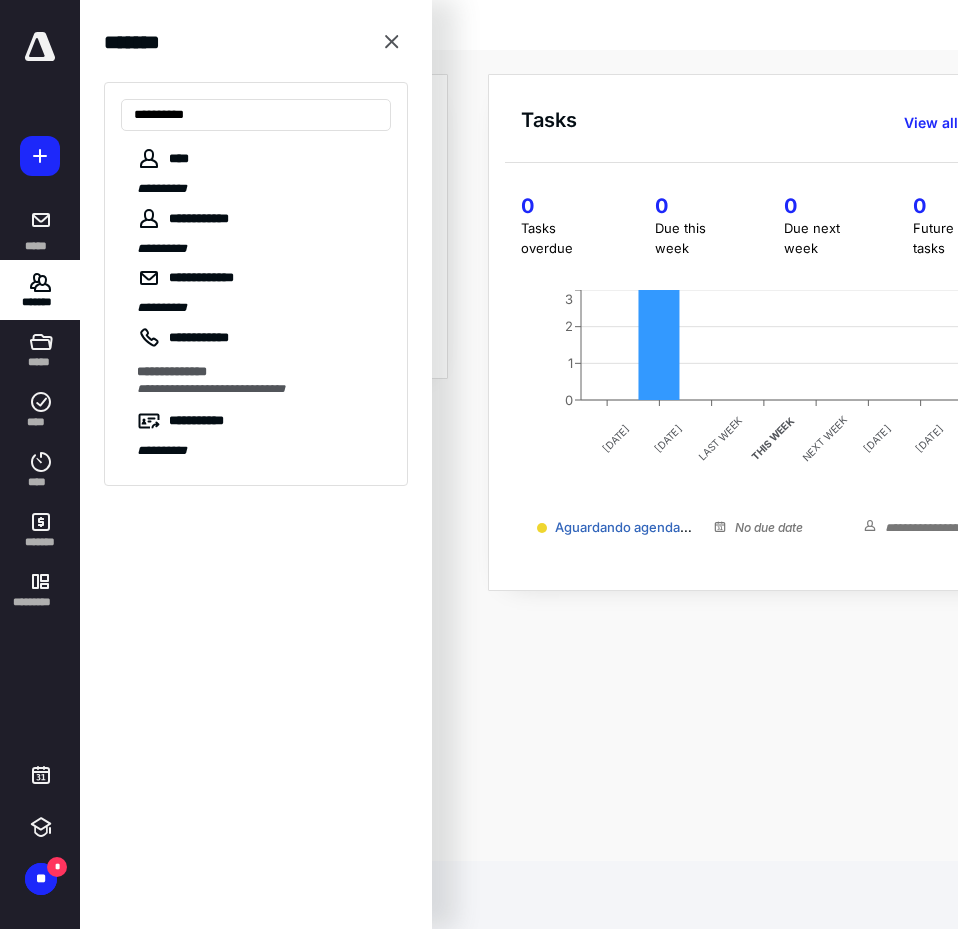 type on "**********" 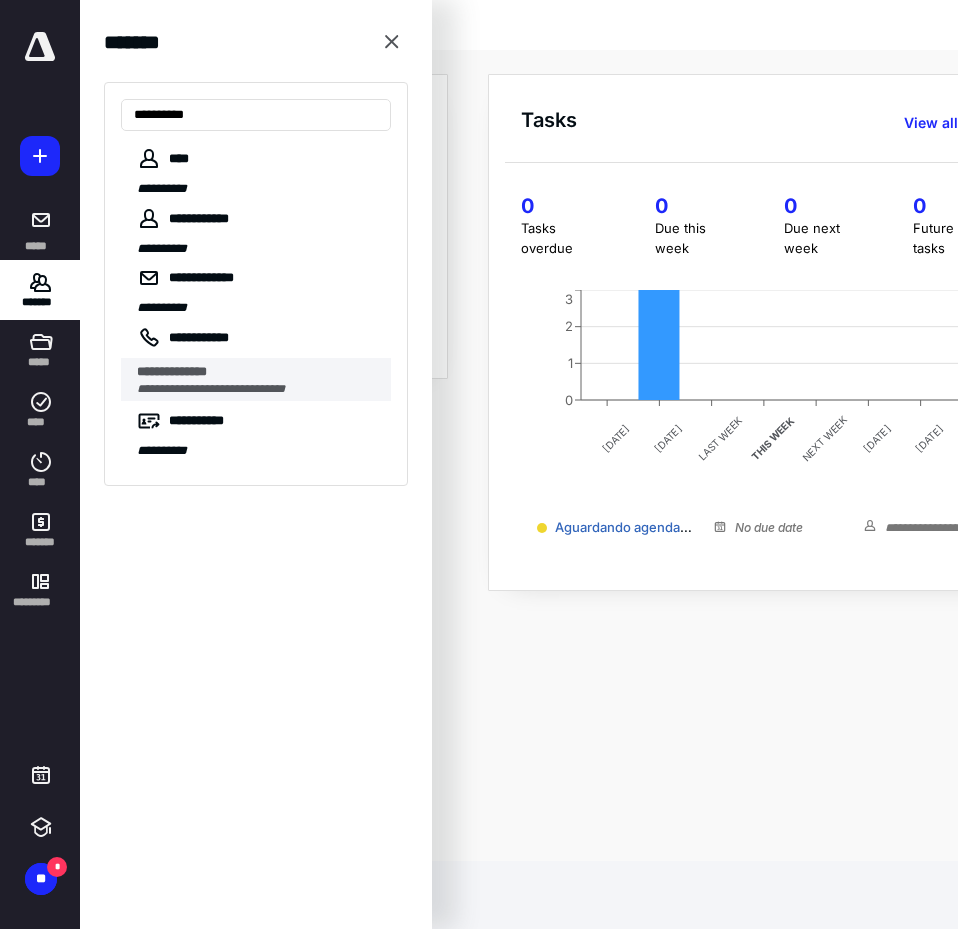 click on "**********" at bounding box center [211, 389] 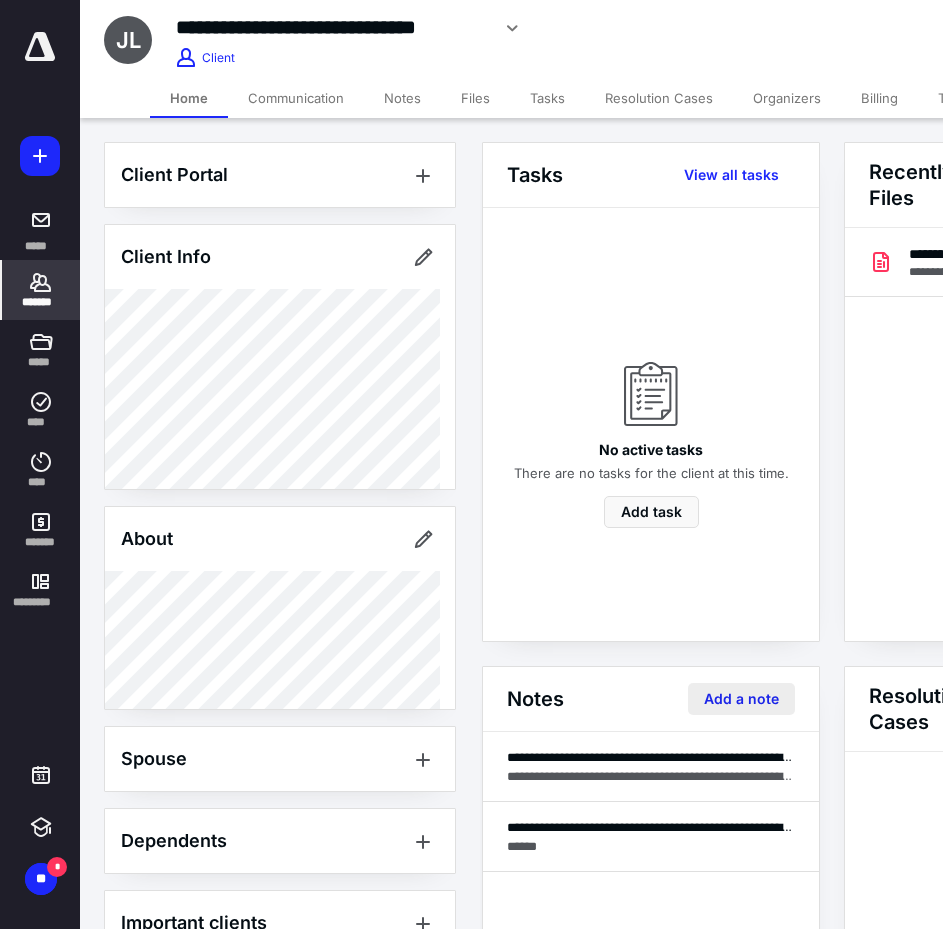 click on "Add a note" at bounding box center [741, 699] 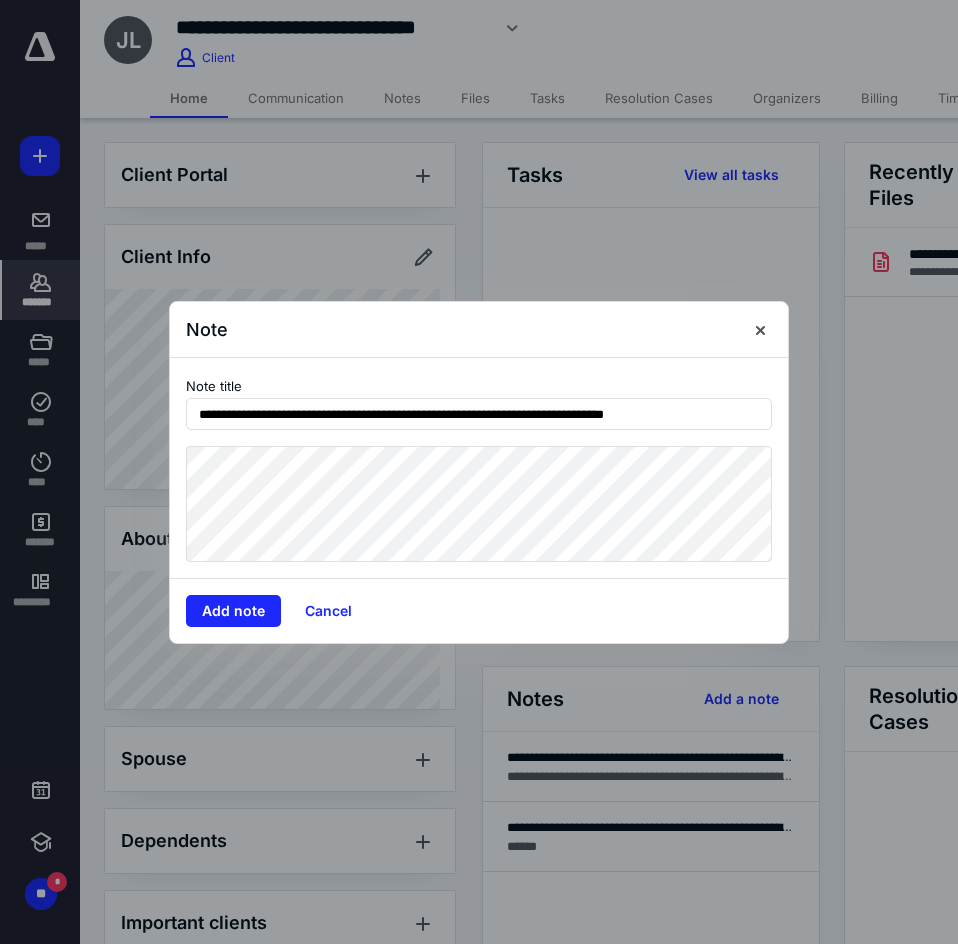 type on "**********" 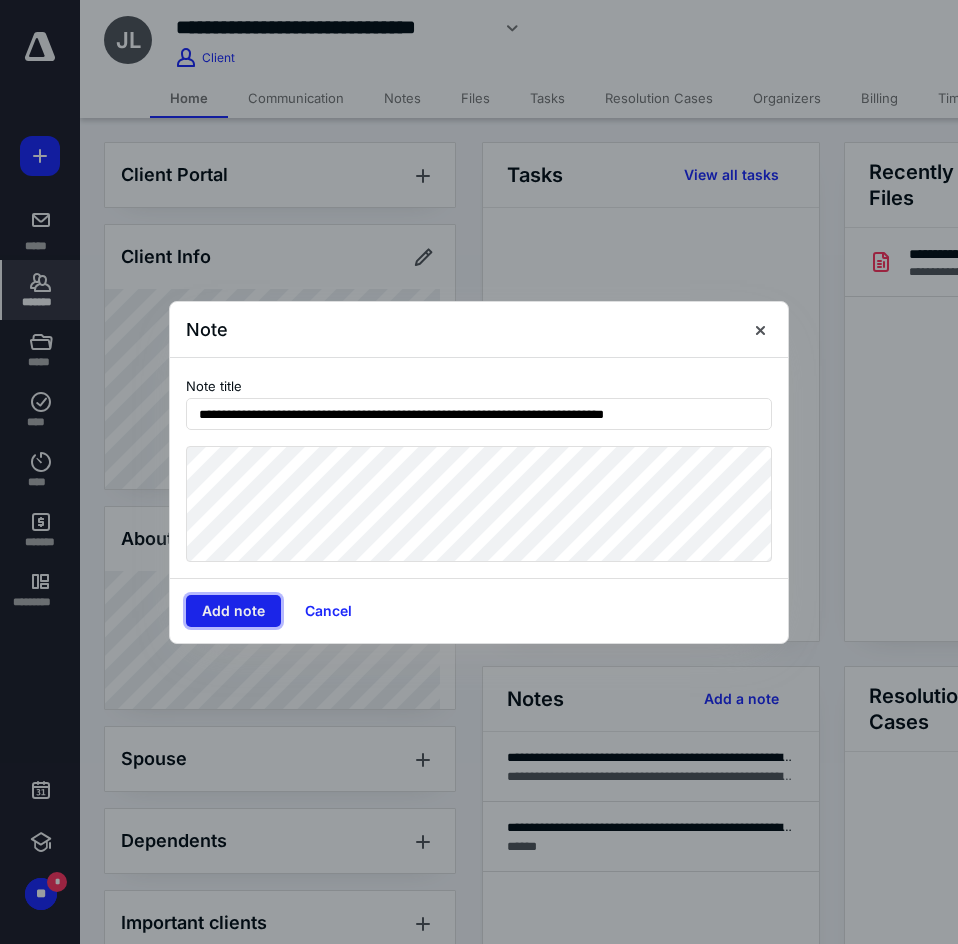 click on "Add note" at bounding box center (233, 611) 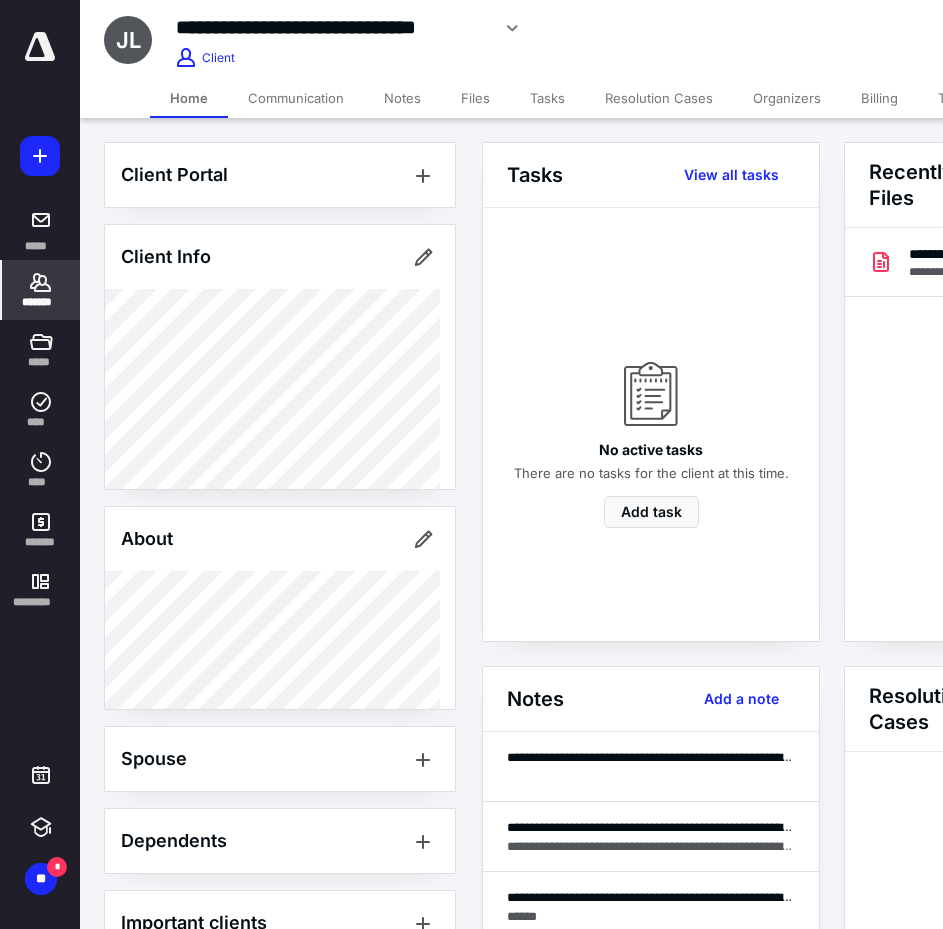 click on "*******" at bounding box center (41, 302) 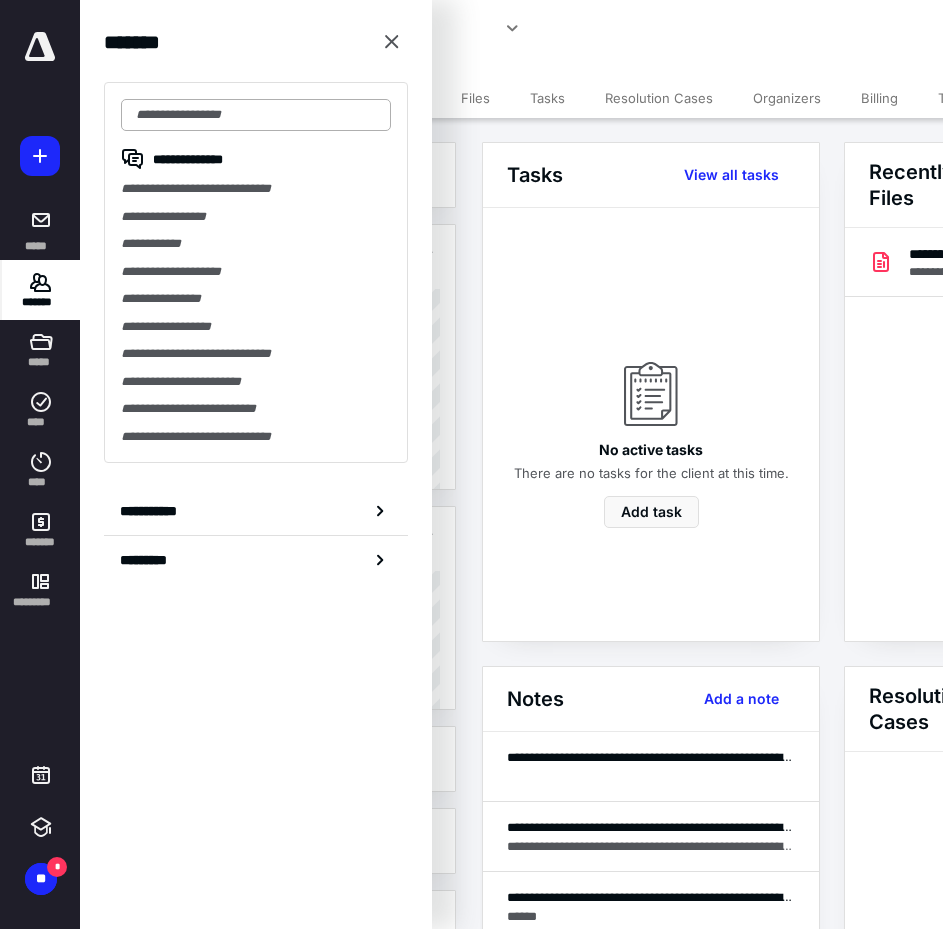 click at bounding box center [256, 115] 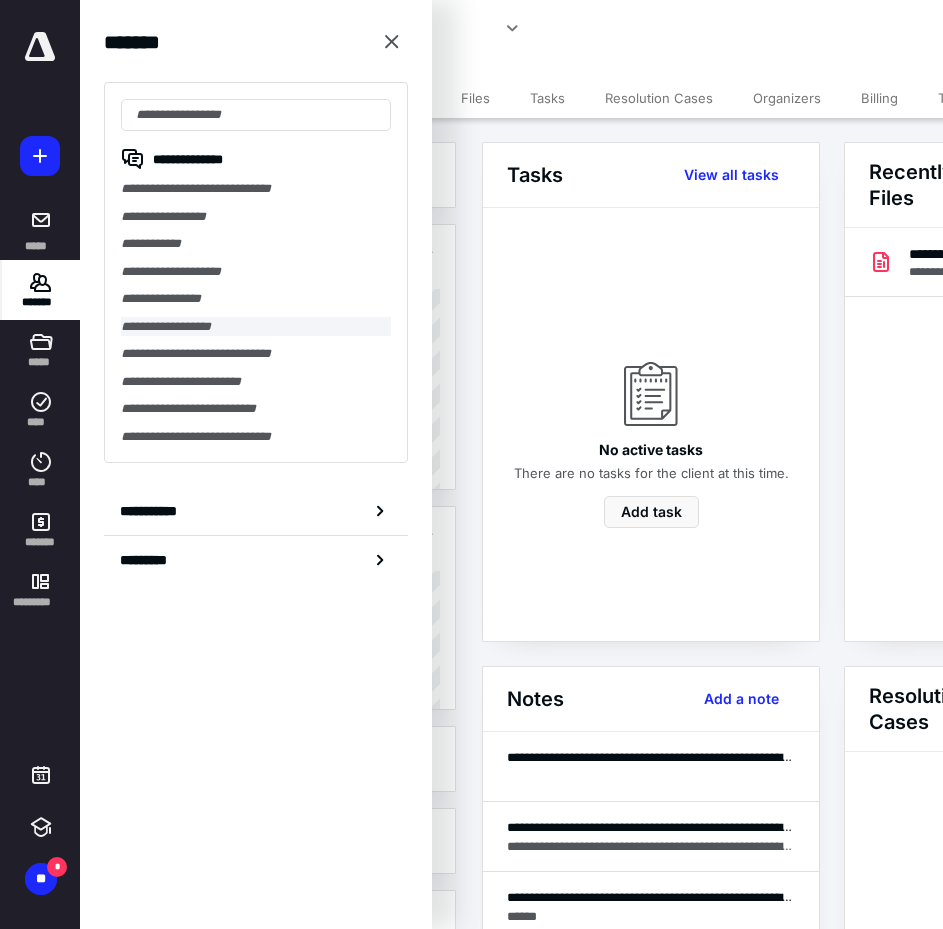 click on "**********" at bounding box center [256, 327] 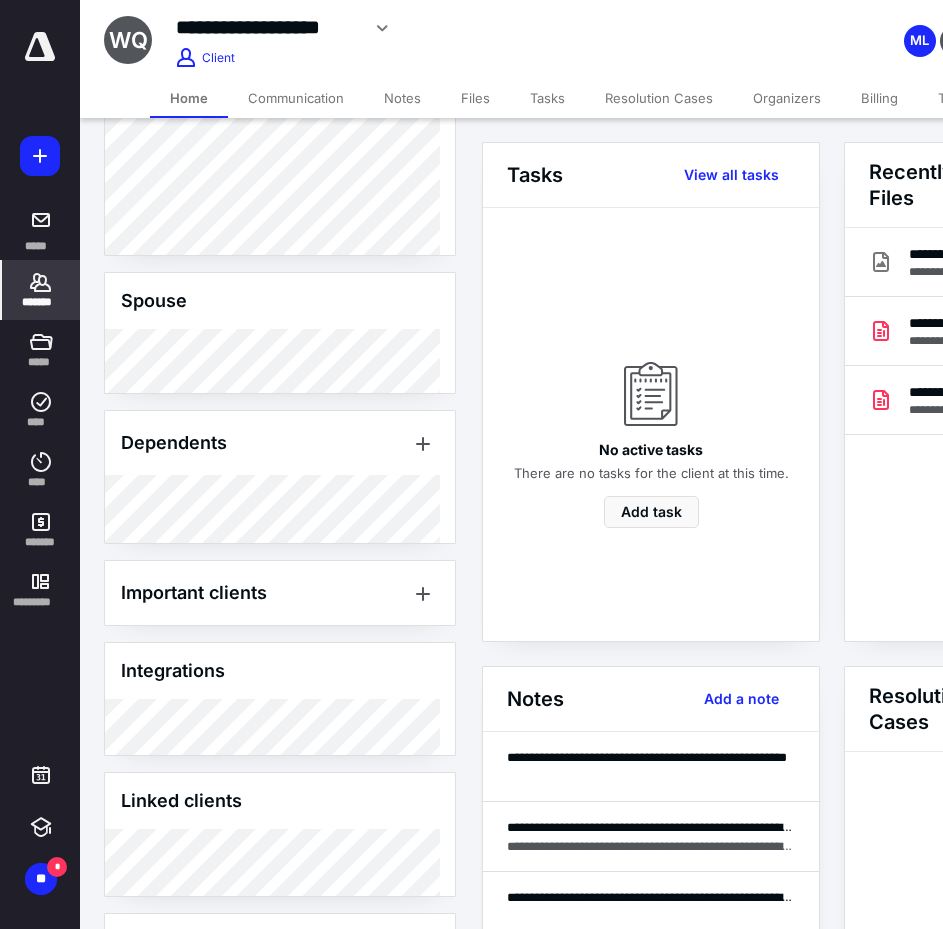 scroll, scrollTop: 500, scrollLeft: 0, axis: vertical 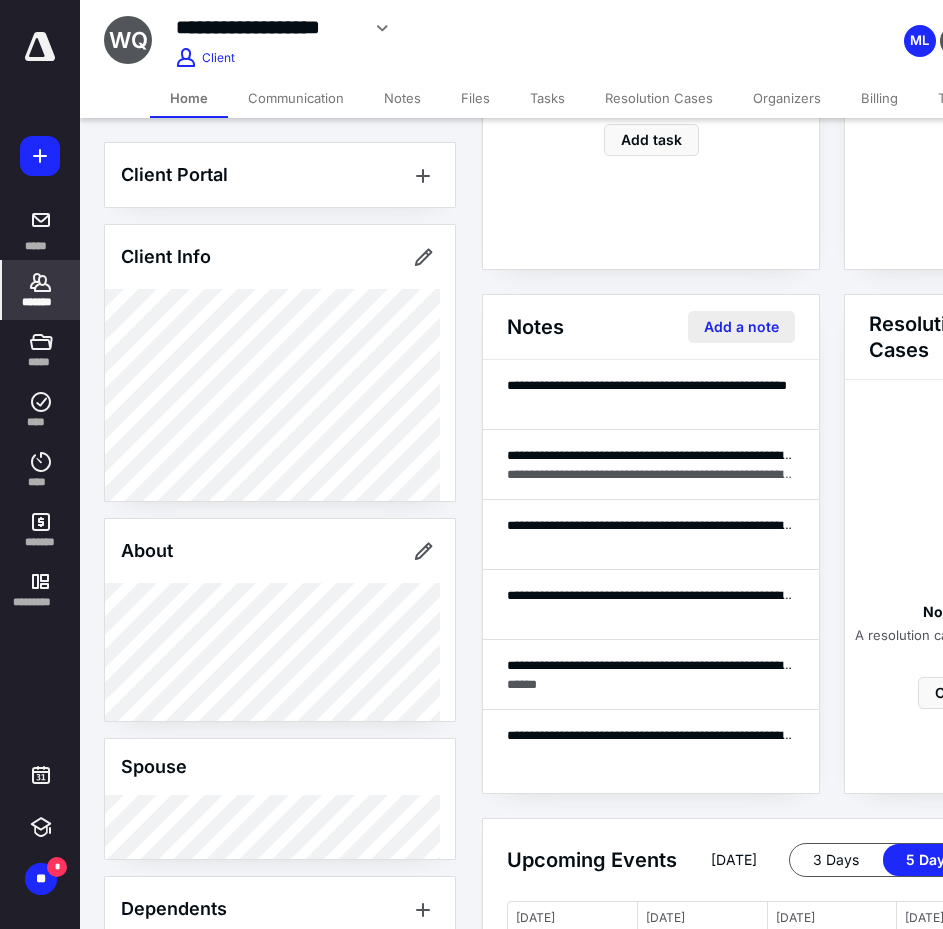 click on "Add a note" at bounding box center (741, 327) 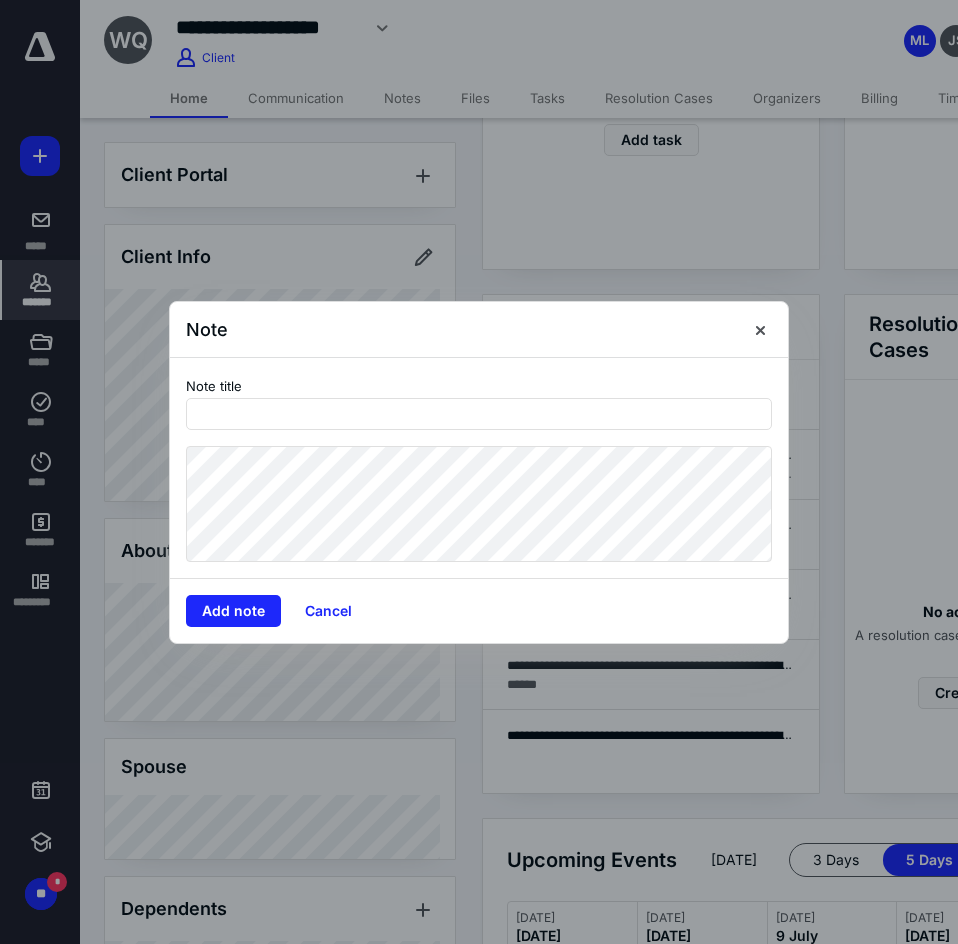 click on "Note title" at bounding box center [479, 468] 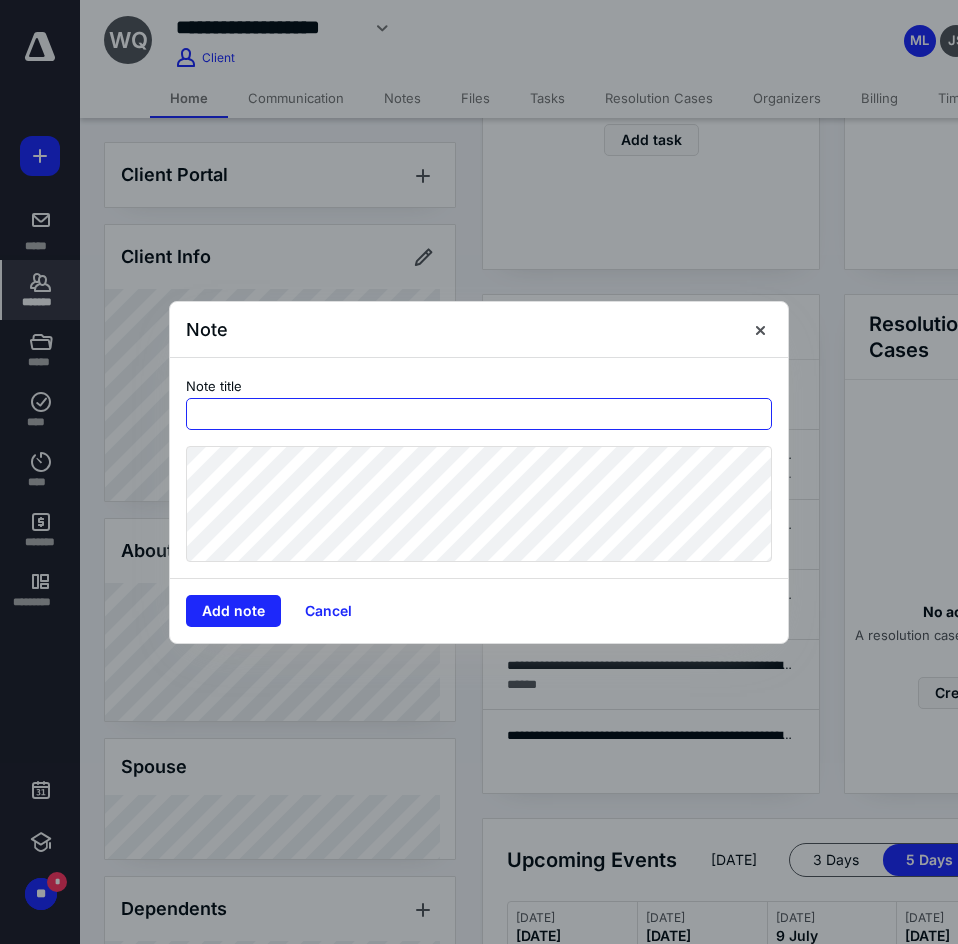 click at bounding box center [479, 414] 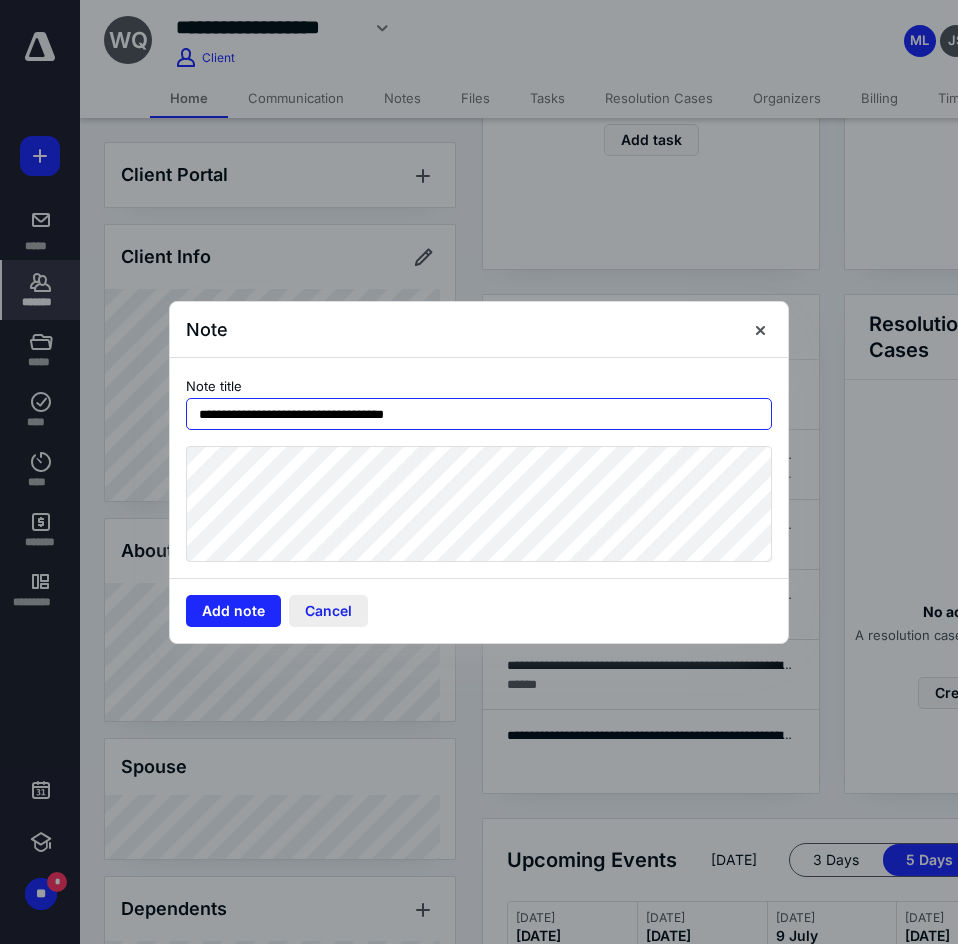 type on "**********" 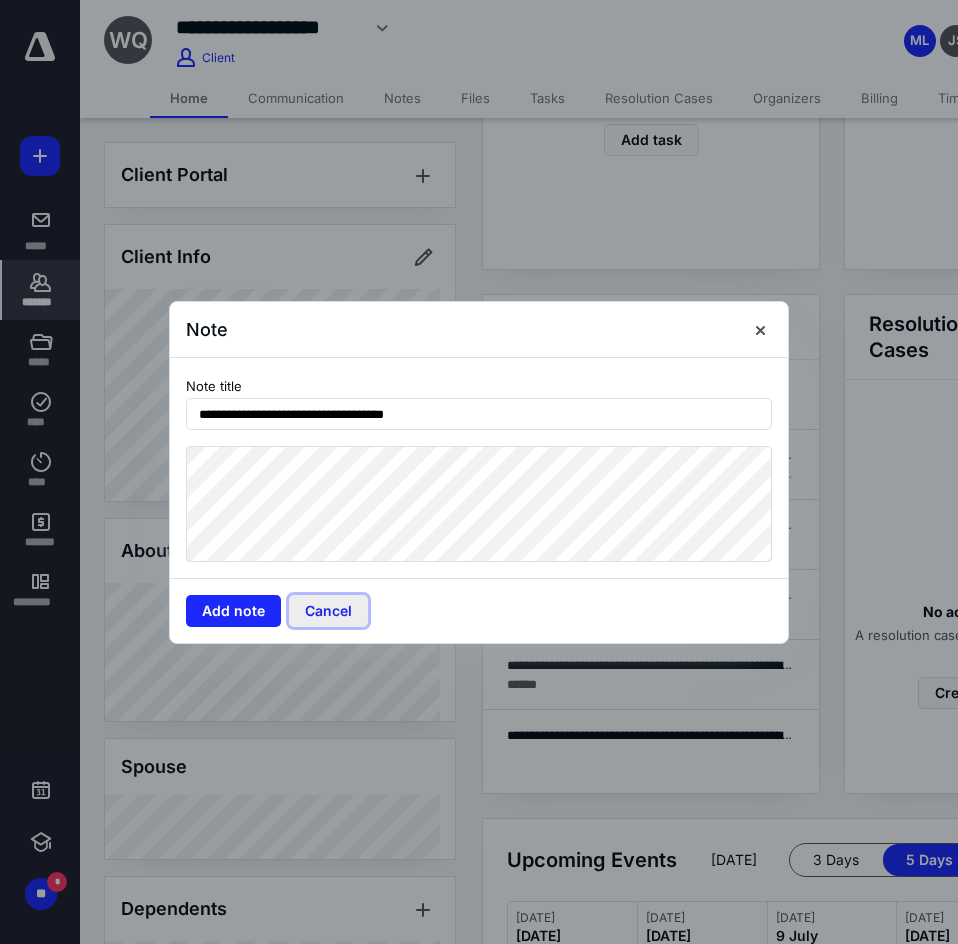 click on "Cancel" at bounding box center (328, 611) 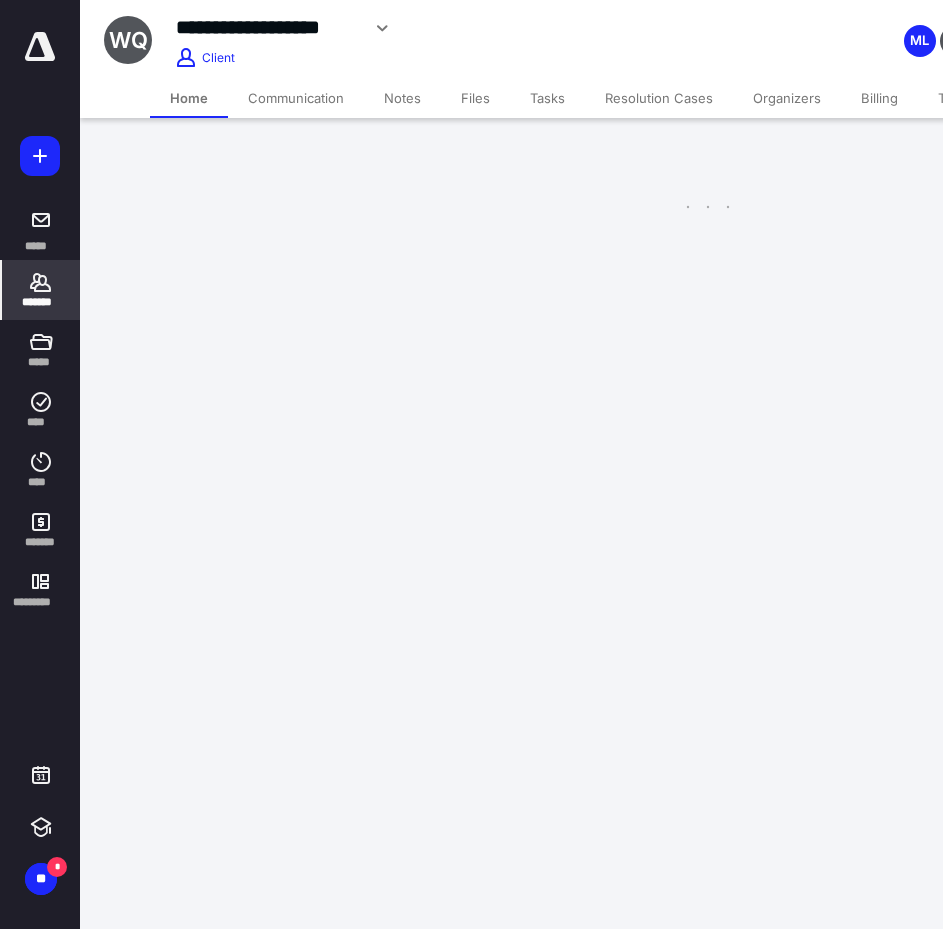 scroll, scrollTop: 0, scrollLeft: 0, axis: both 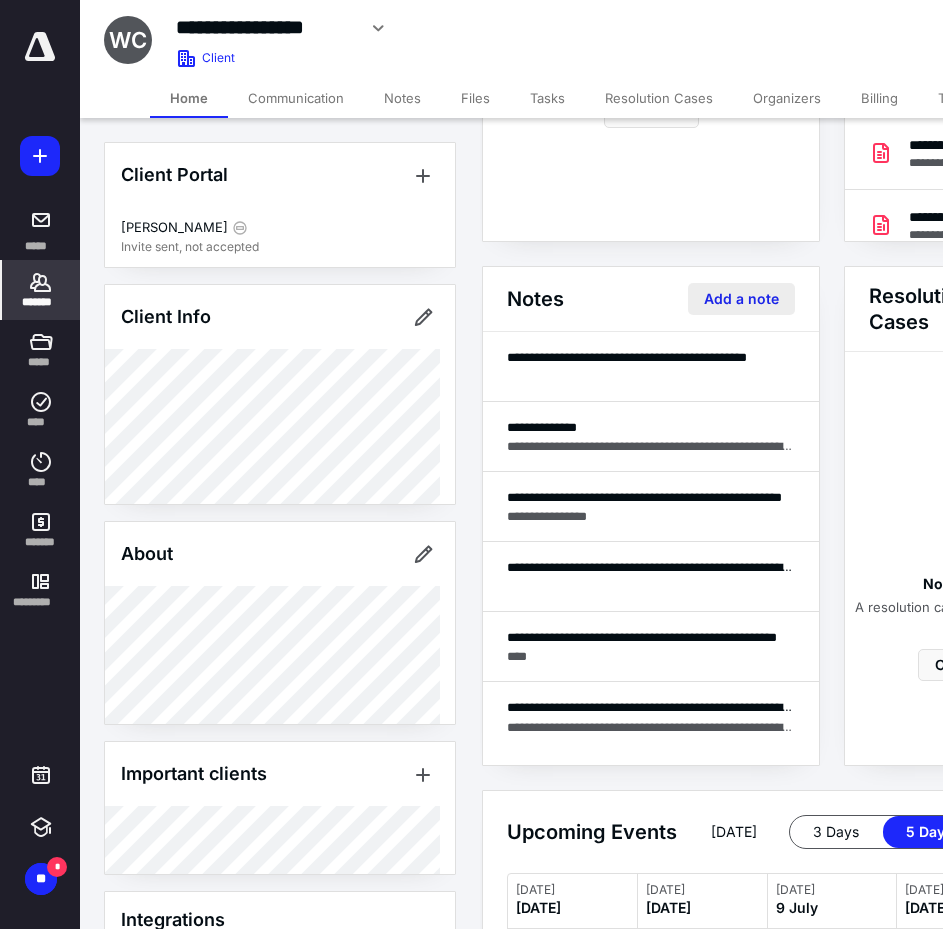 click on "Add a note" at bounding box center (741, 299) 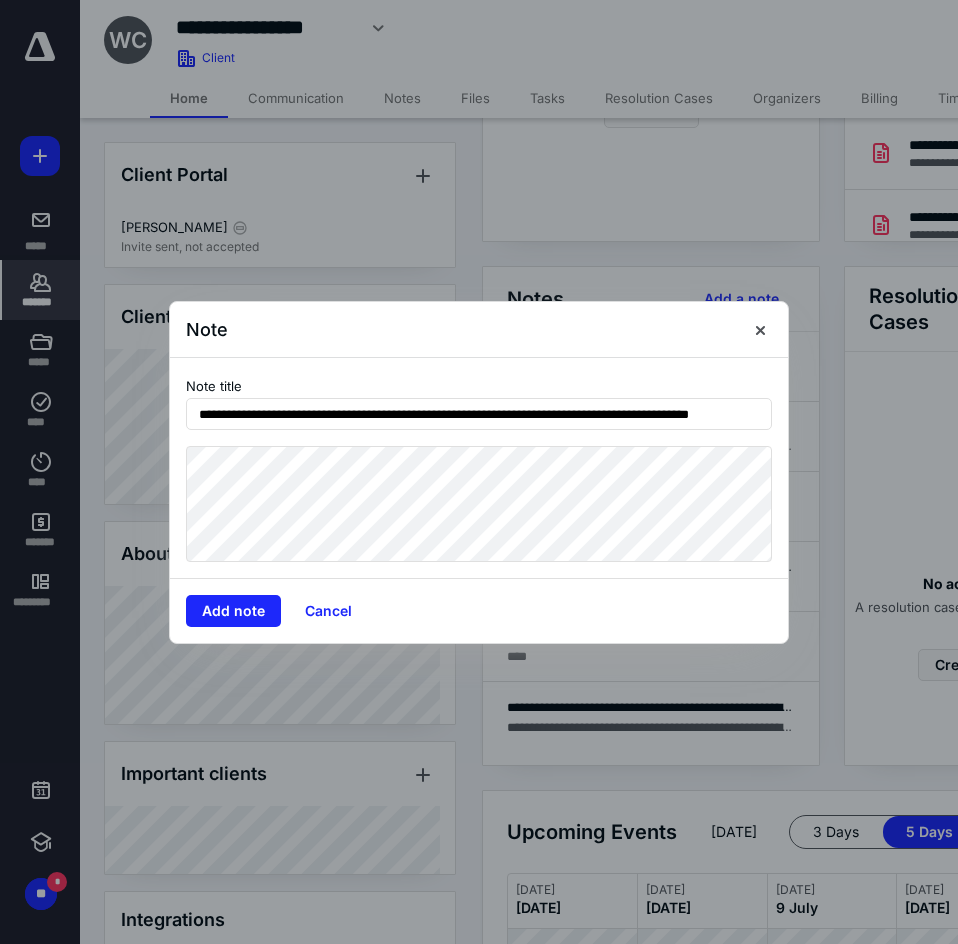 scroll, scrollTop: 0, scrollLeft: 41, axis: horizontal 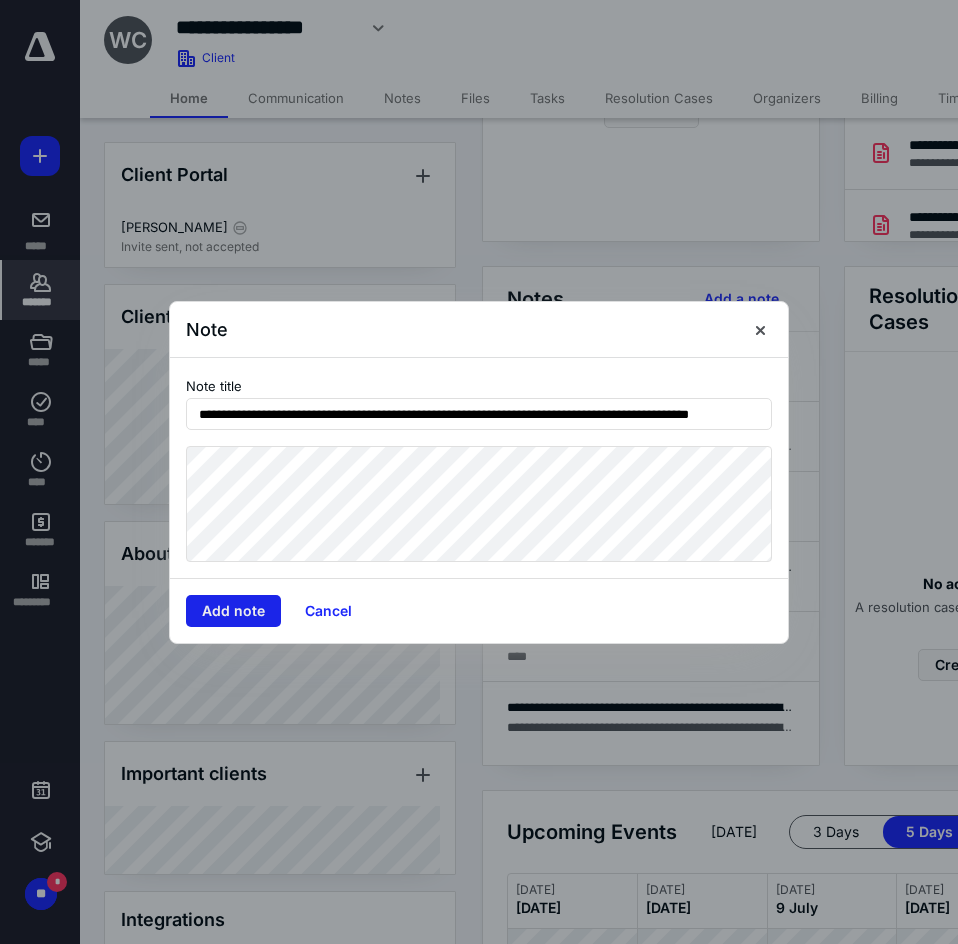 type on "**********" 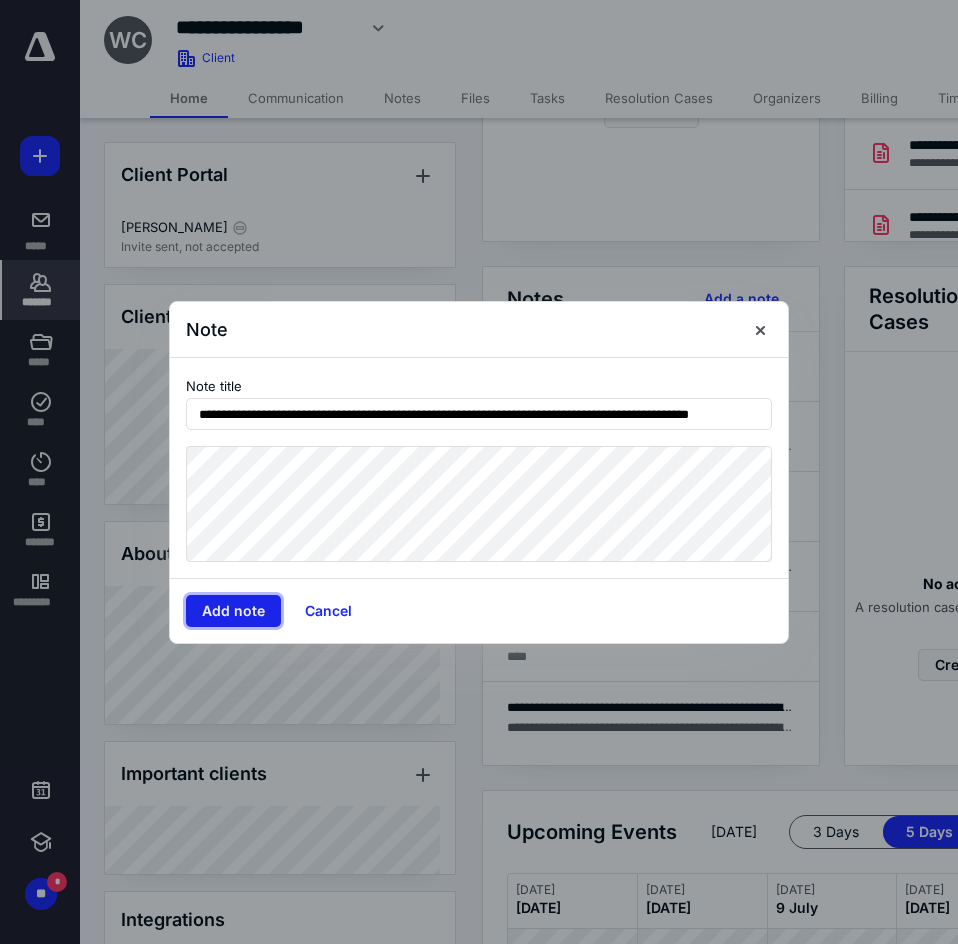 click on "Add note" at bounding box center [233, 611] 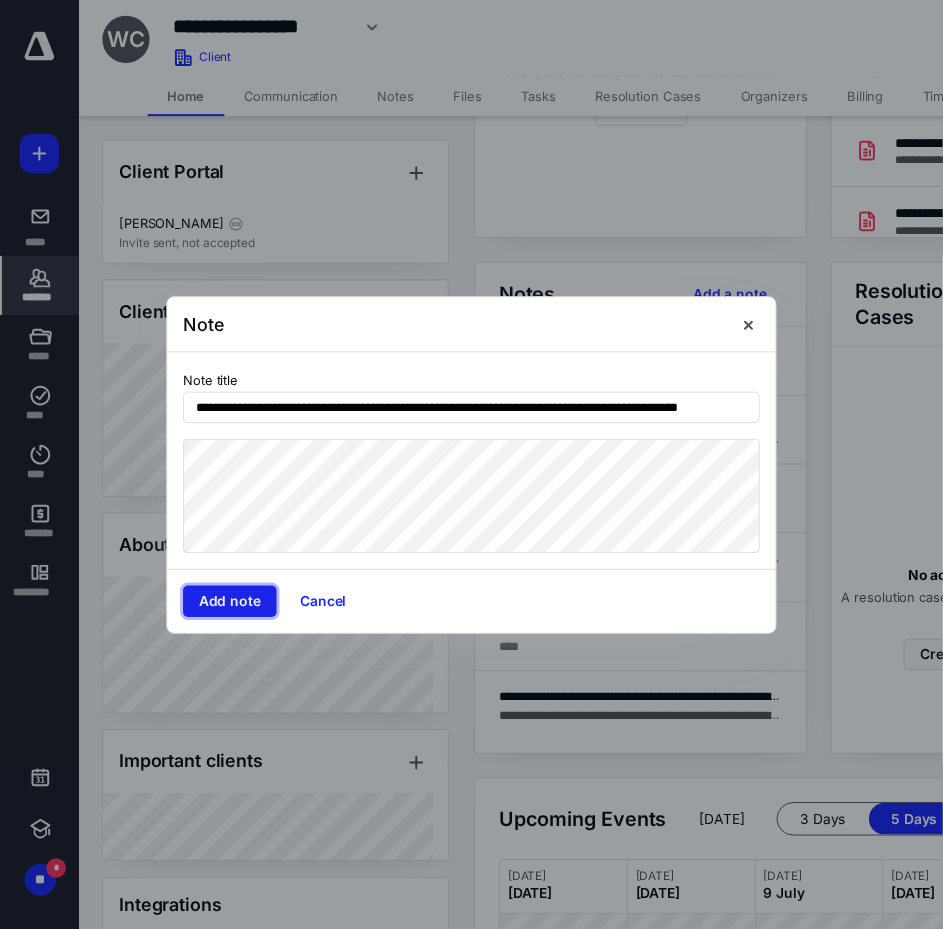 scroll, scrollTop: 0, scrollLeft: 0, axis: both 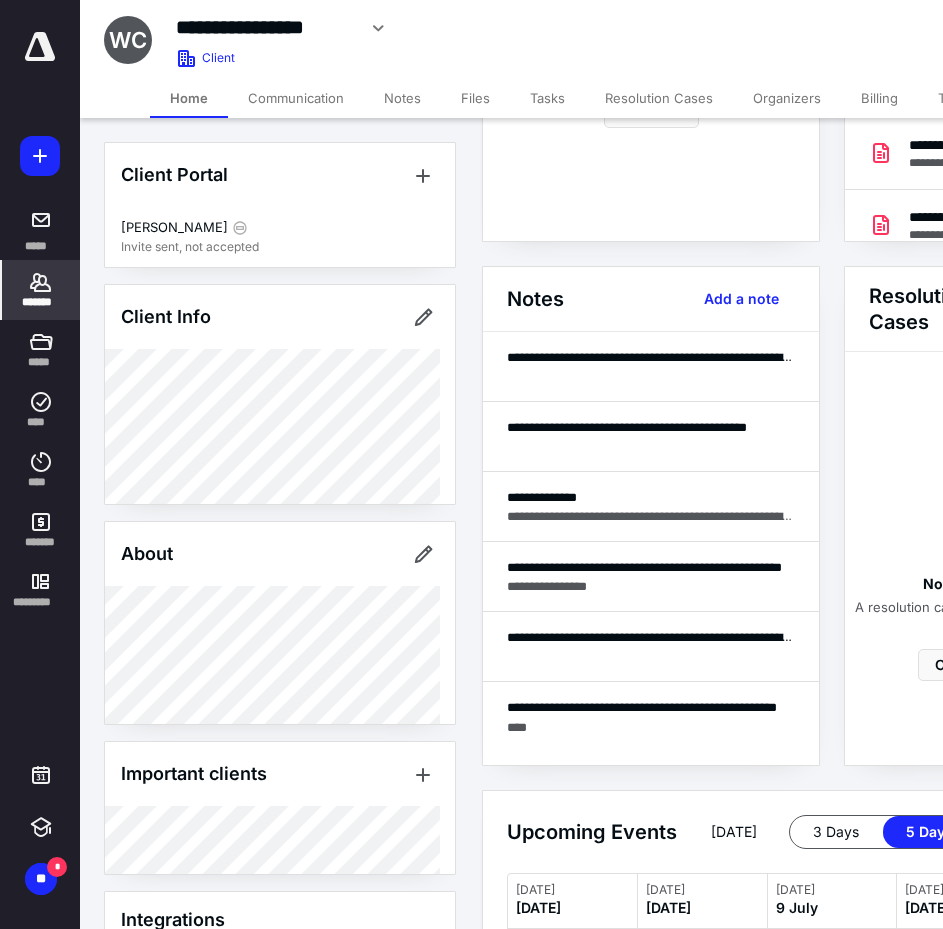 click on "Tasks" at bounding box center [547, 98] 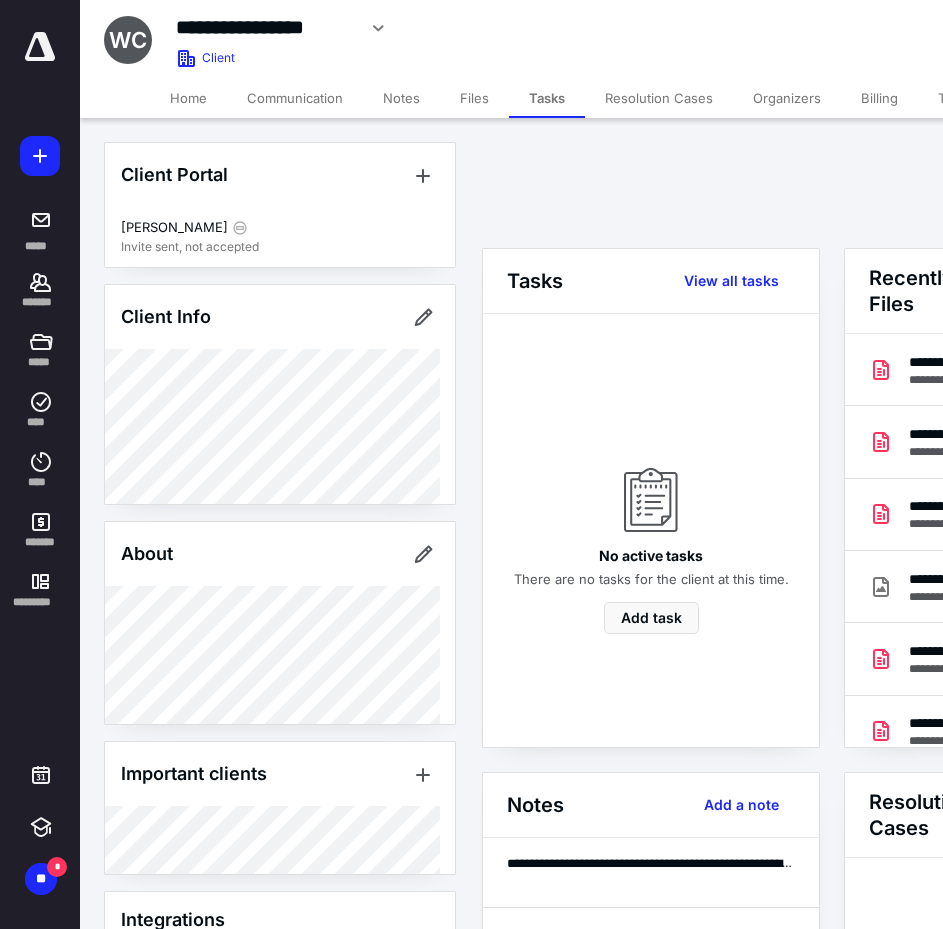 scroll, scrollTop: 0, scrollLeft: 0, axis: both 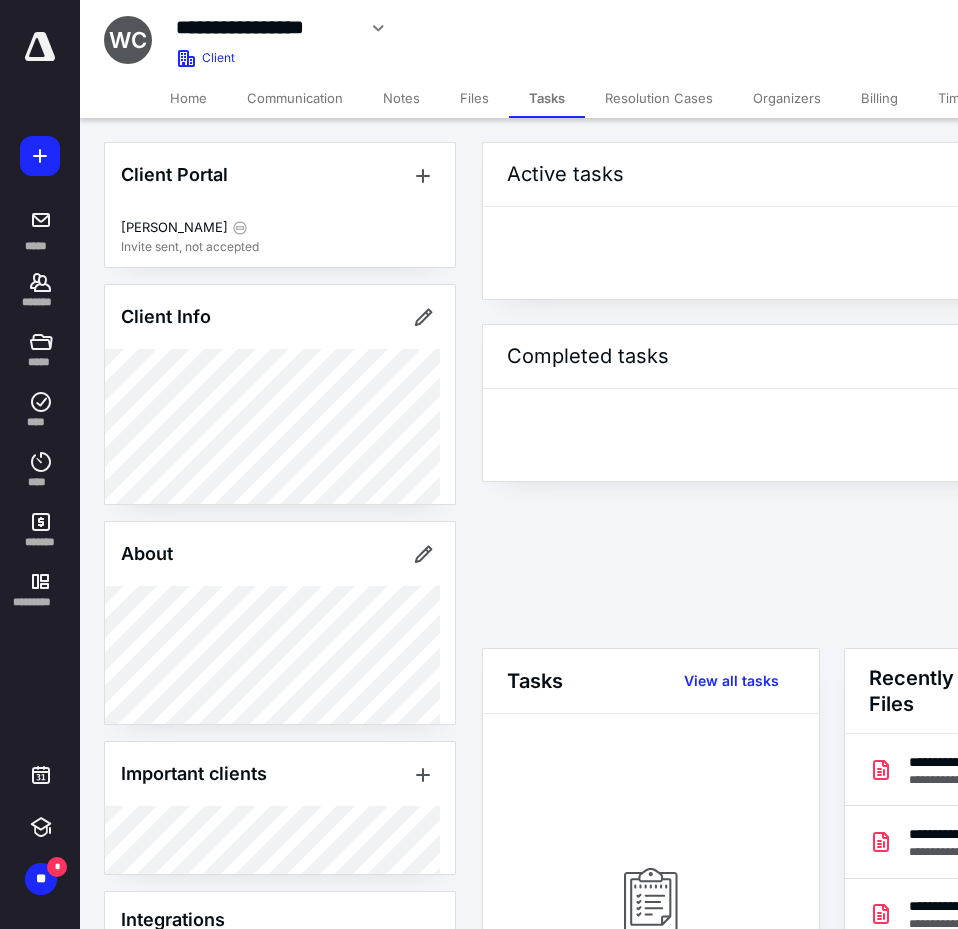 click on "Files" at bounding box center (474, 98) 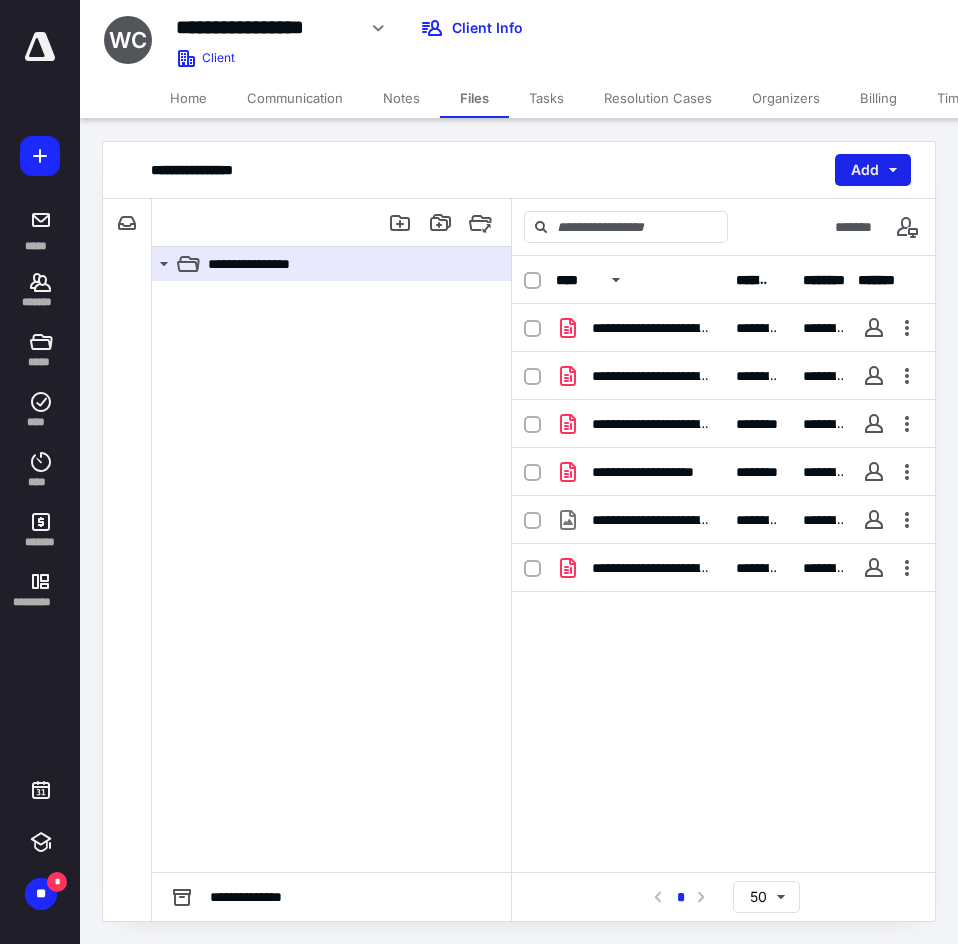 click on "Add" at bounding box center [873, 170] 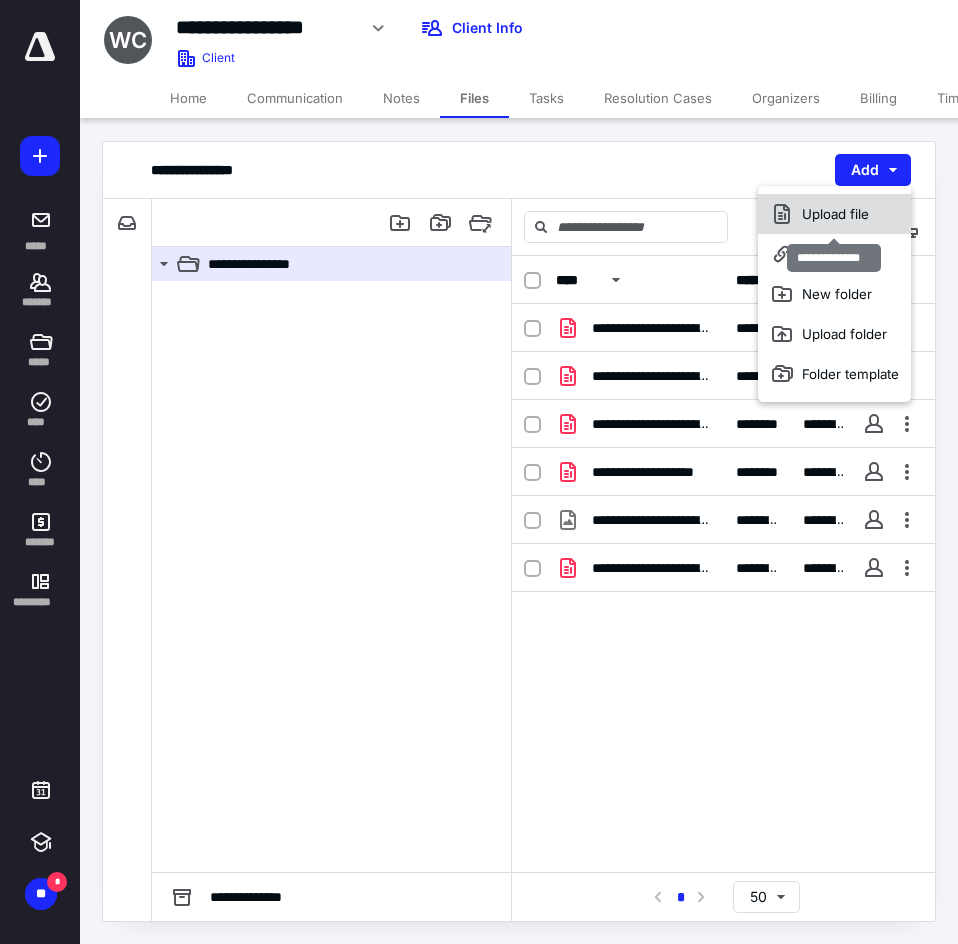 click on "Upload file" at bounding box center [834, 214] 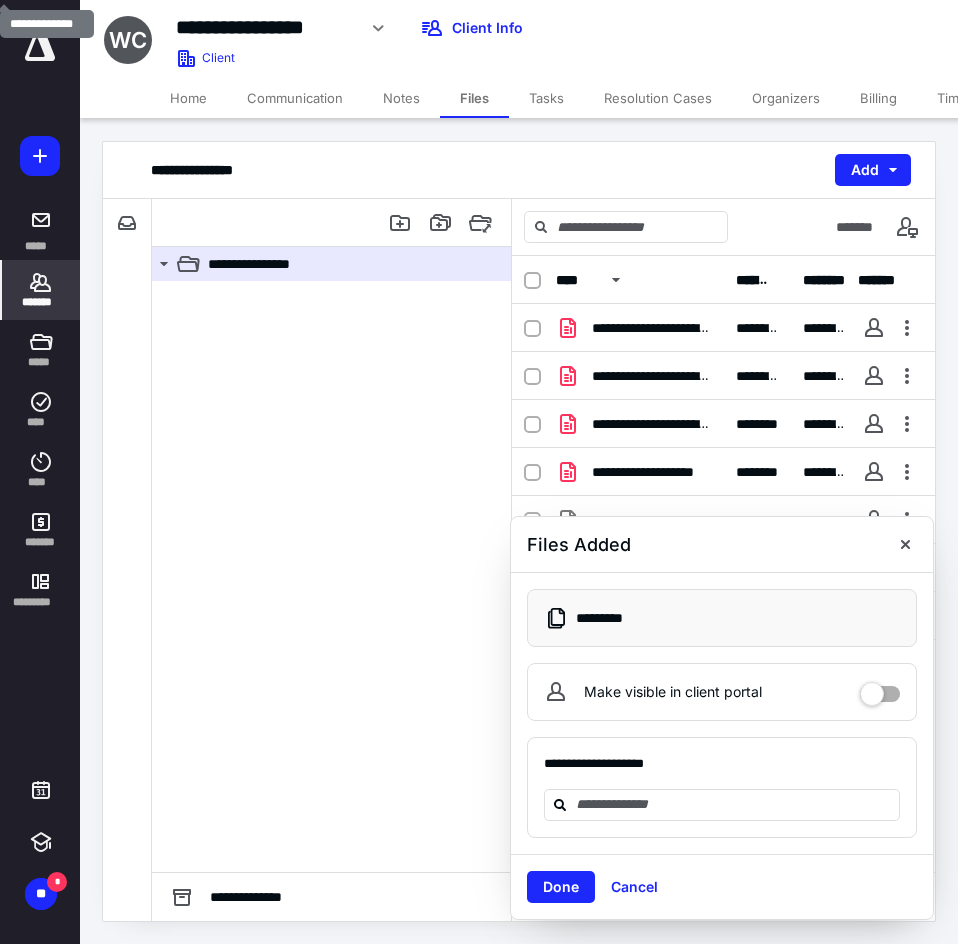 click 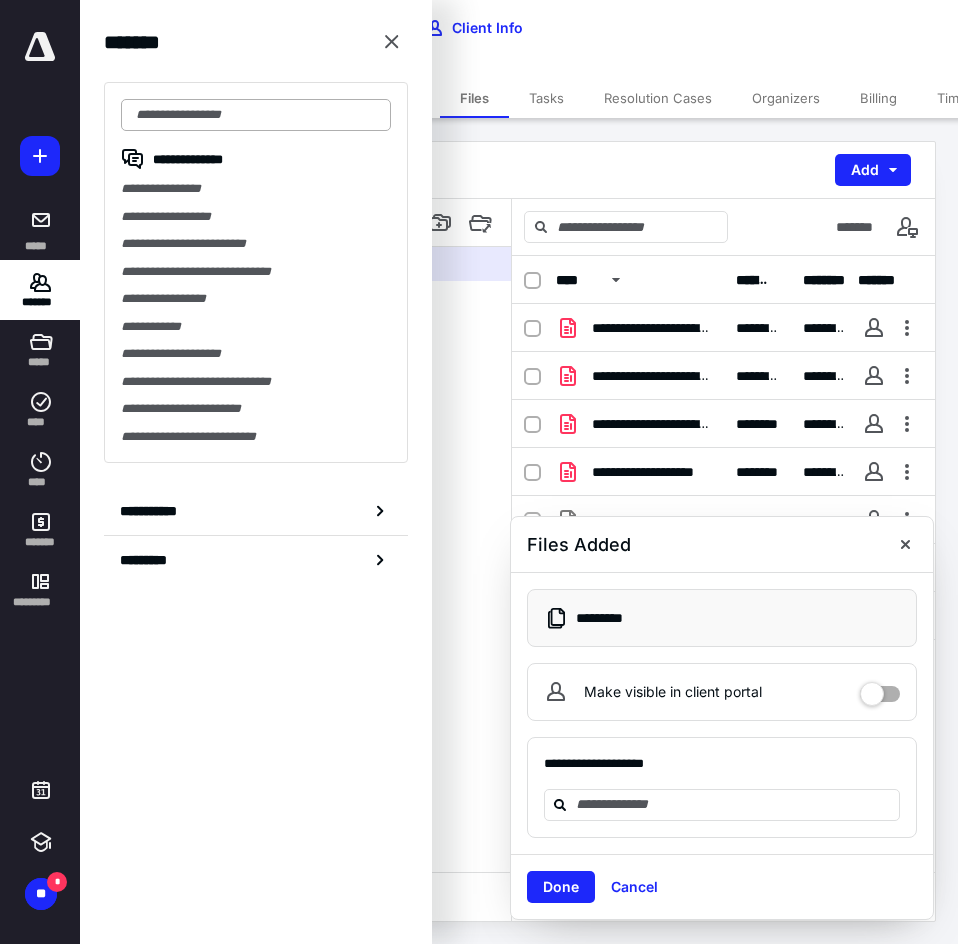 click at bounding box center (256, 115) 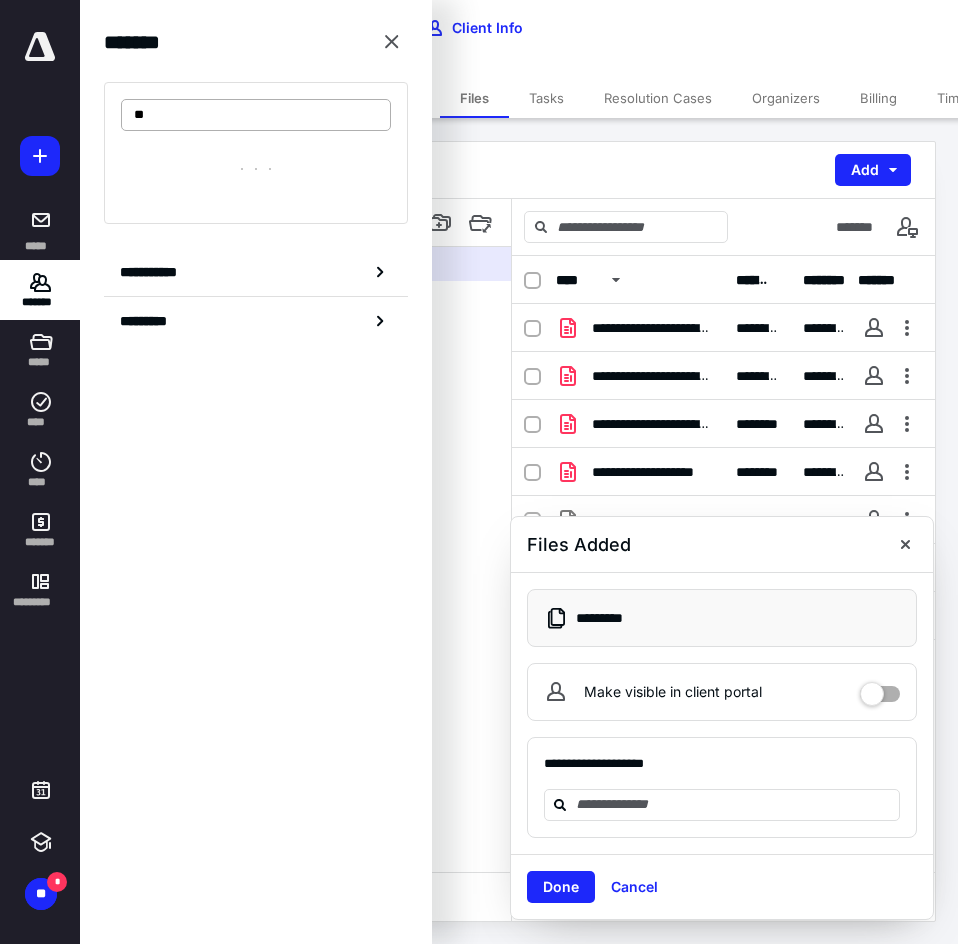 type on "*" 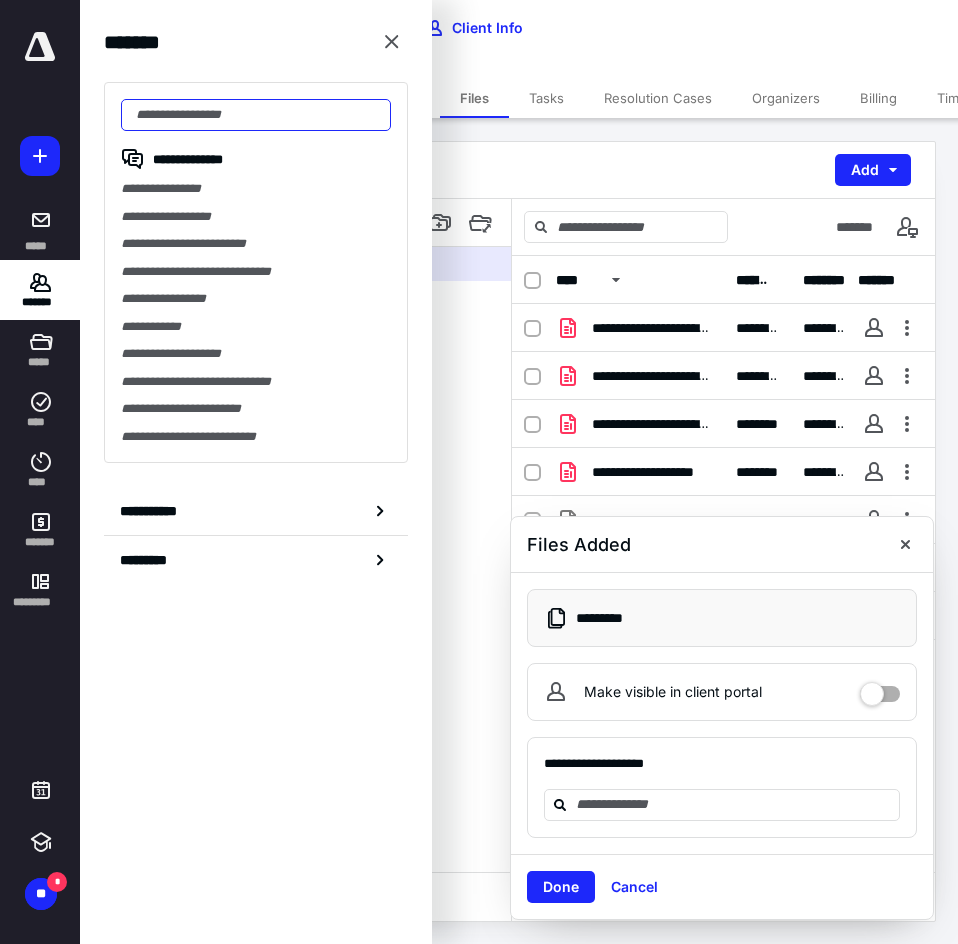 click at bounding box center [256, 115] 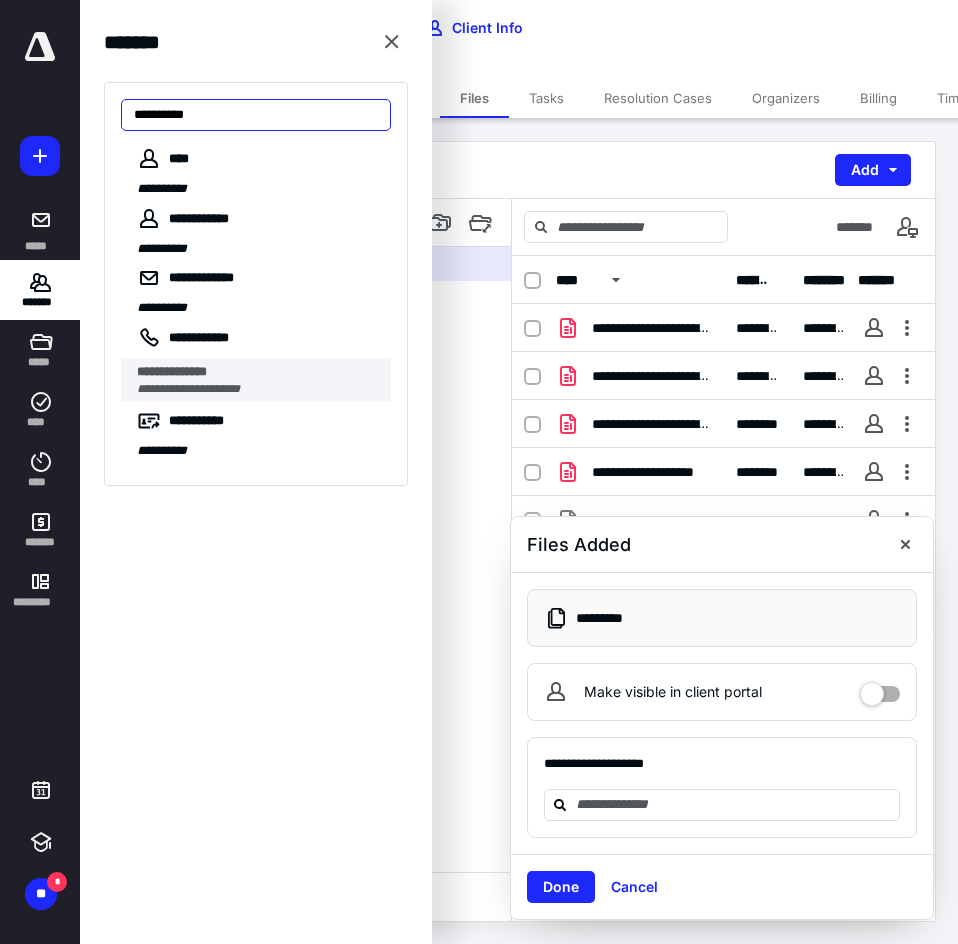 type on "**********" 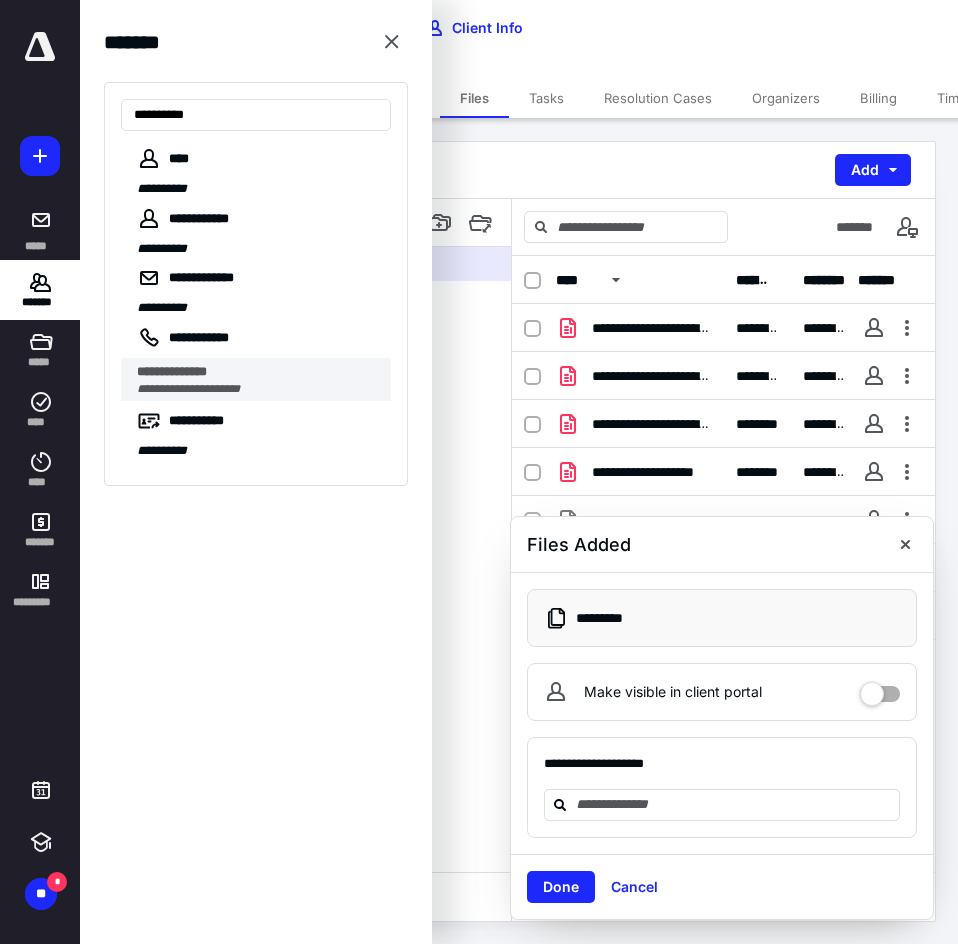 click on "**********" at bounding box center (258, 372) 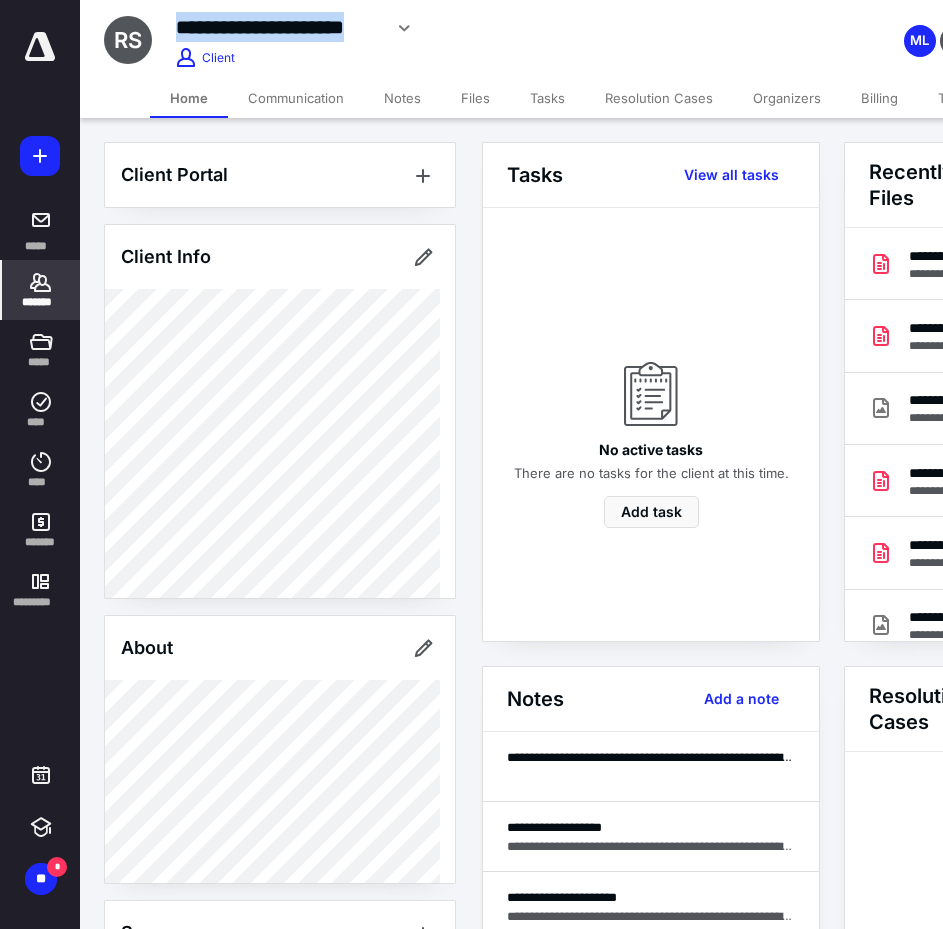 drag, startPoint x: 384, startPoint y: 28, endPoint x: 152, endPoint y: 20, distance: 232.1379 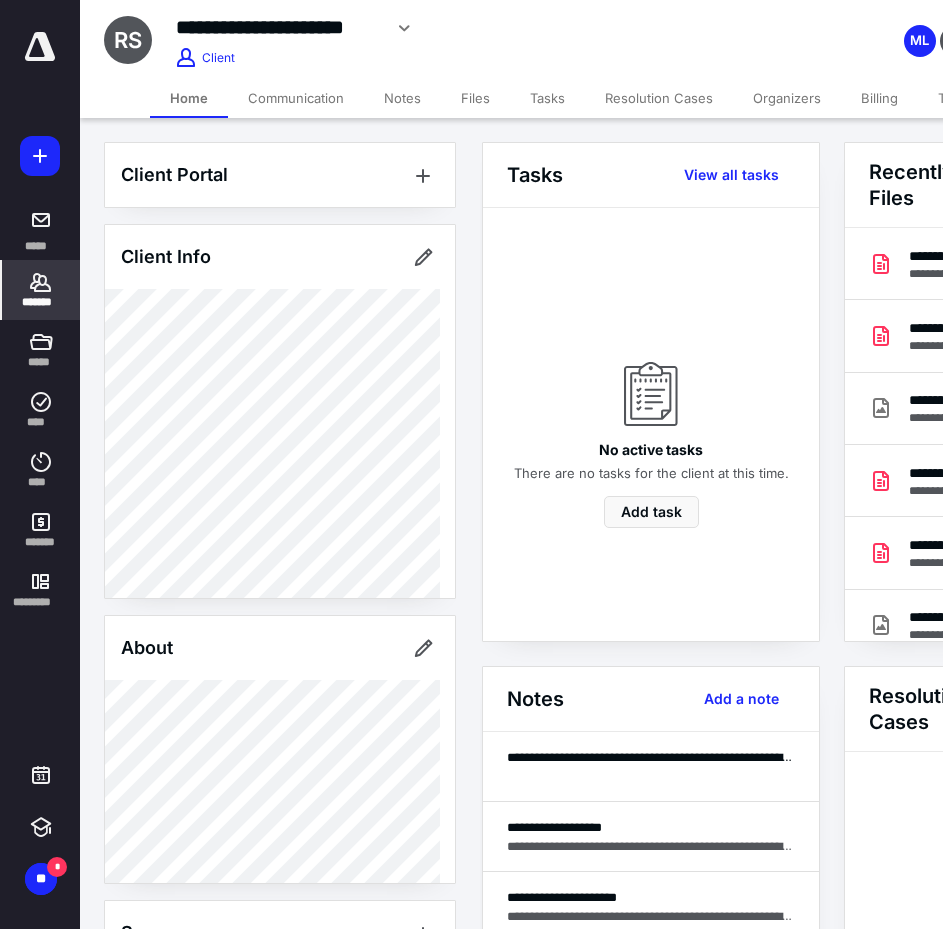 click 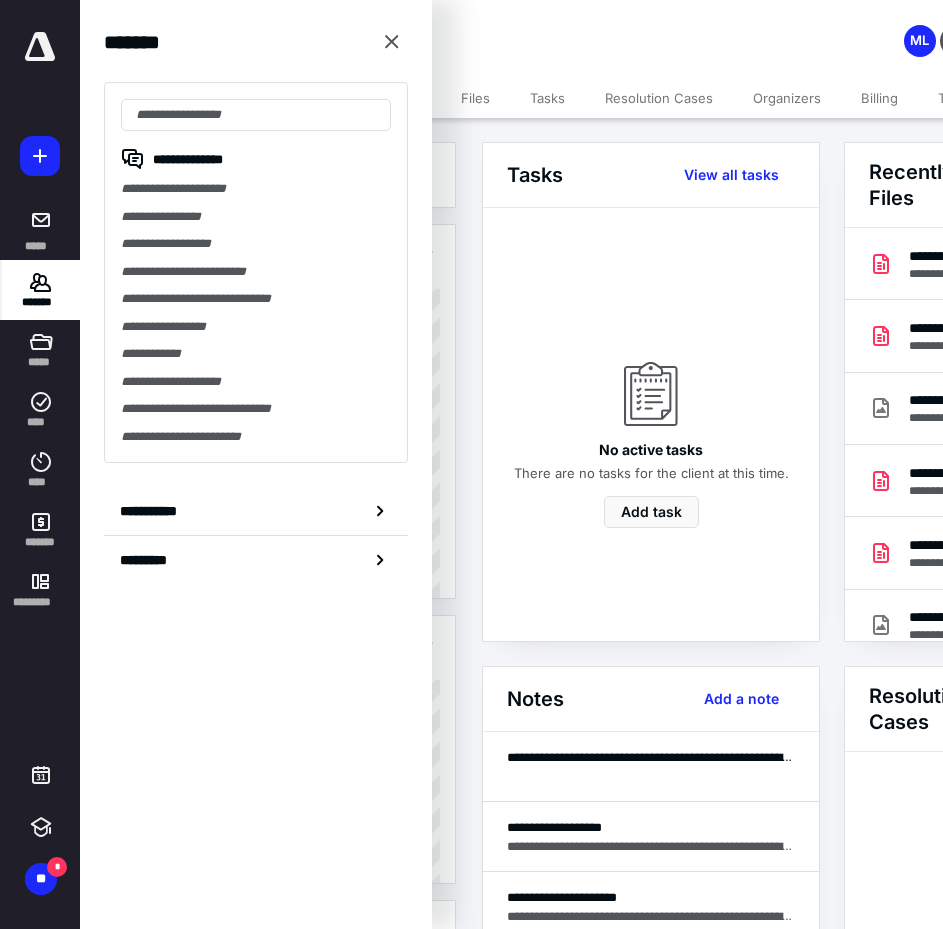 click 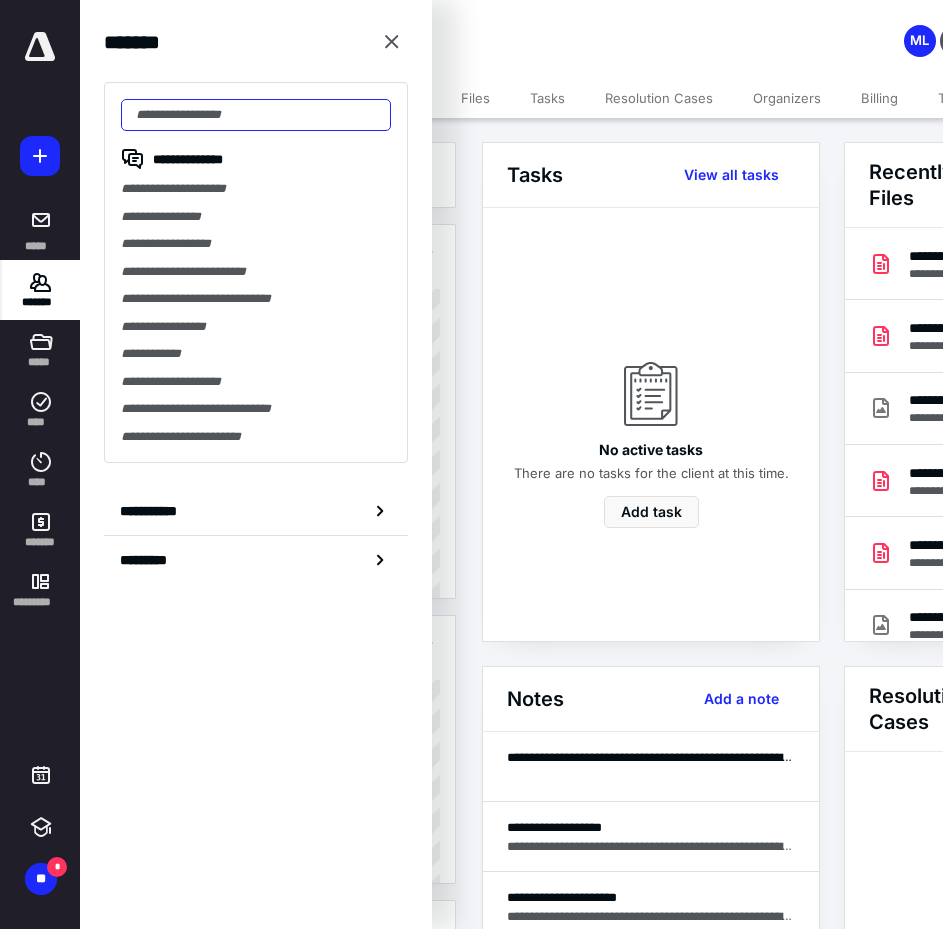 click at bounding box center (256, 115) 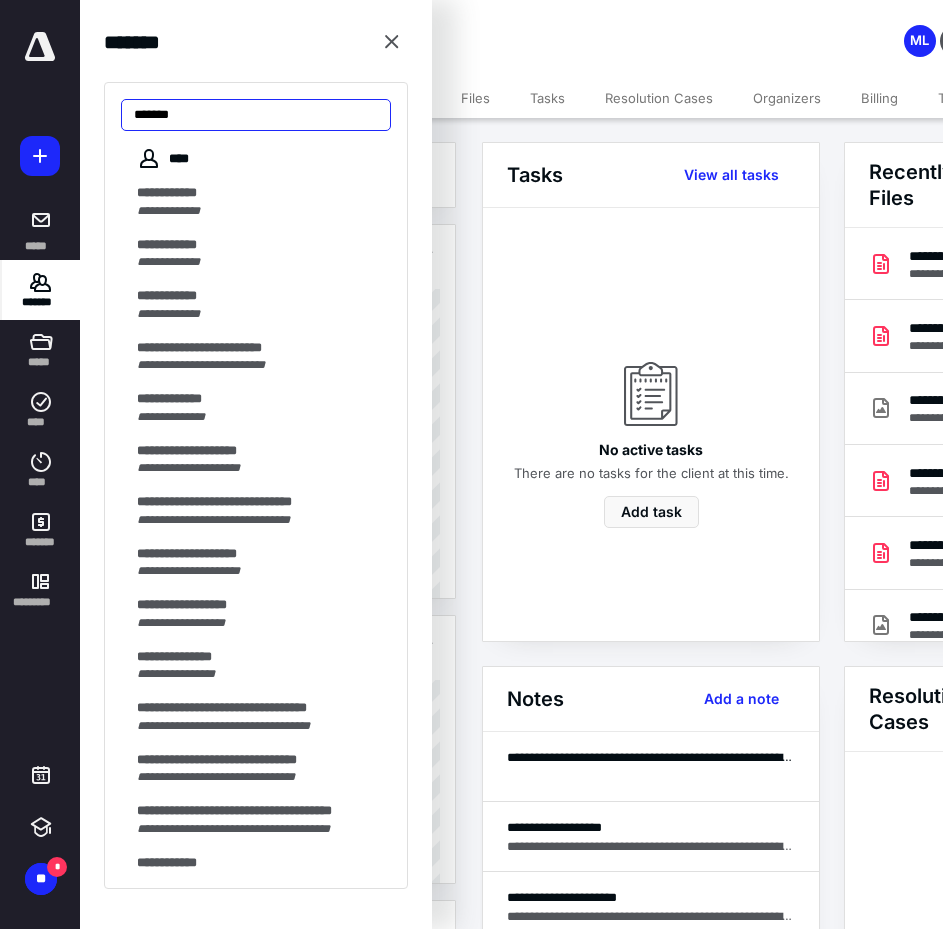 type on "******" 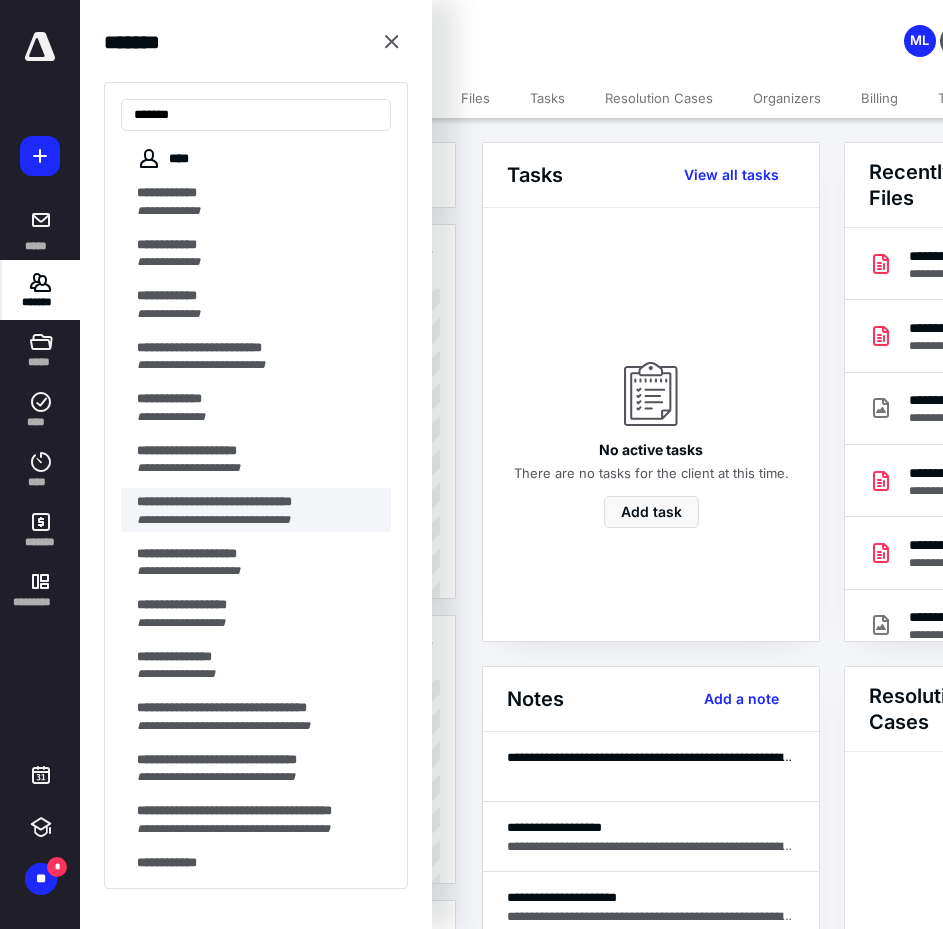 click on "**********" at bounding box center [213, 520] 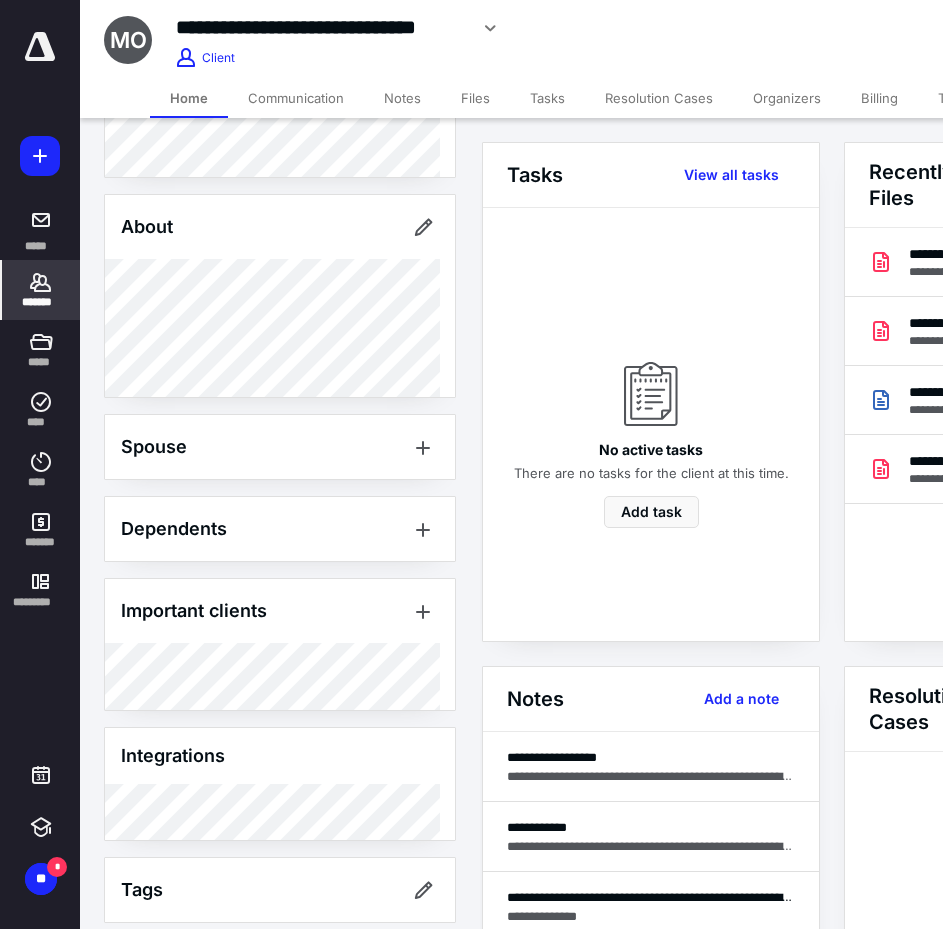 scroll, scrollTop: 330, scrollLeft: 0, axis: vertical 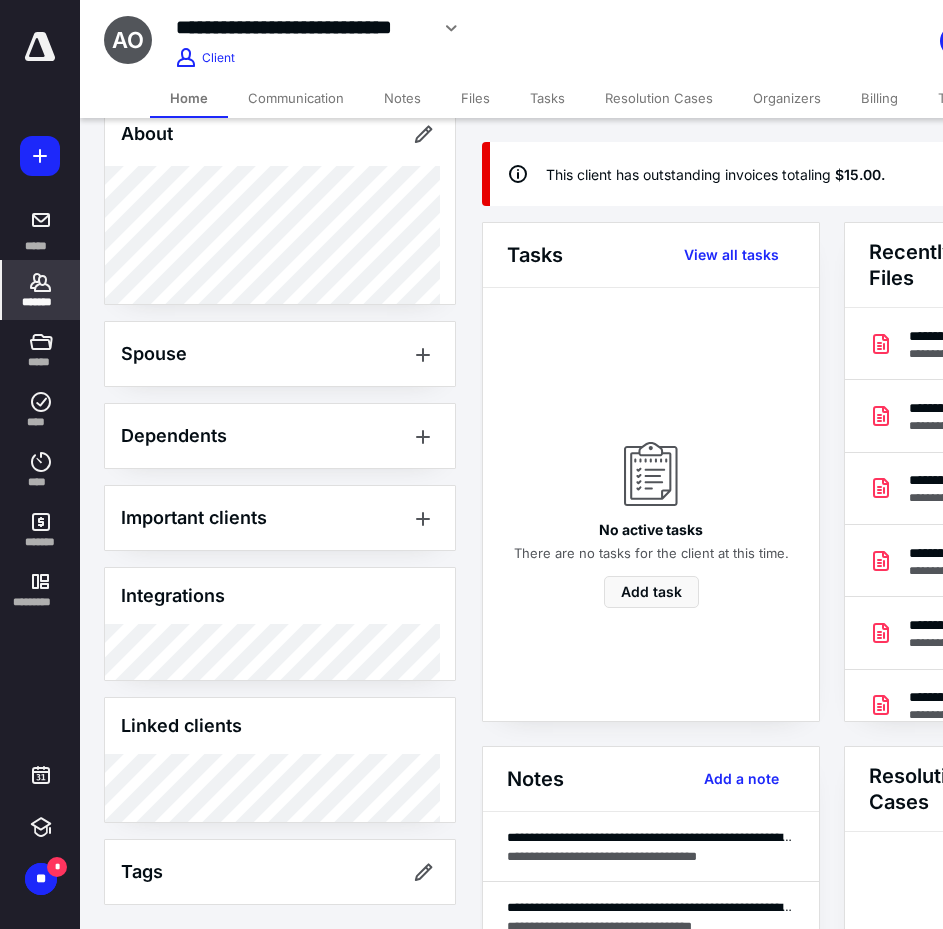 click on "Linked clients" at bounding box center [280, 726] 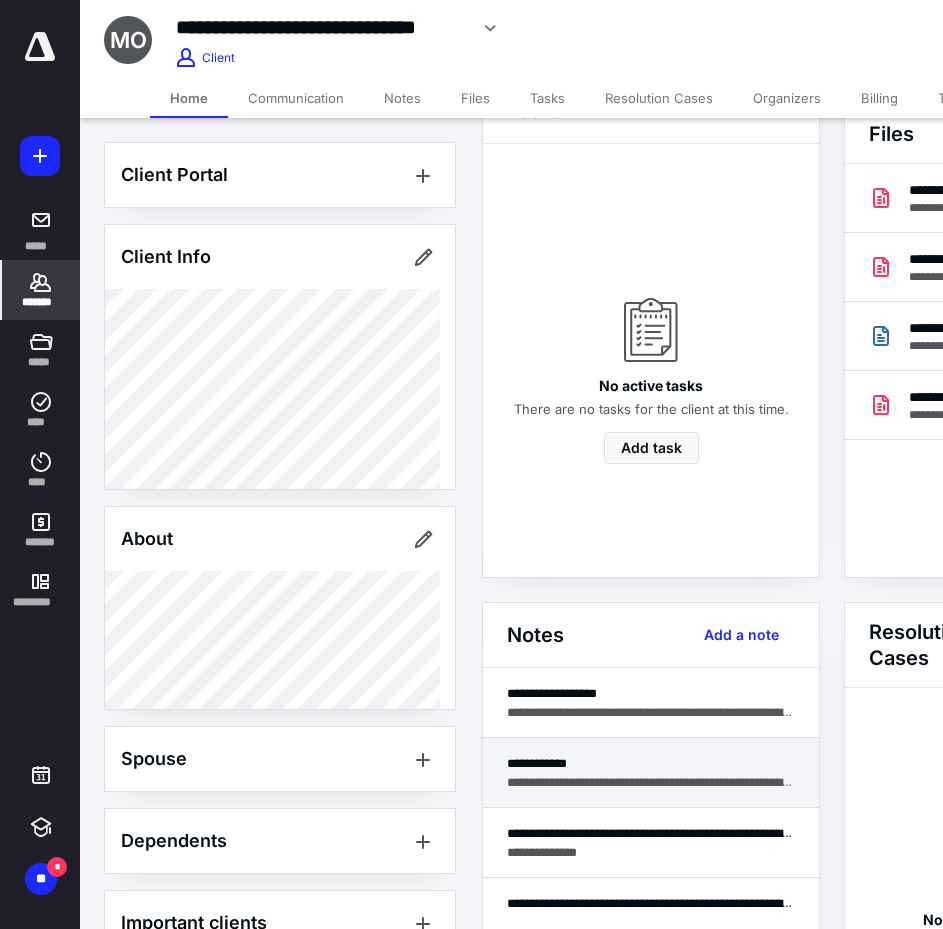 scroll, scrollTop: 100, scrollLeft: 0, axis: vertical 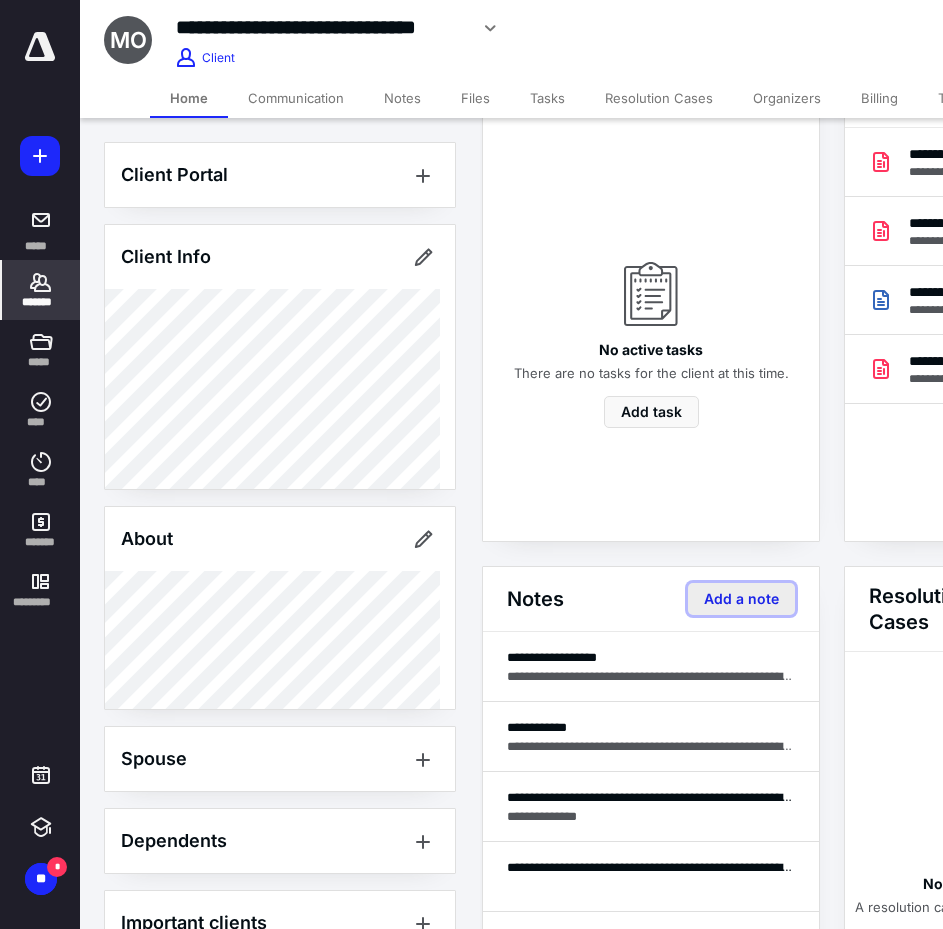 click on "Add a note" at bounding box center [741, 599] 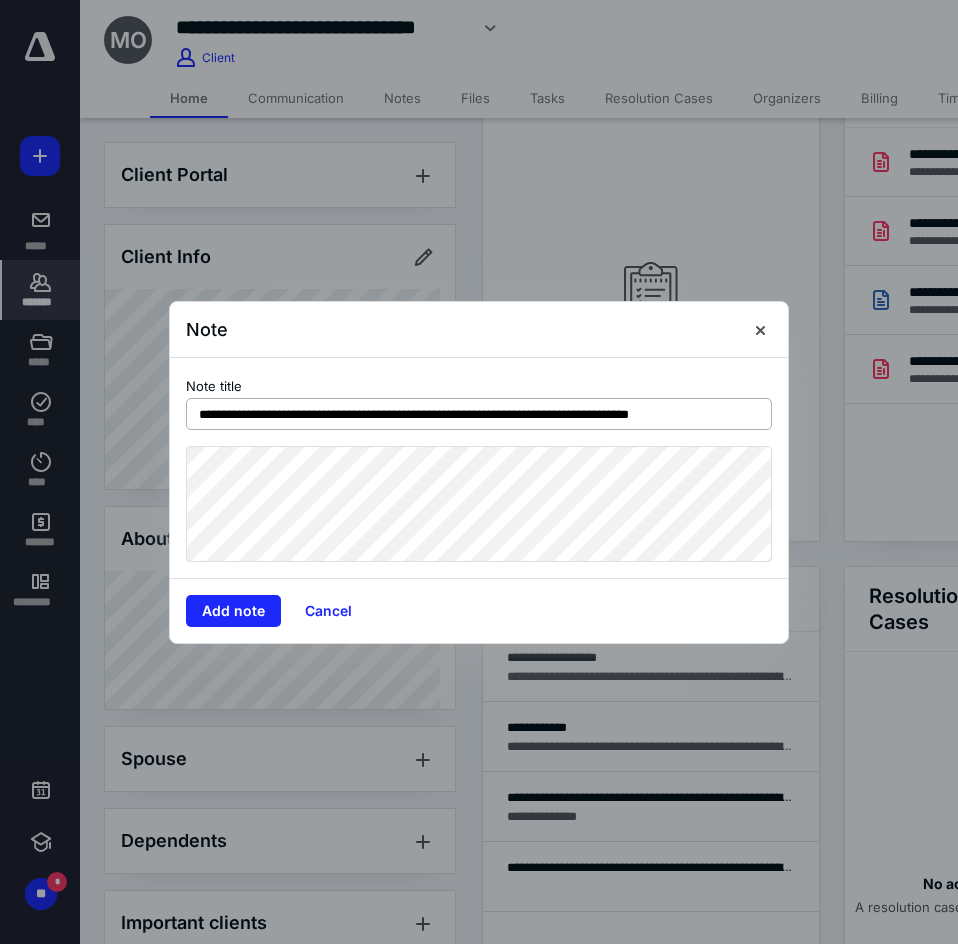 type on "**********" 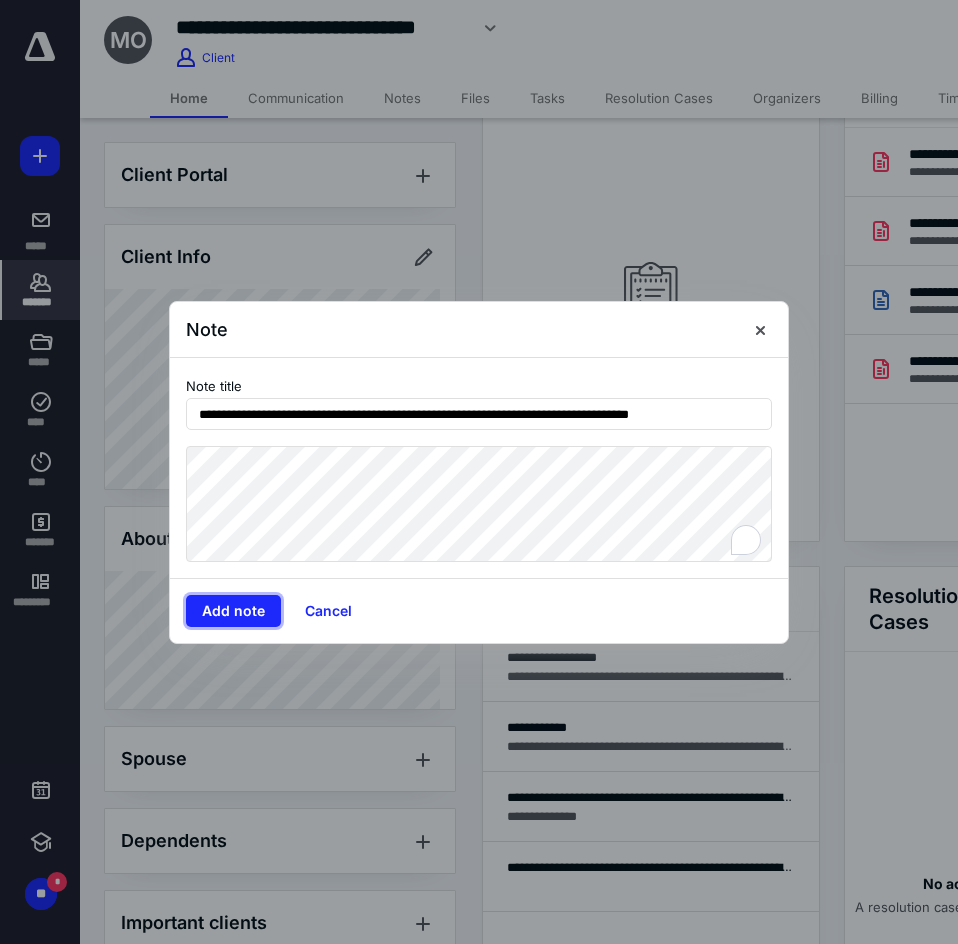 click on "**********" at bounding box center (479, 500) 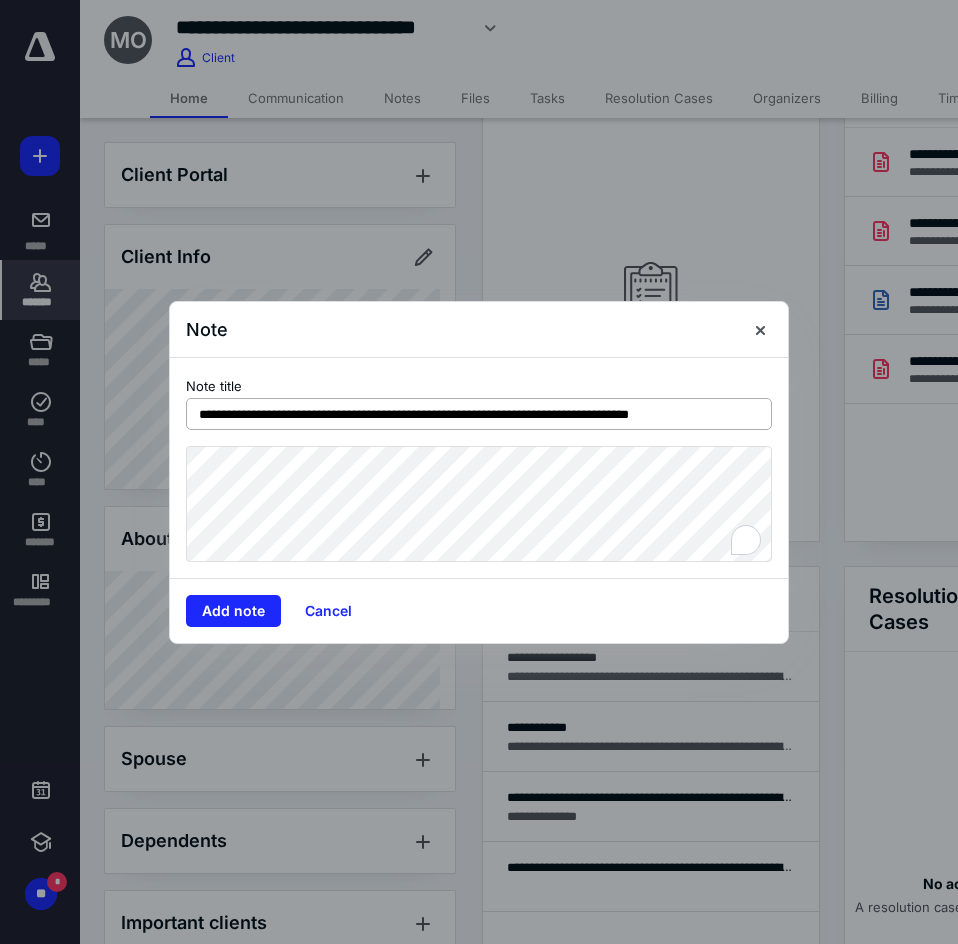 drag, startPoint x: 231, startPoint y: 608, endPoint x: 198, endPoint y: 412, distance: 198.75865 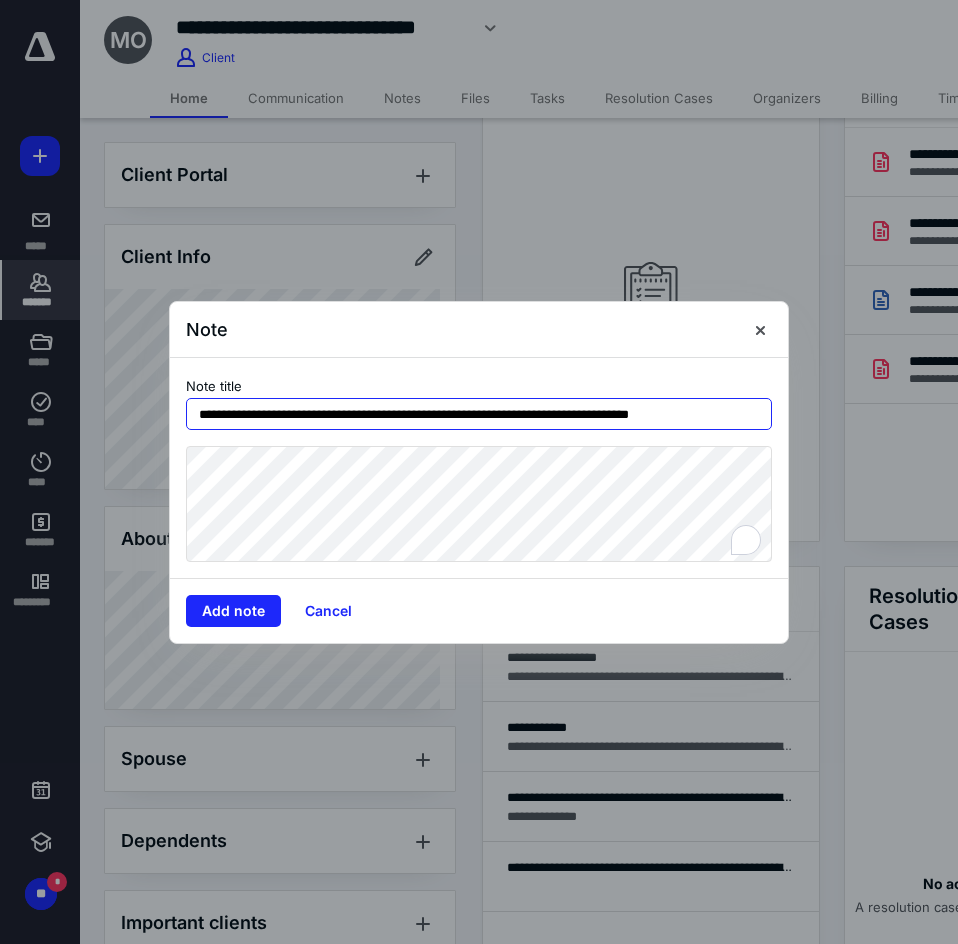 drag, startPoint x: 745, startPoint y: 415, endPoint x: 178, endPoint y: 419, distance: 567.0141 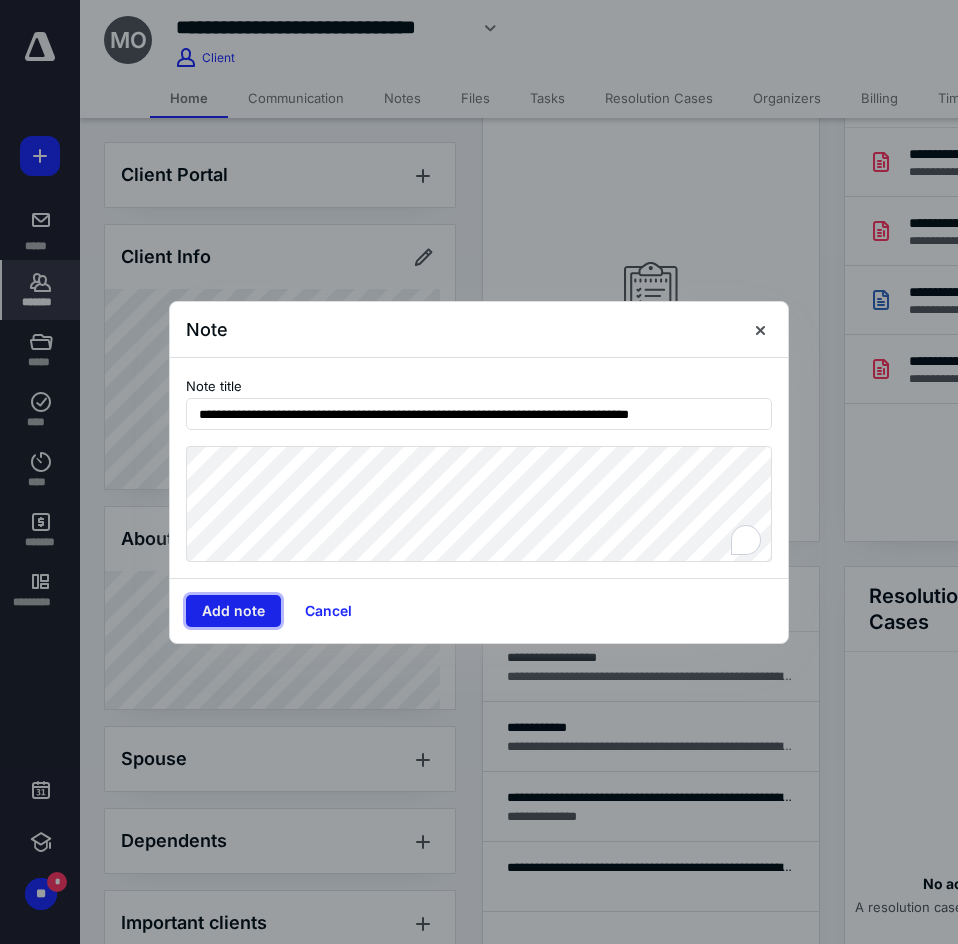click on "Add note" at bounding box center [233, 611] 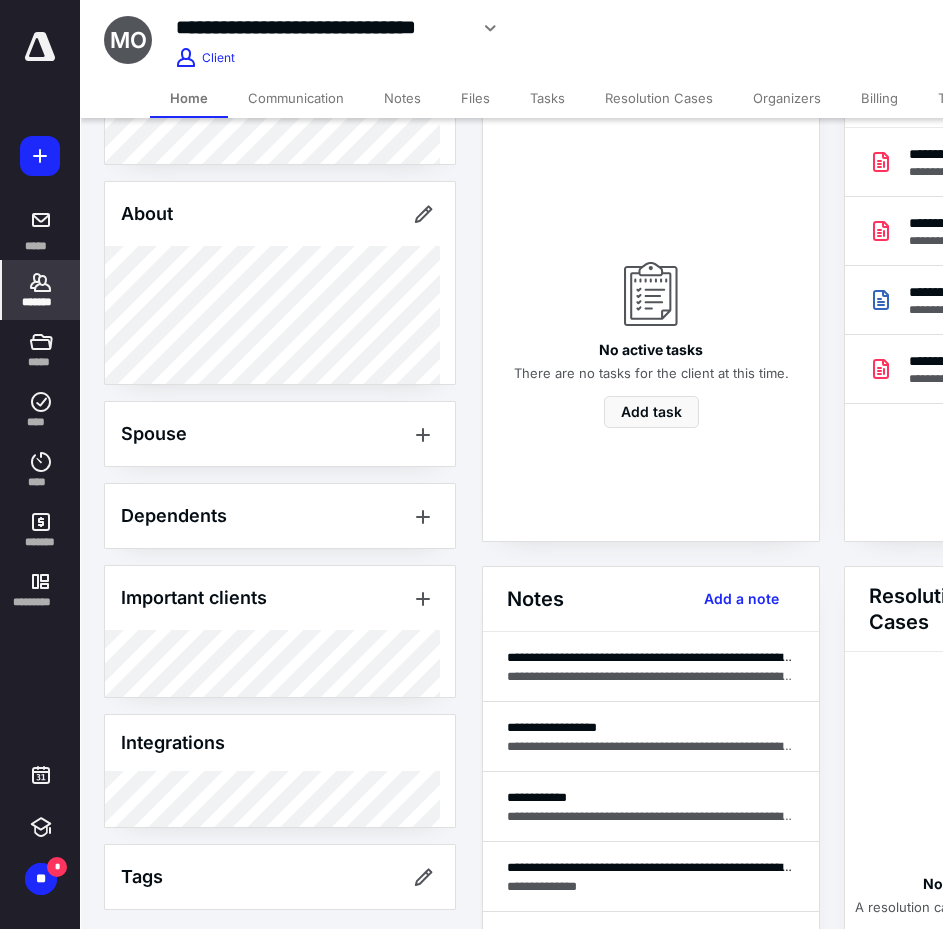 scroll, scrollTop: 330, scrollLeft: 0, axis: vertical 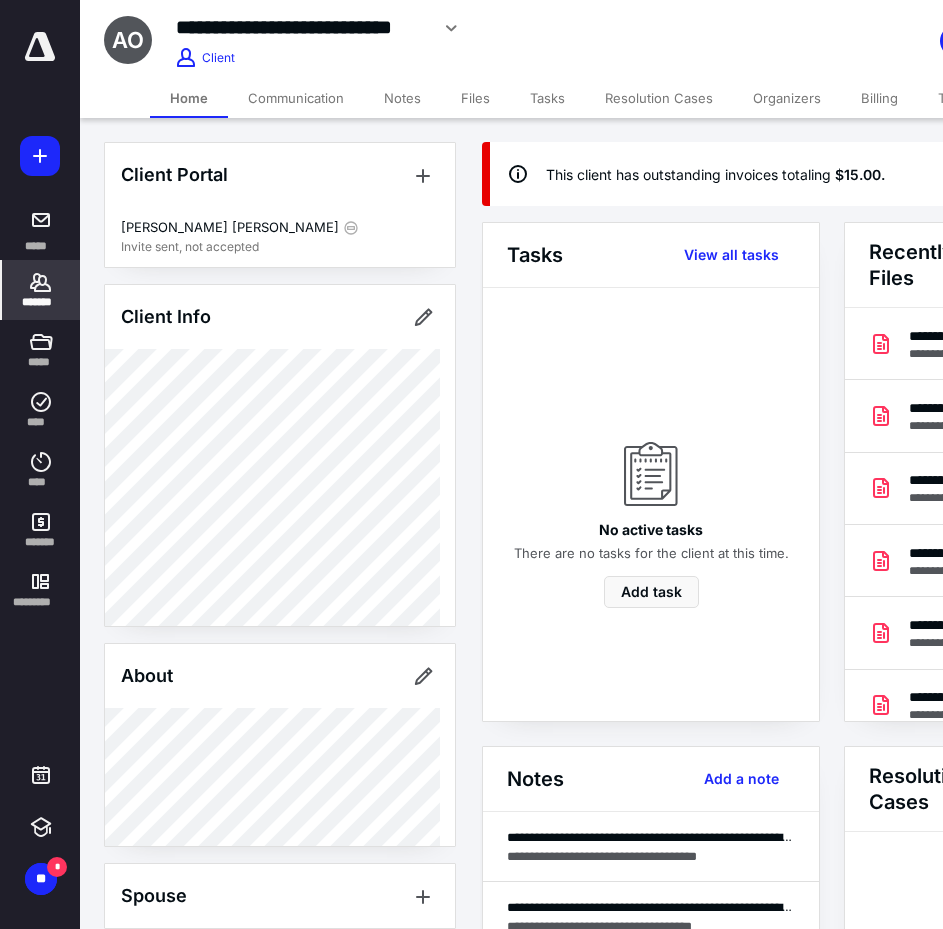 click on "Client Portal Alcione J Carreiro Oliveira Invite sent, not accepted Client Info About Spouse Dependents Important clients Integrations Linked clients Tags Manage all tags" at bounding box center [280, 794] 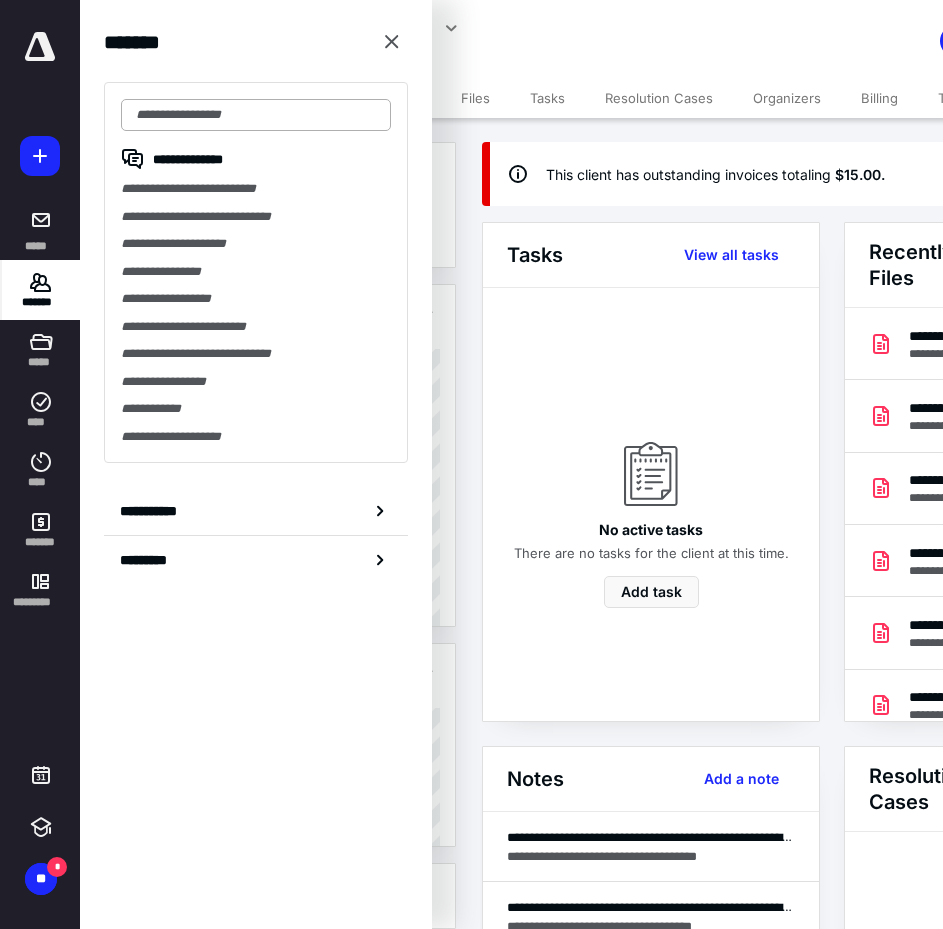 click at bounding box center (256, 115) 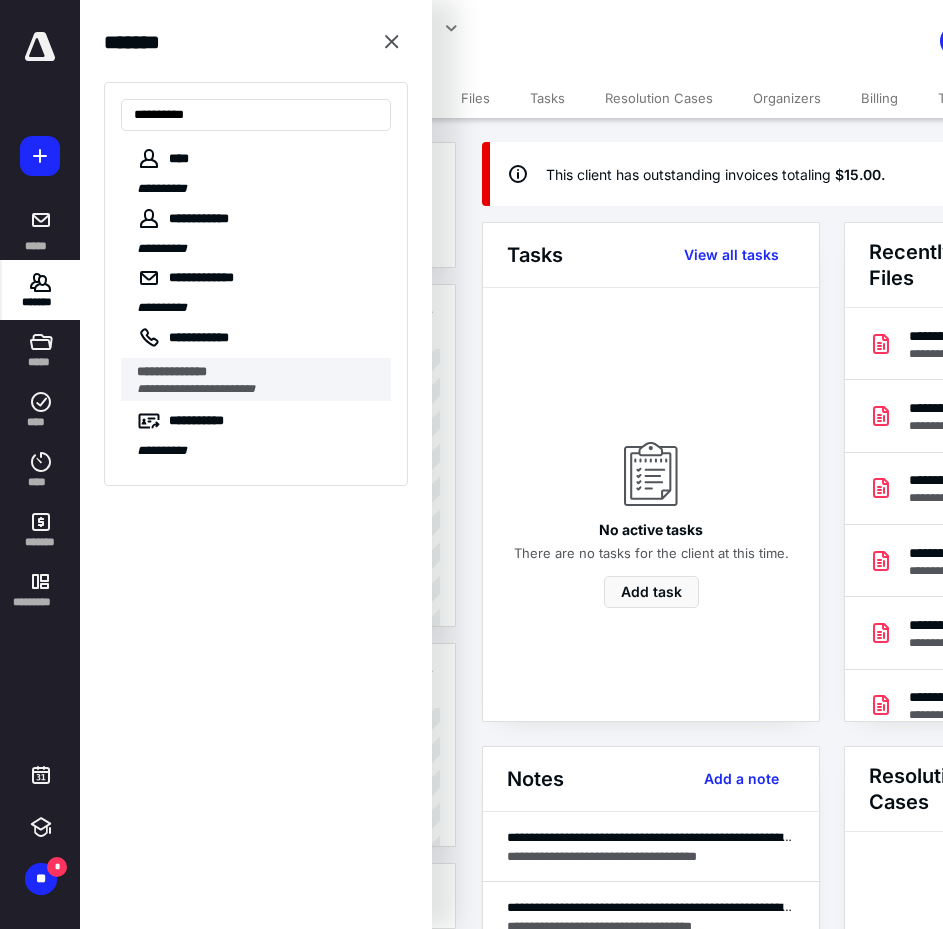 type on "**********" 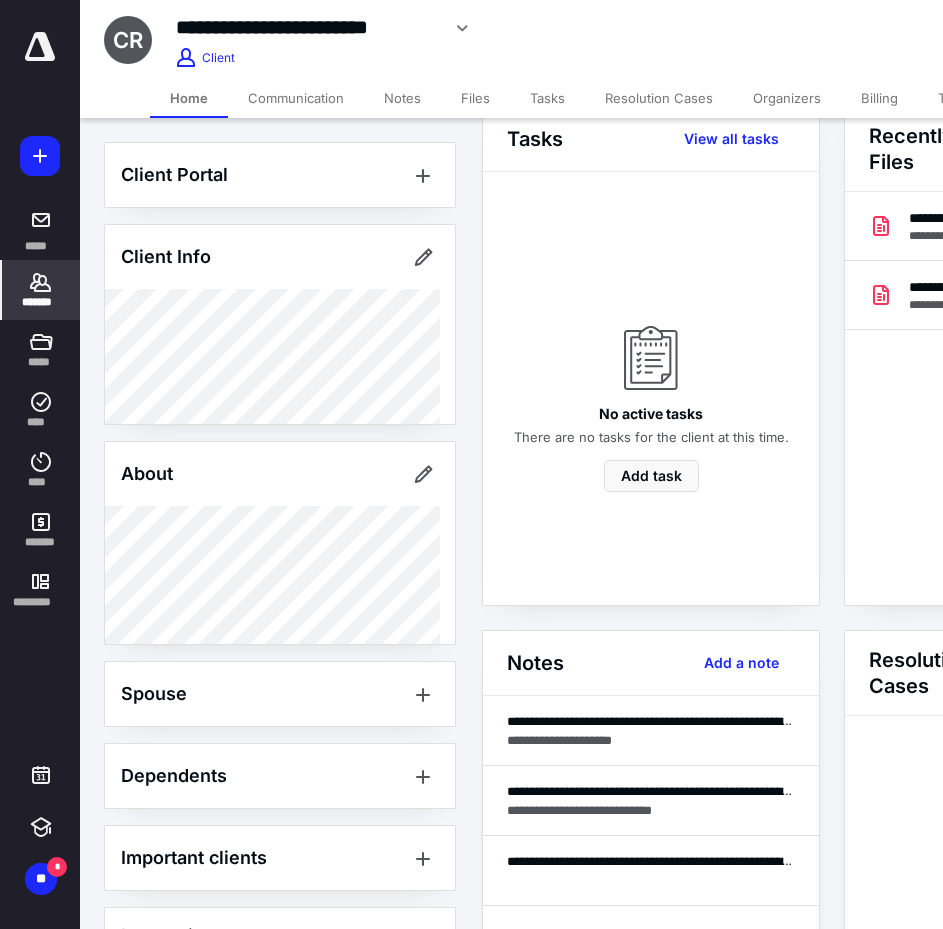 scroll, scrollTop: 100, scrollLeft: 0, axis: vertical 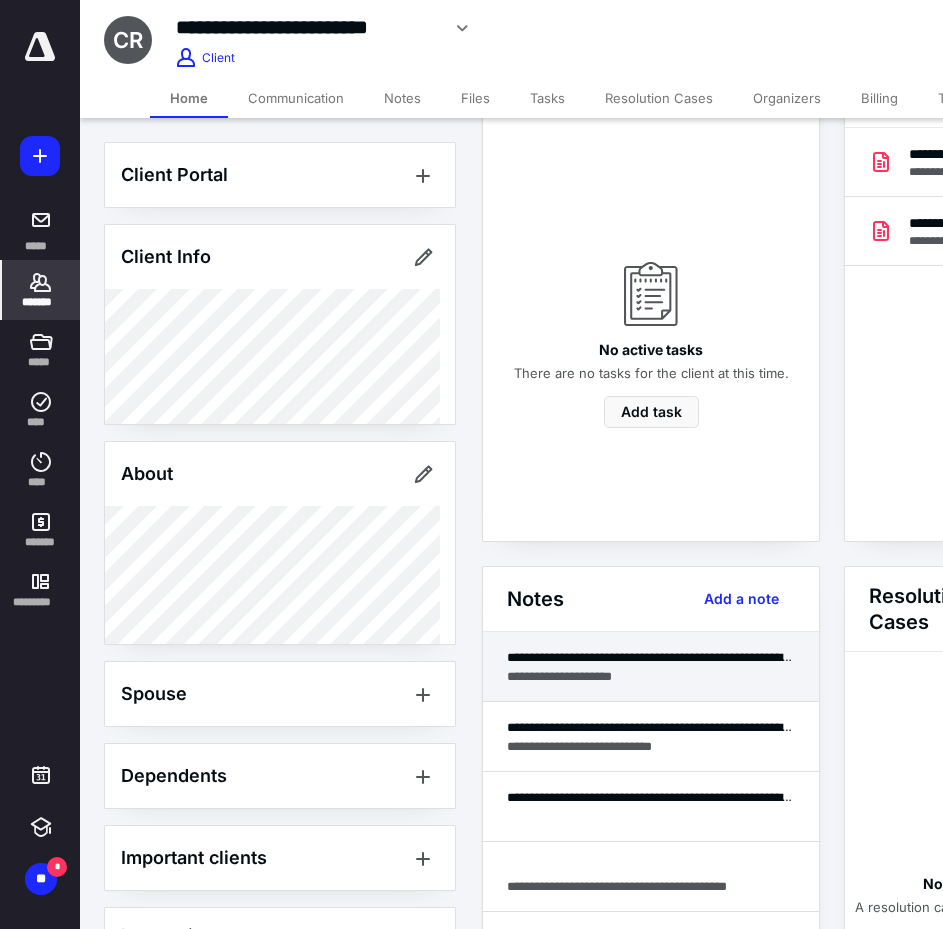 click on "**********" at bounding box center (651, 657) 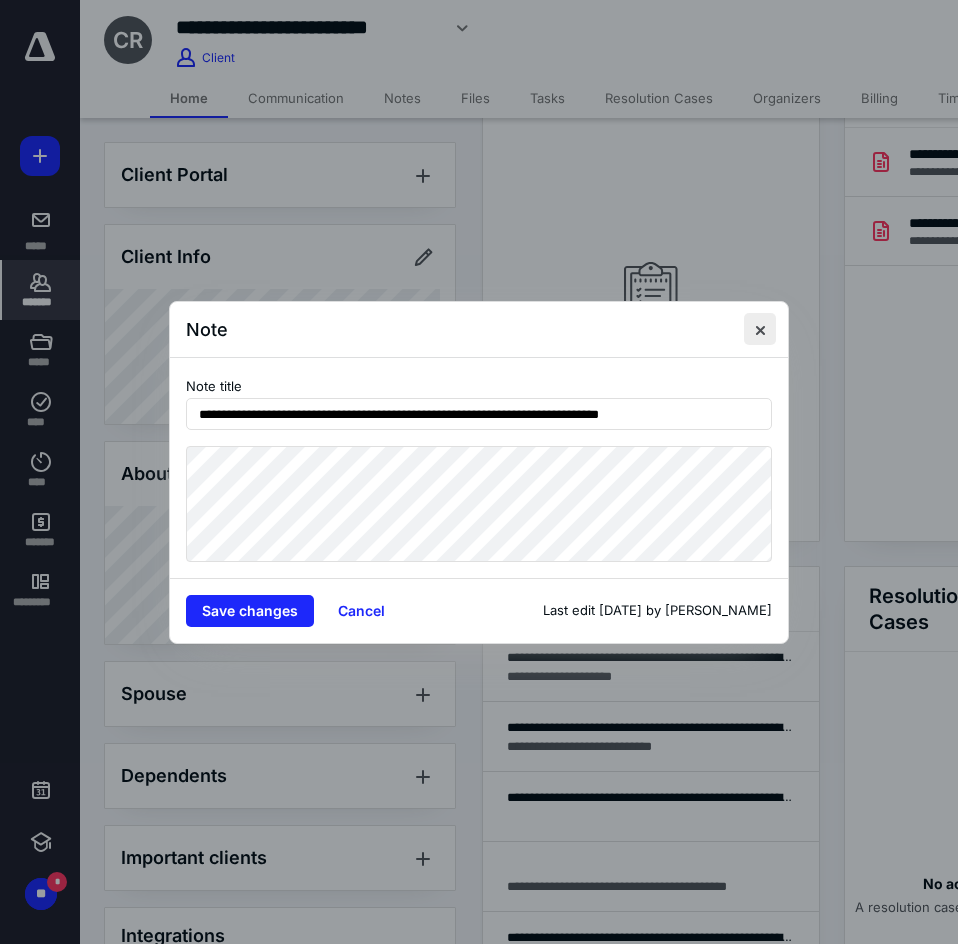 click at bounding box center (760, 329) 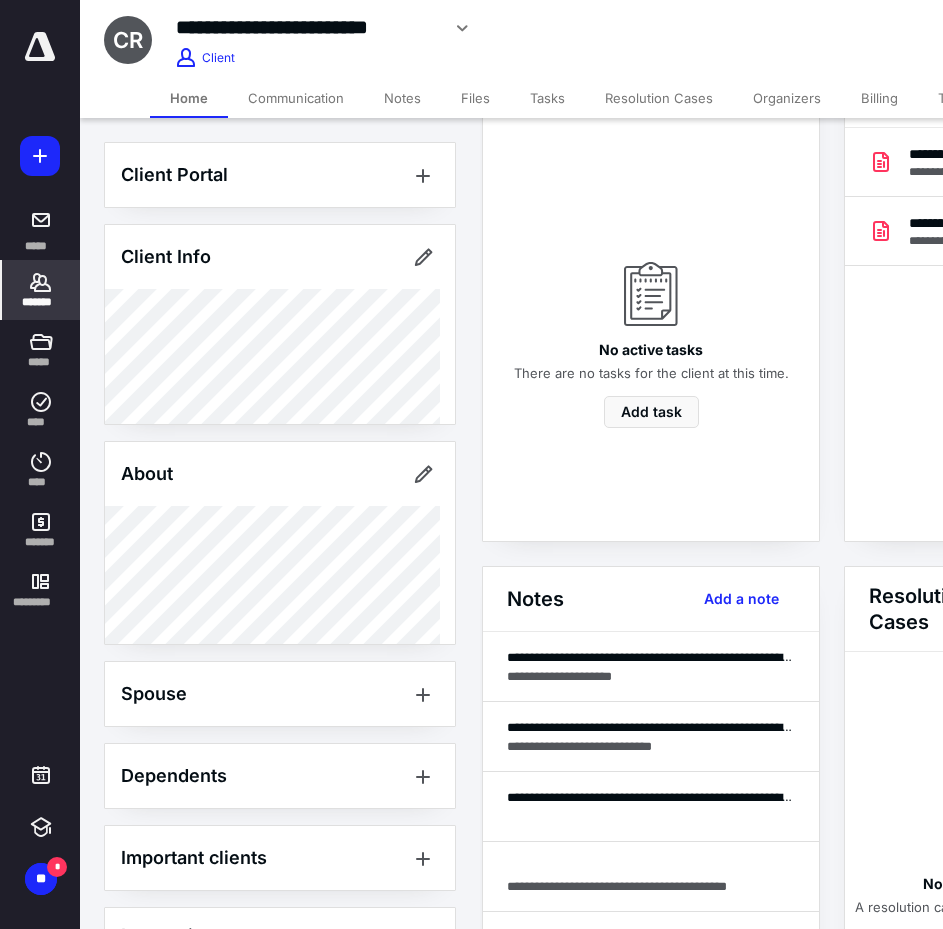 click 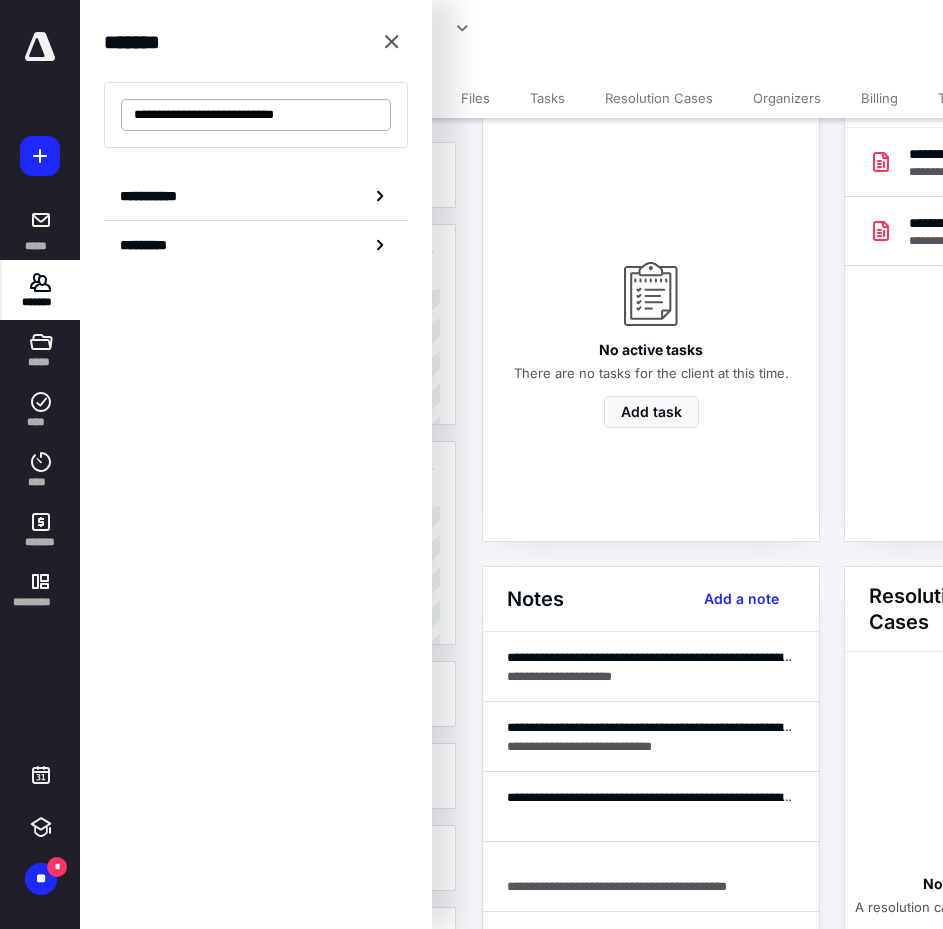 drag, startPoint x: 338, startPoint y: 110, endPoint x: 240, endPoint y: 108, distance: 98.02041 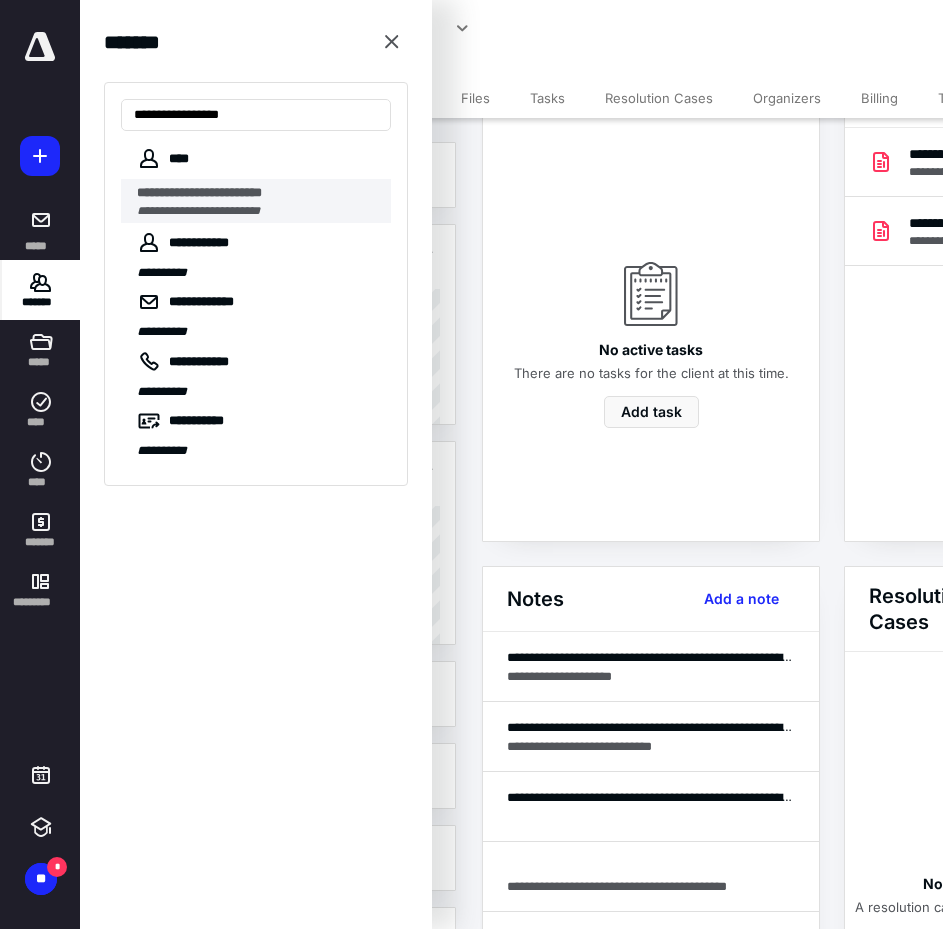 type on "**********" 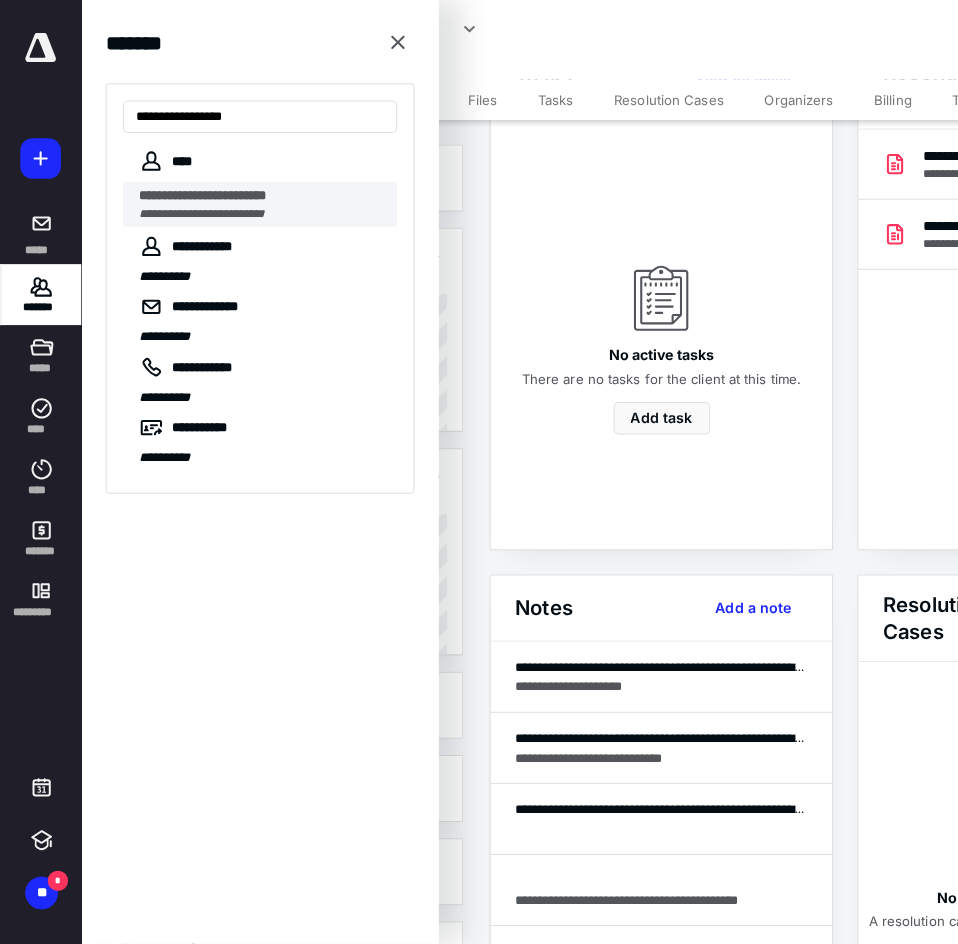 scroll, scrollTop: 0, scrollLeft: 0, axis: both 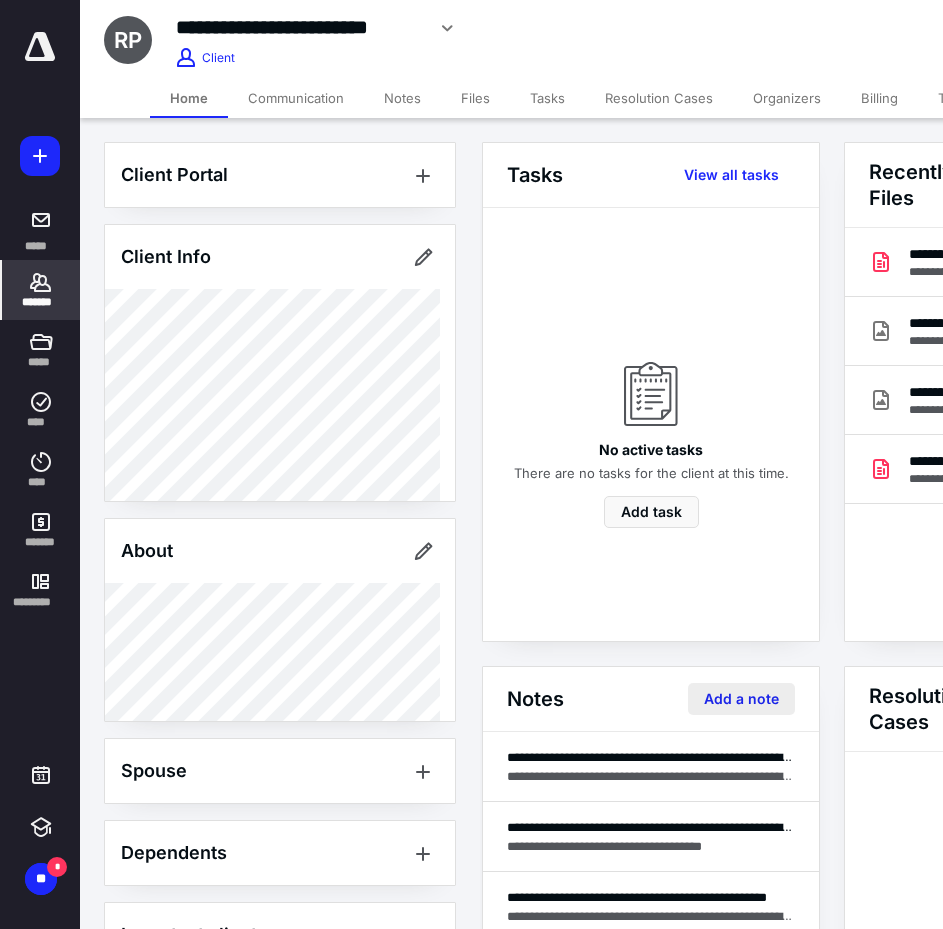 click on "Add a note" at bounding box center (741, 699) 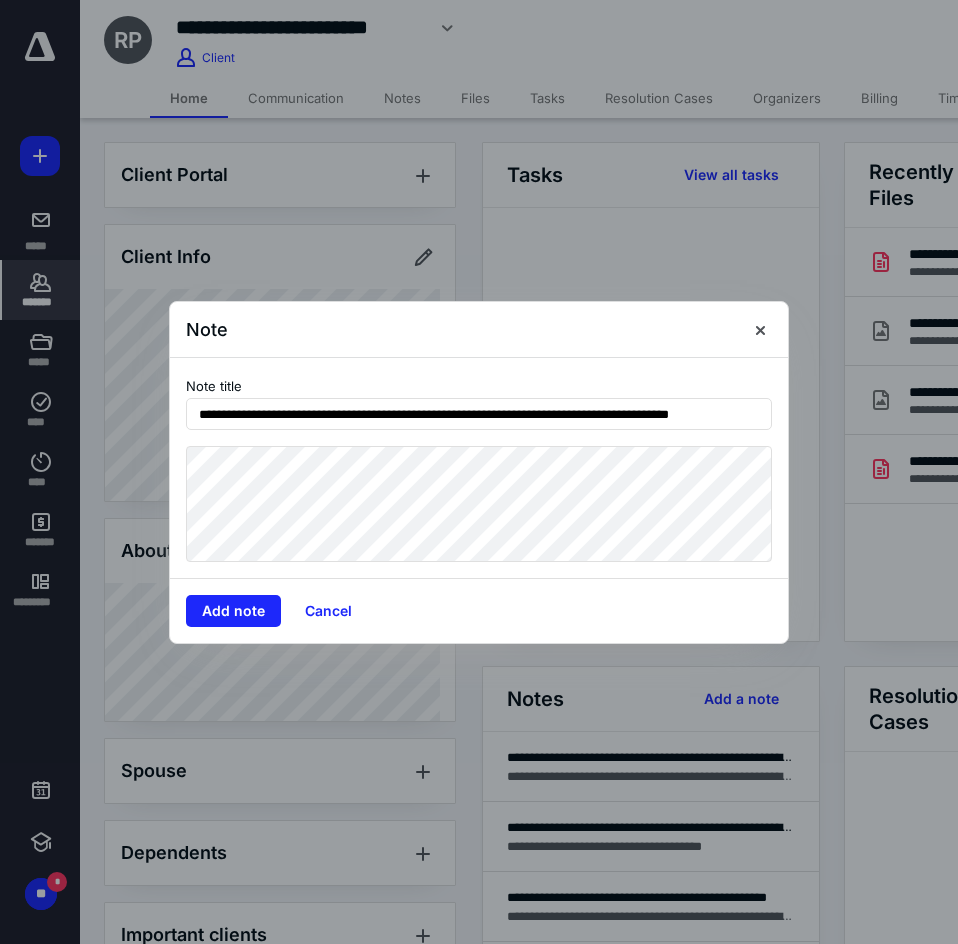 scroll, scrollTop: 0, scrollLeft: 17, axis: horizontal 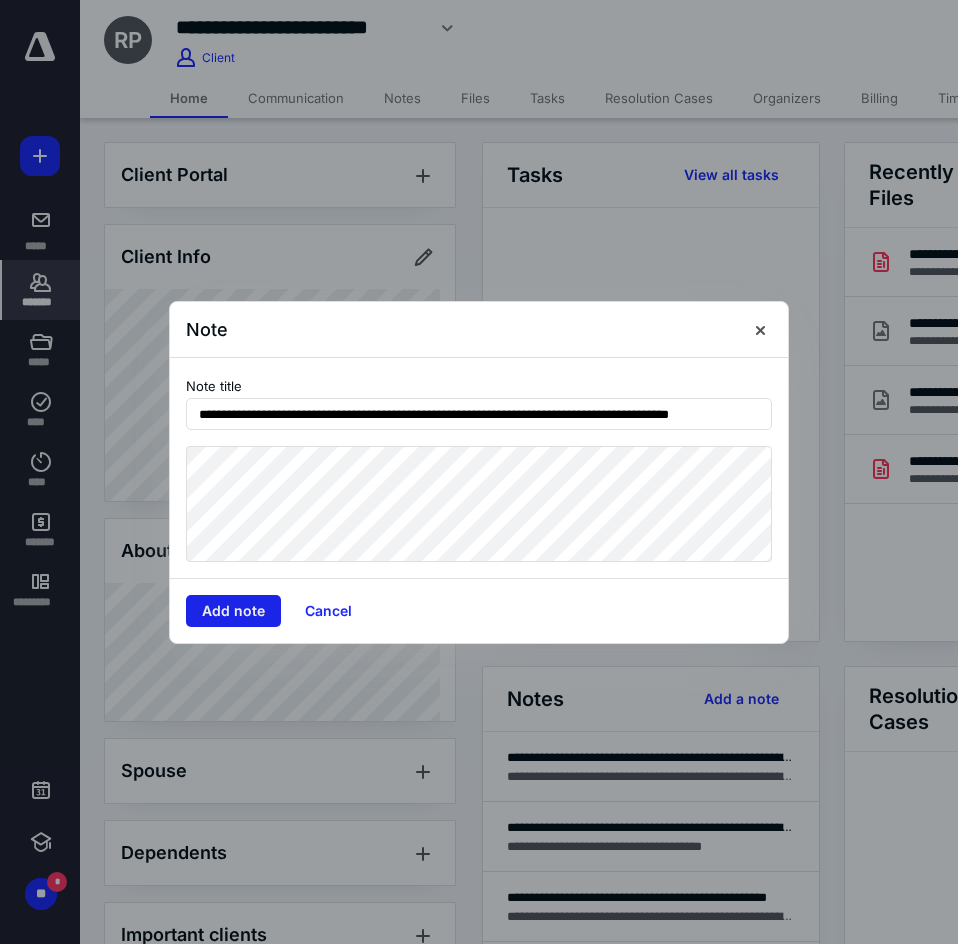 click on "Add note" at bounding box center [233, 611] 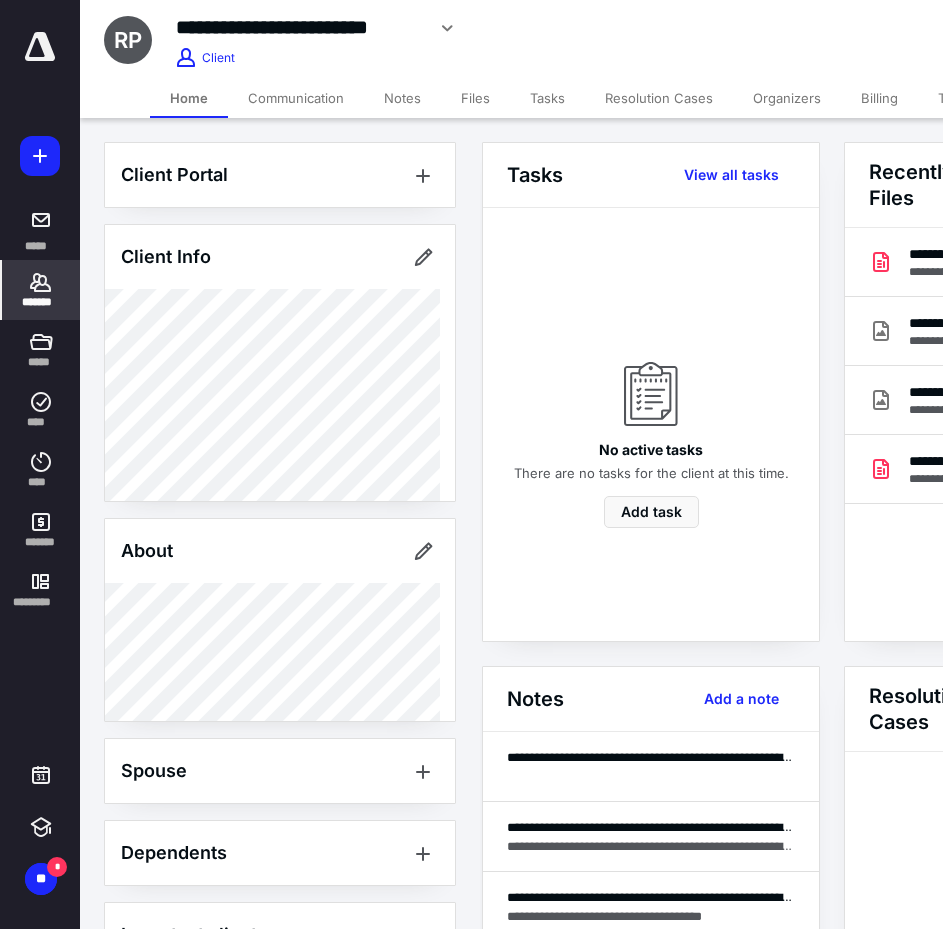 click on "*******" at bounding box center [41, 290] 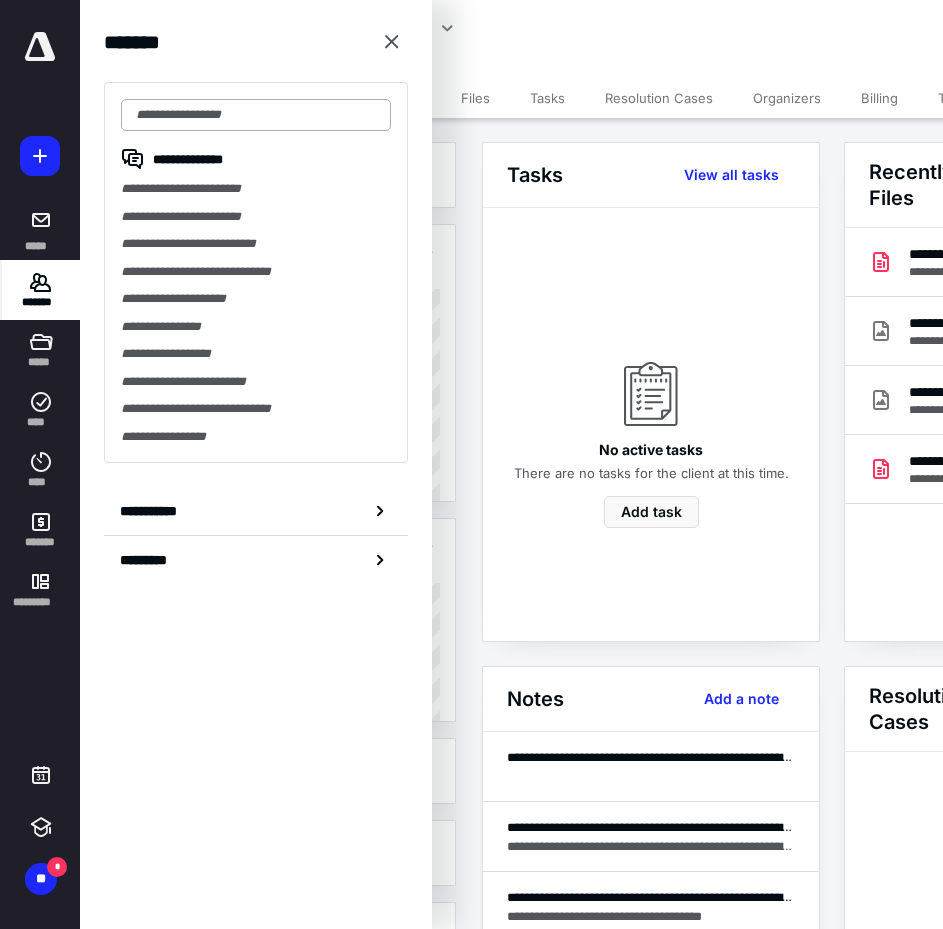 click at bounding box center (256, 115) 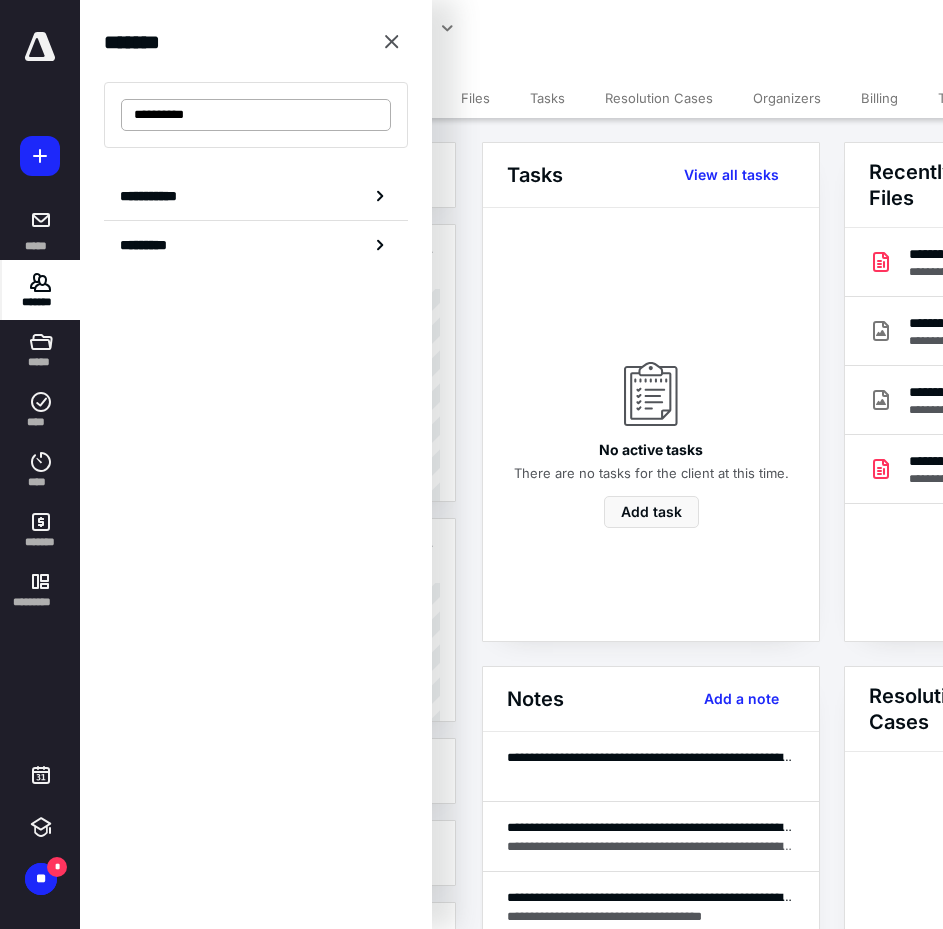 click on "**********" at bounding box center (256, 115) 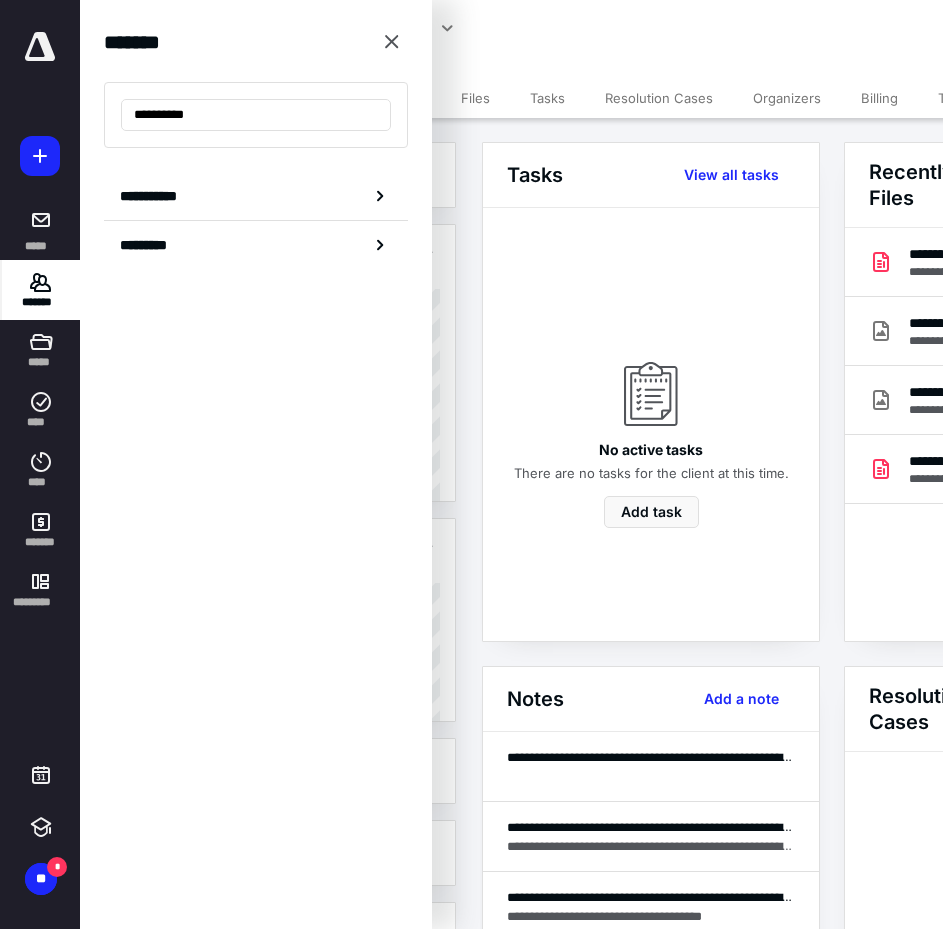 drag, startPoint x: 229, startPoint y: 113, endPoint x: 98, endPoint y: 132, distance: 132.3707 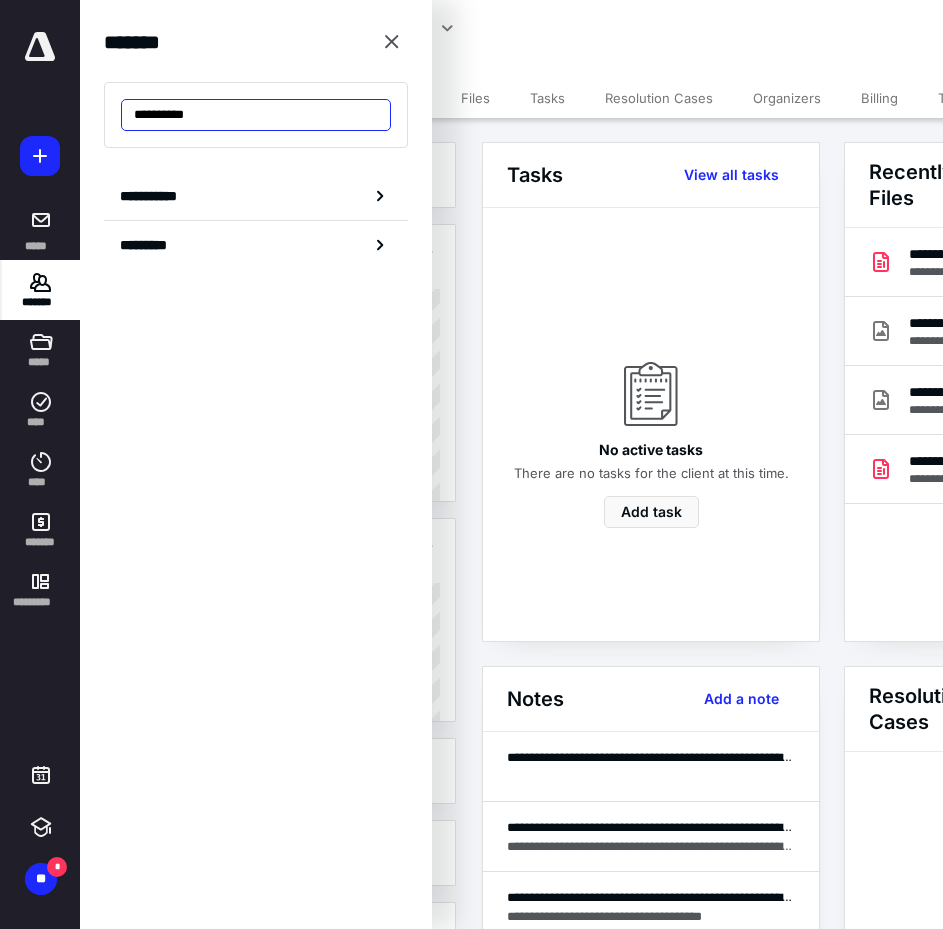click on "**********" at bounding box center (256, 115) 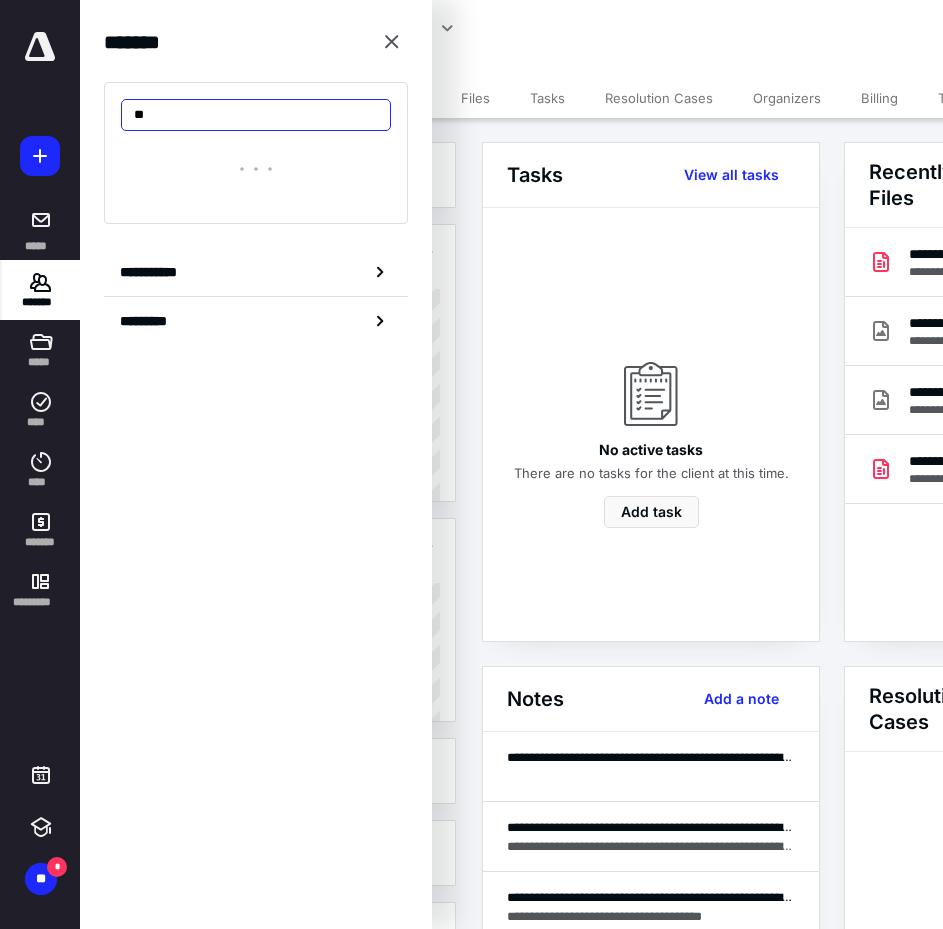 type on "*" 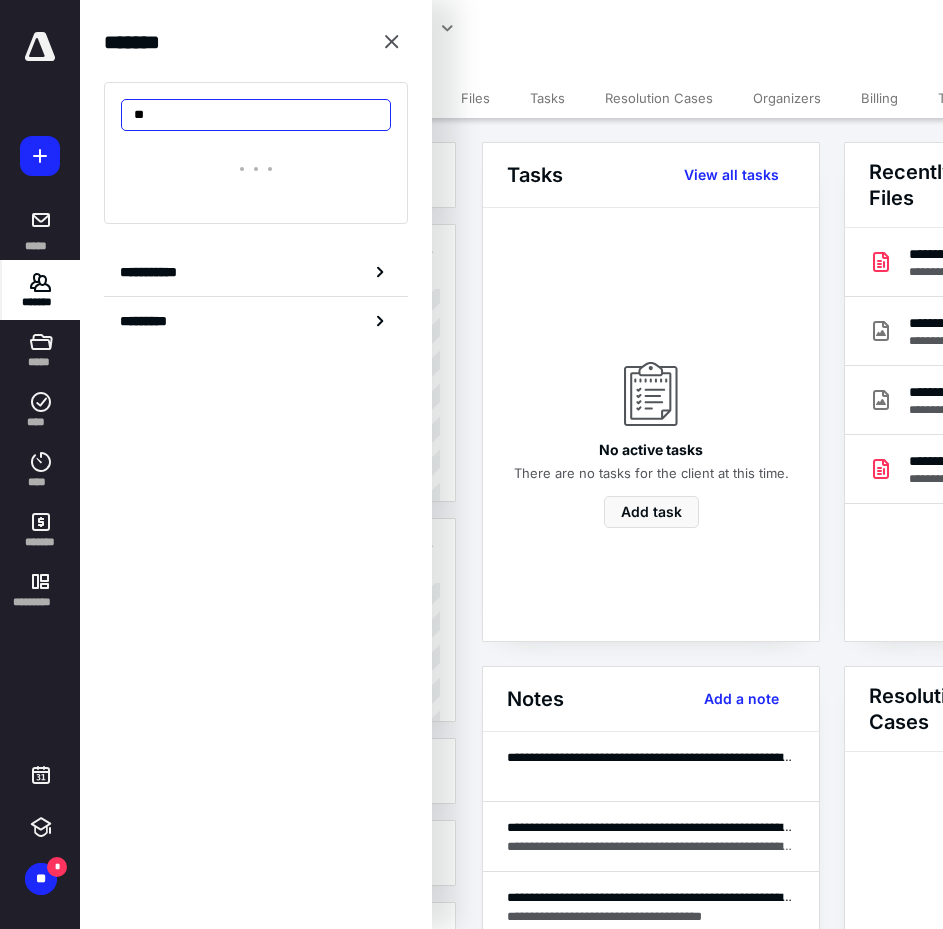 type on "*" 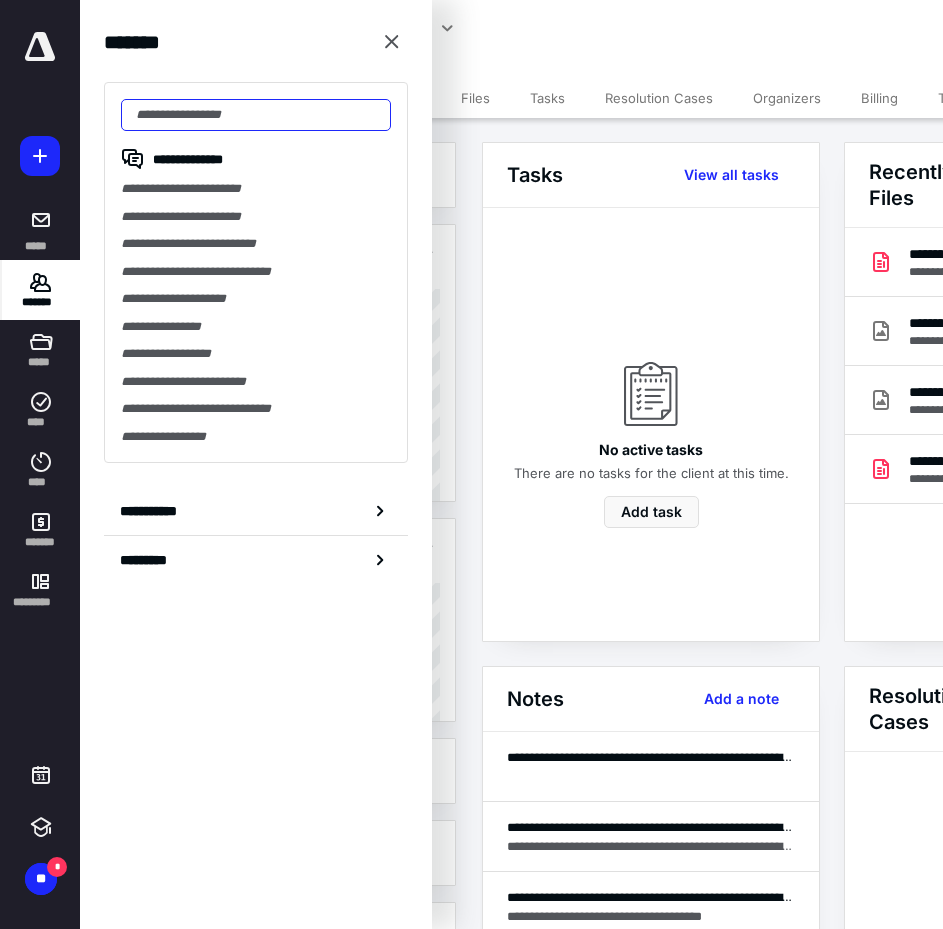 type 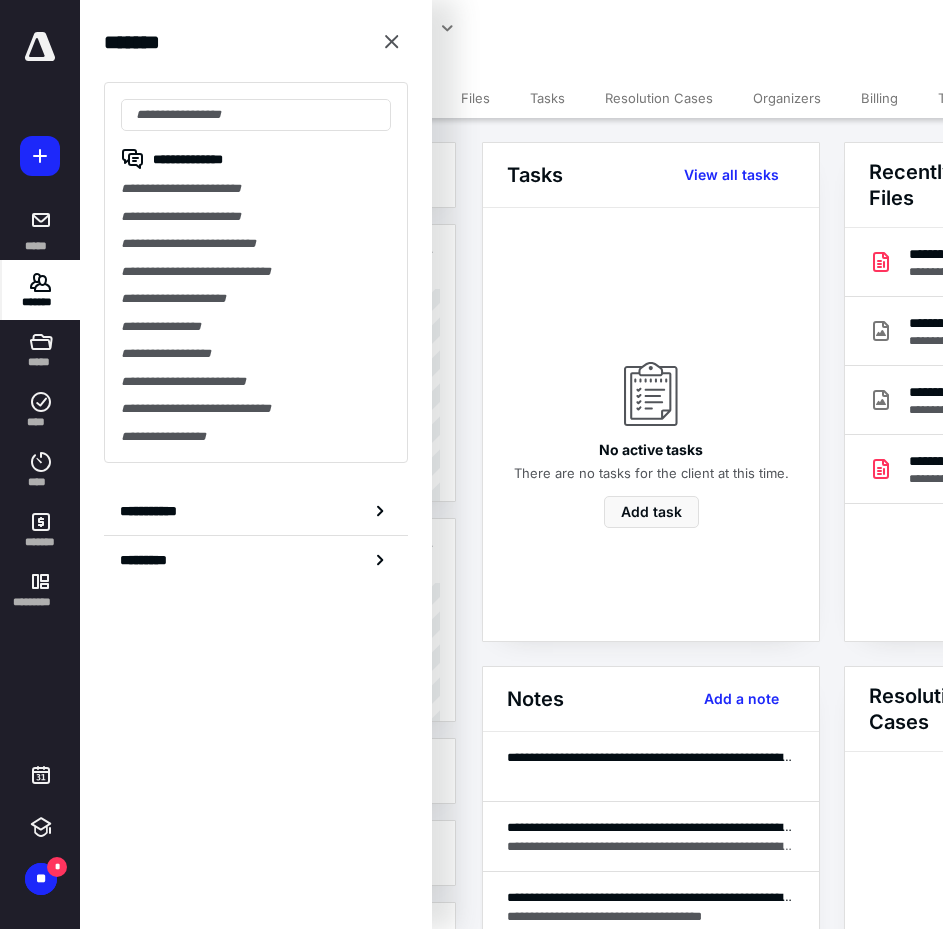click 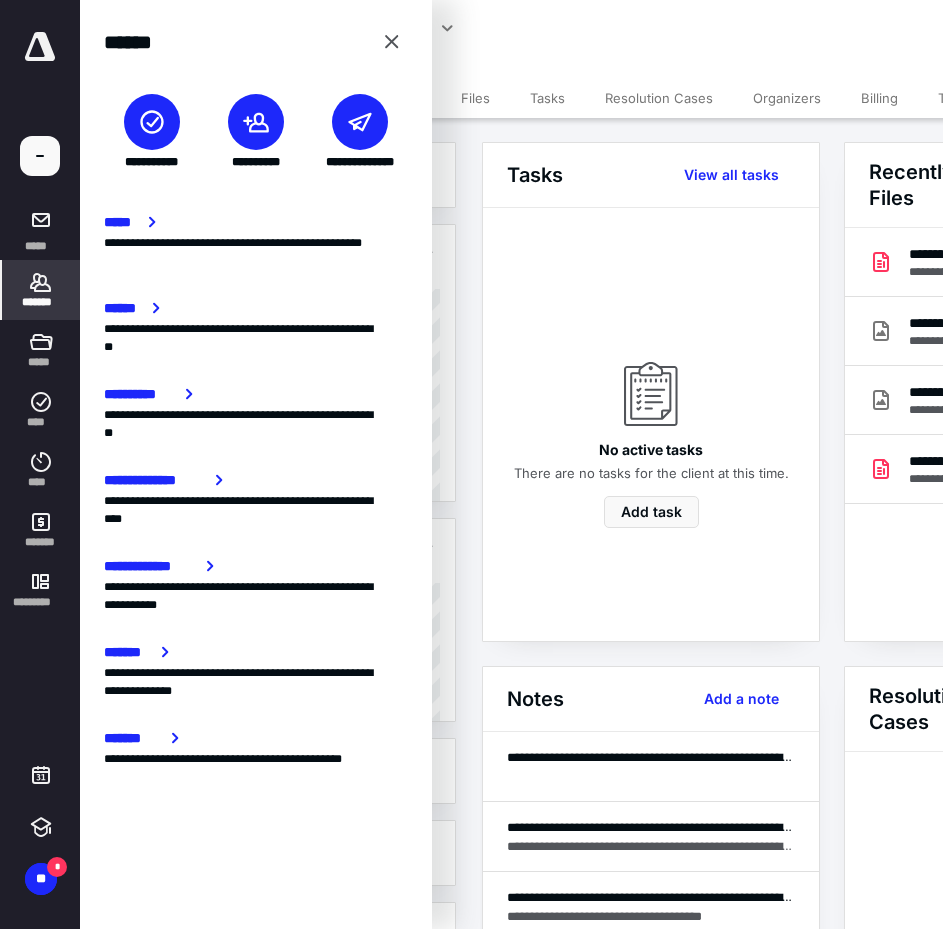 click 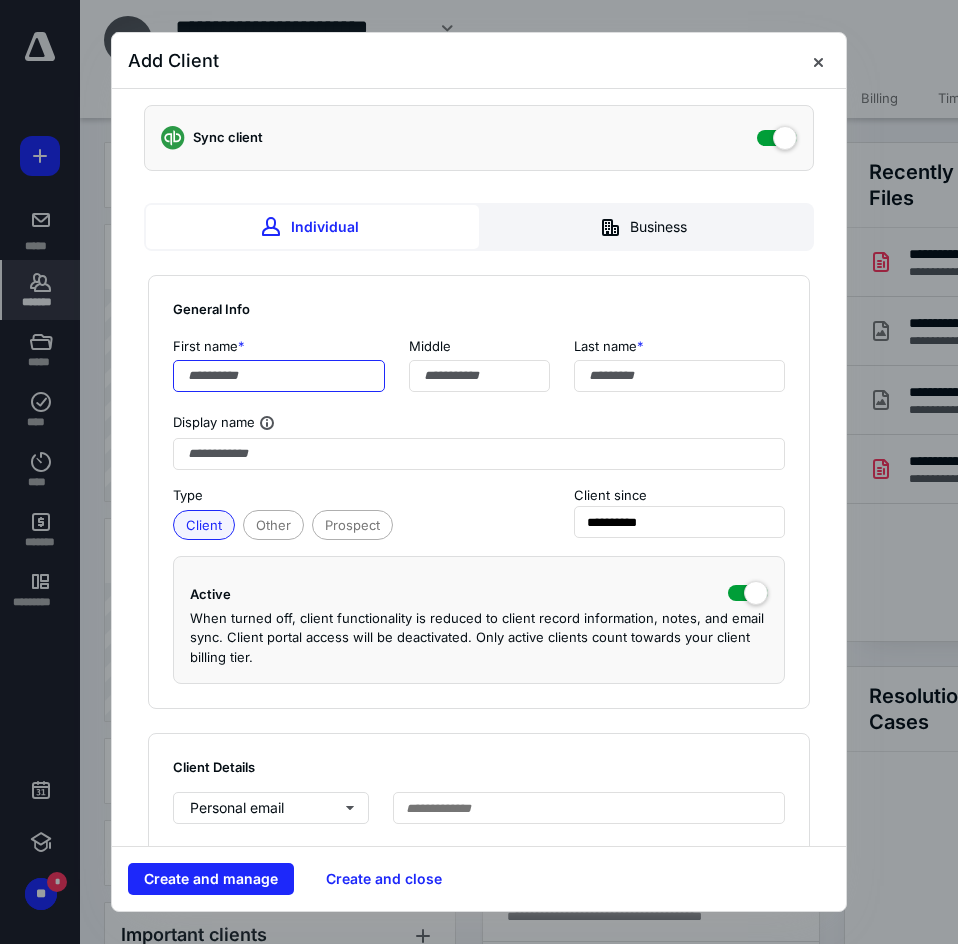 click at bounding box center (279, 376) 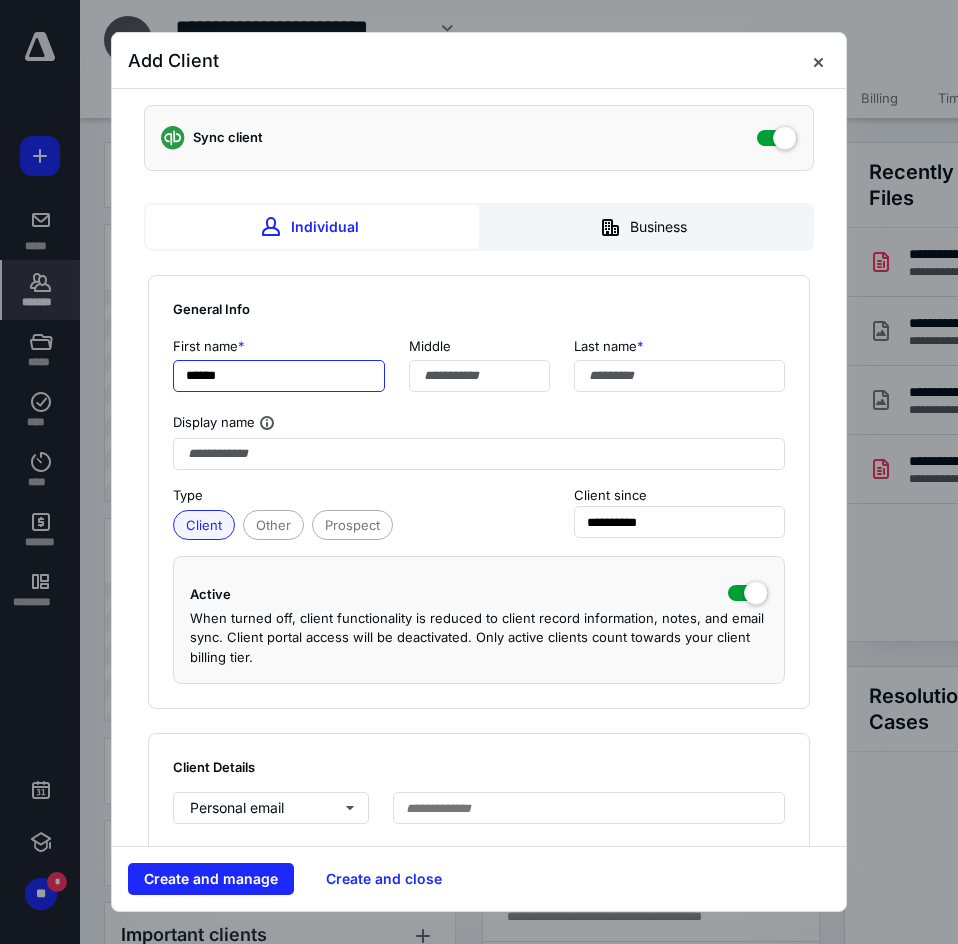 type on "******" 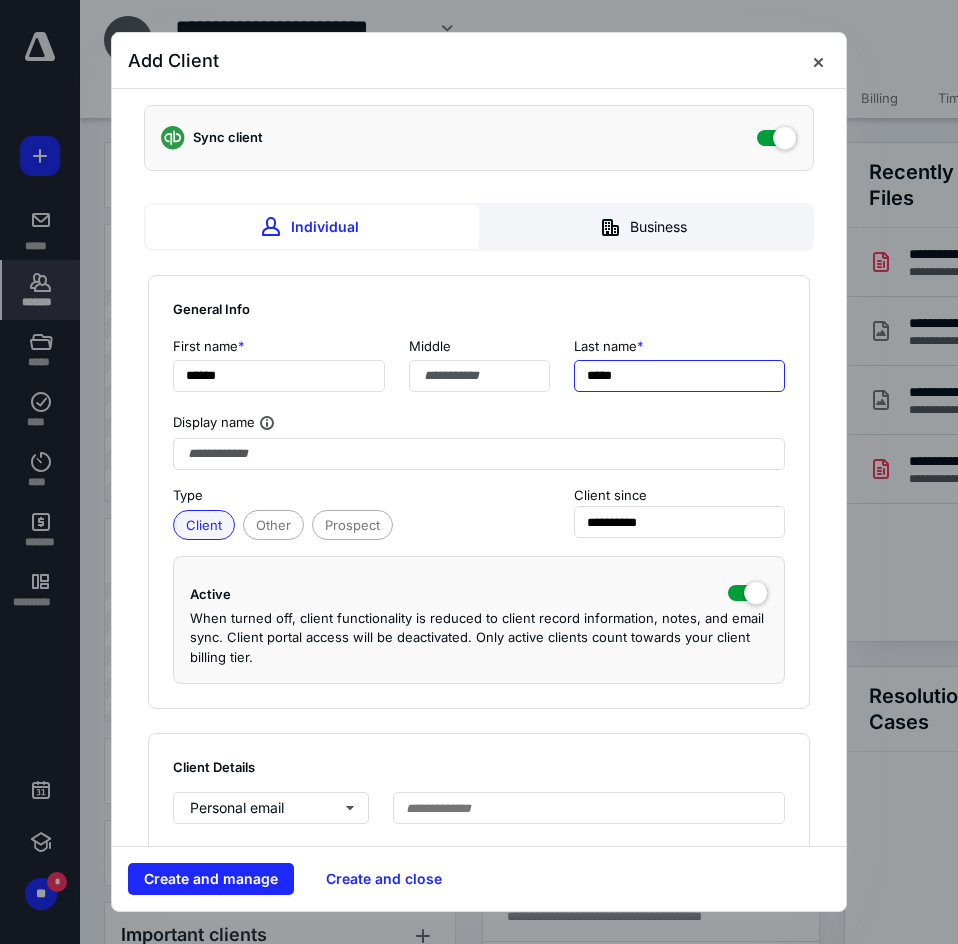 type on "*****" 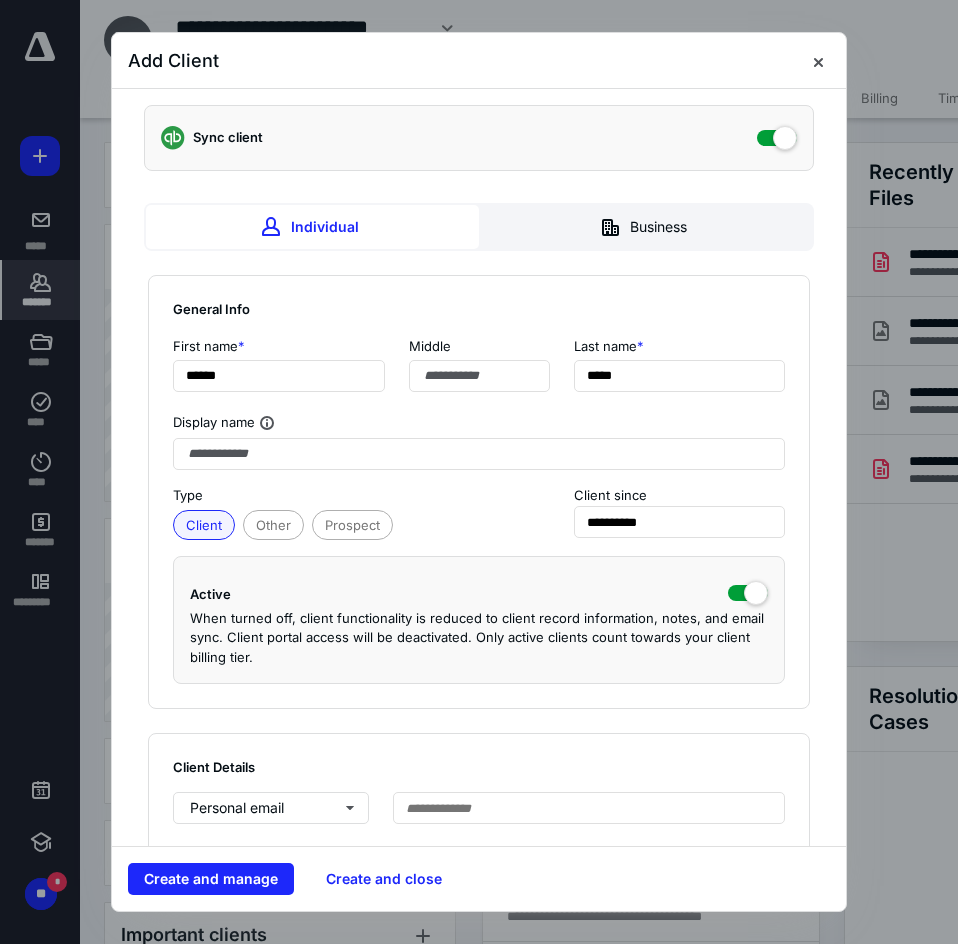 click on "**********" at bounding box center (479, 513) 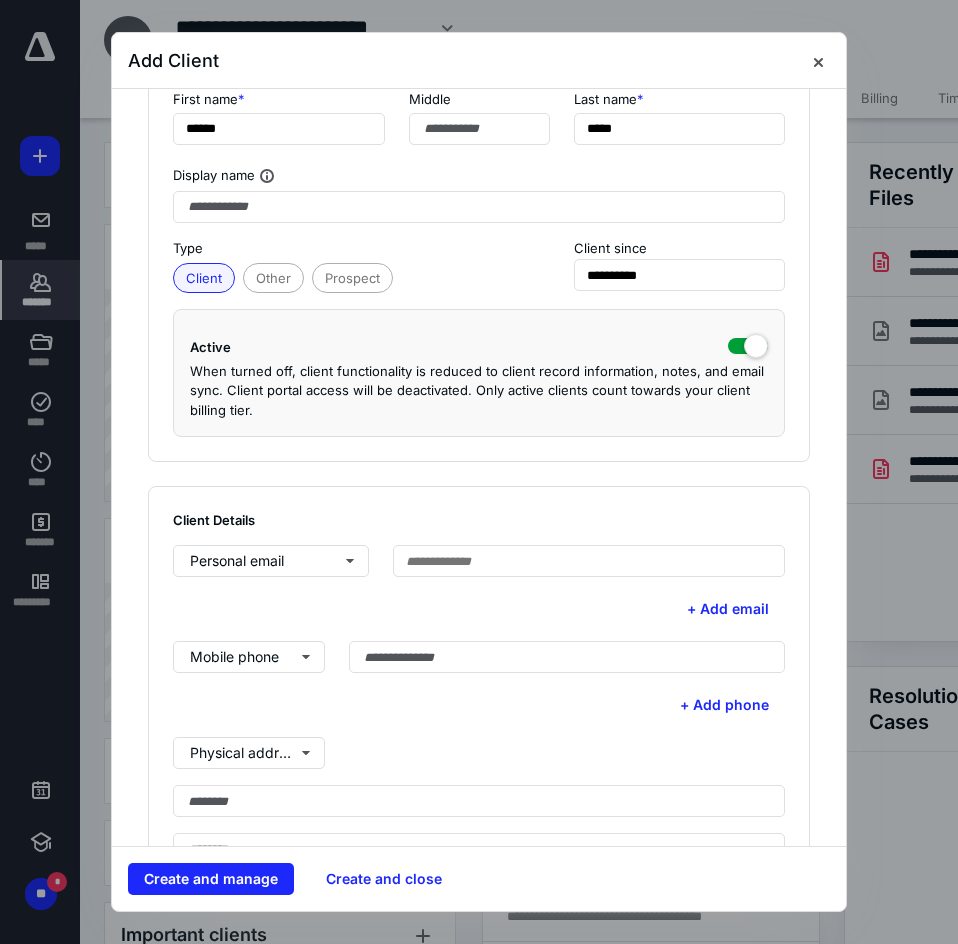 scroll, scrollTop: 300, scrollLeft: 0, axis: vertical 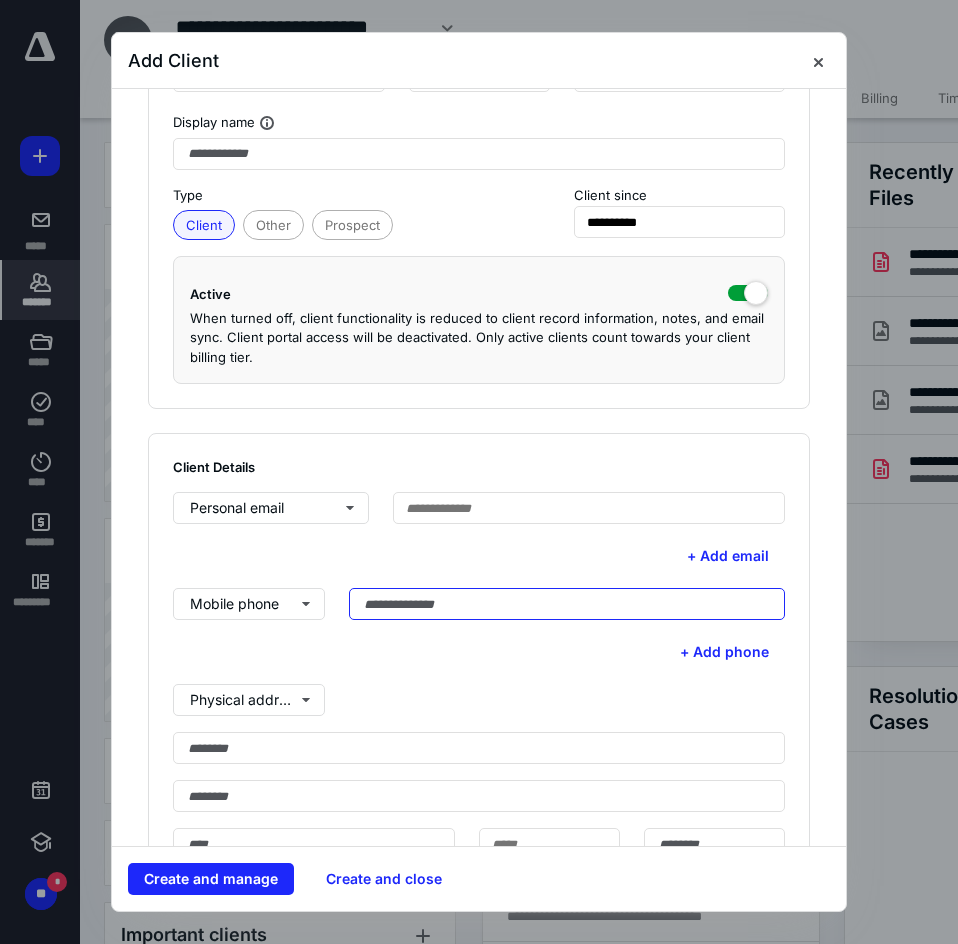 click at bounding box center [567, 604] 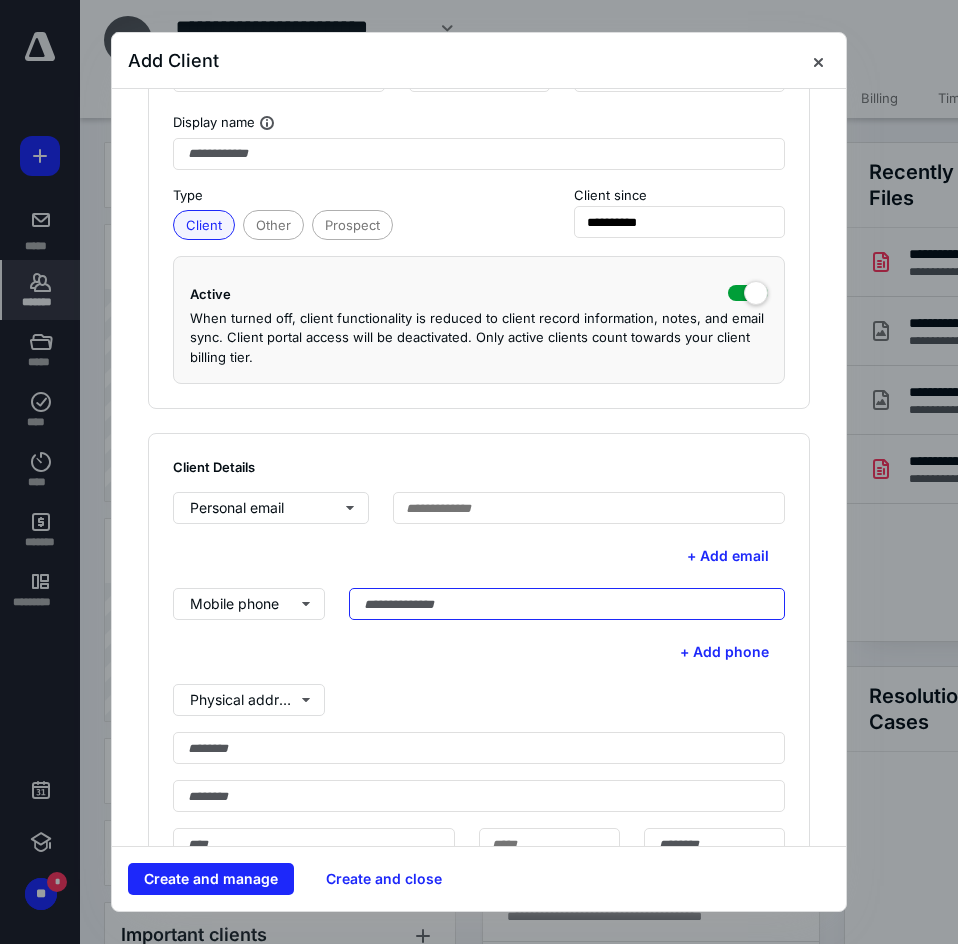 click at bounding box center (567, 604) 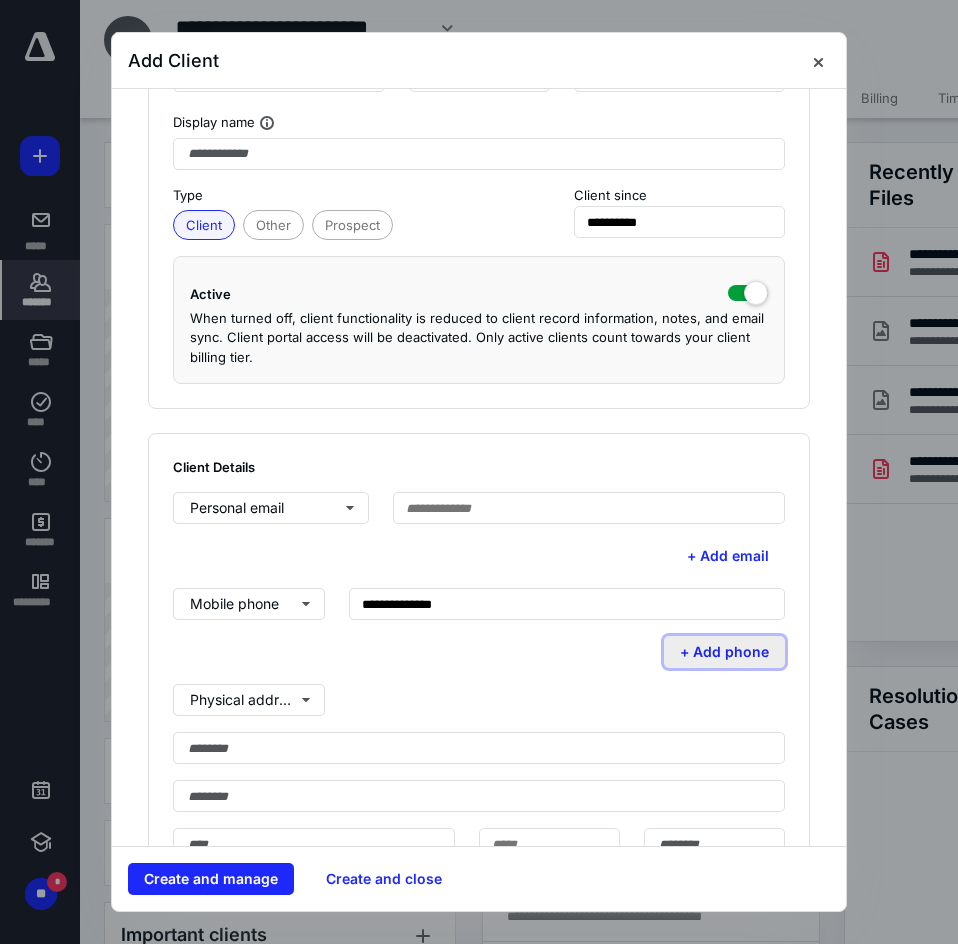click on "+ Add phone" at bounding box center [724, 652] 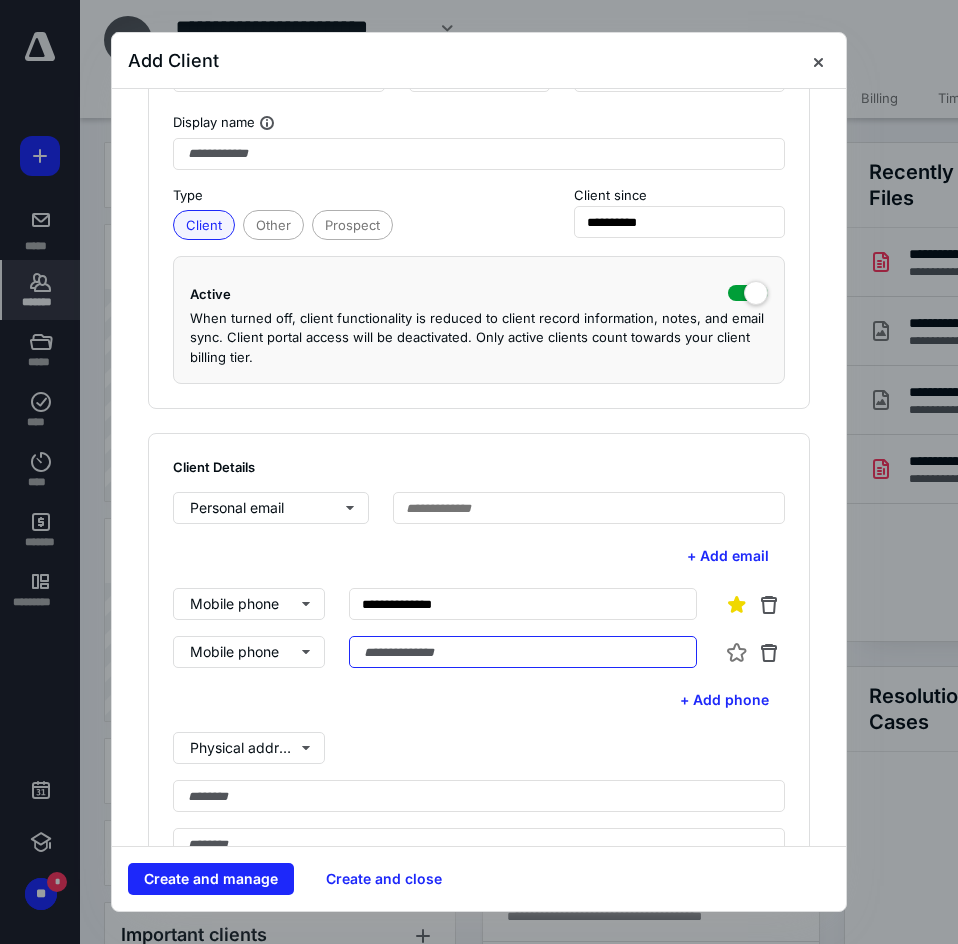 click at bounding box center (523, 652) 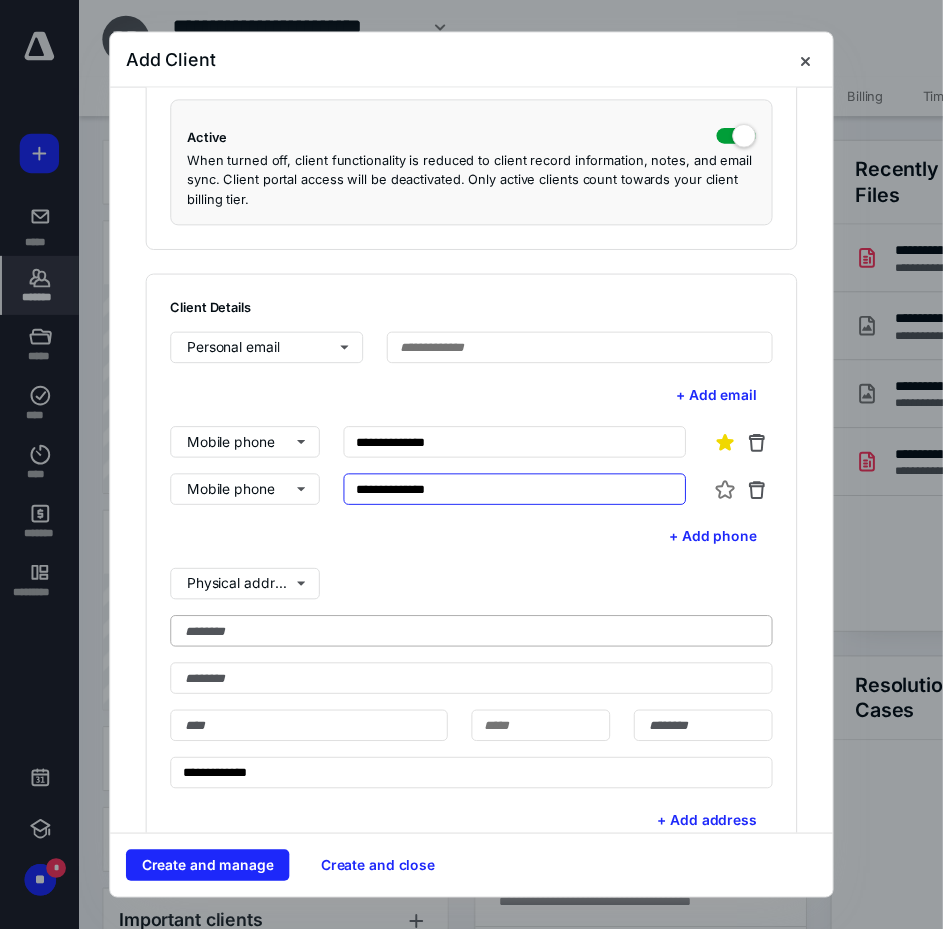 scroll, scrollTop: 500, scrollLeft: 0, axis: vertical 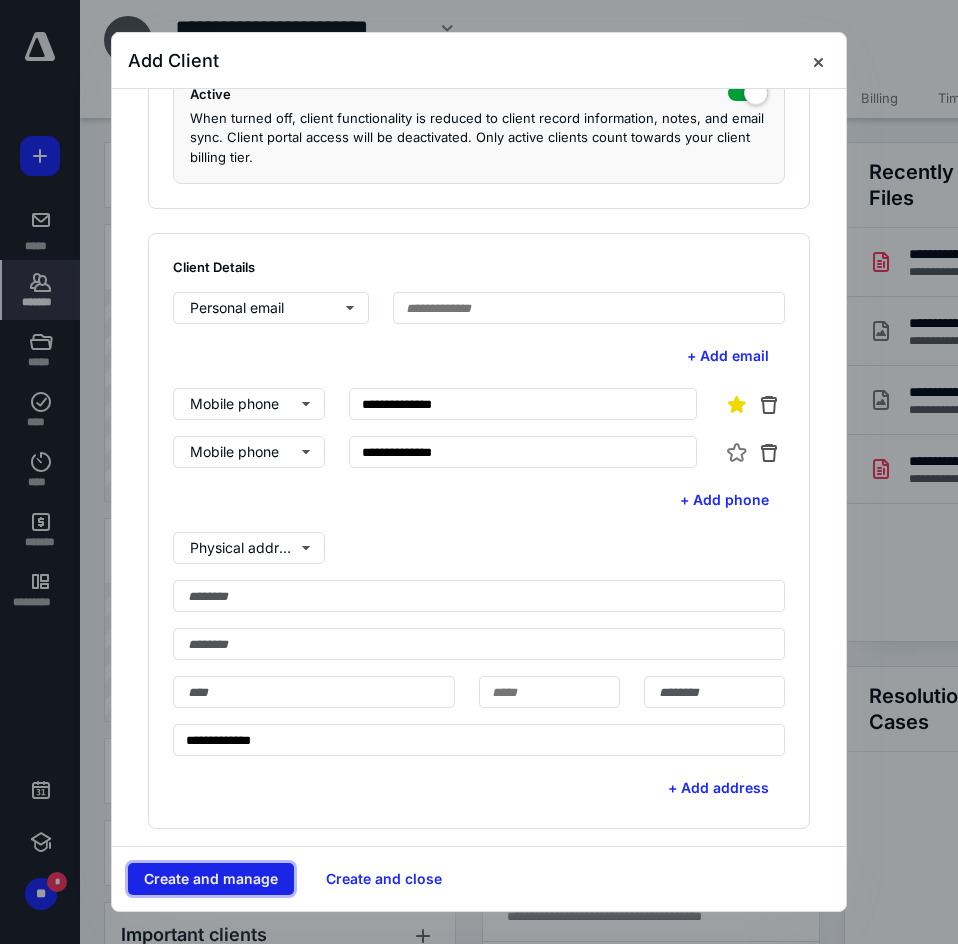 click on "Create and manage" at bounding box center [211, 879] 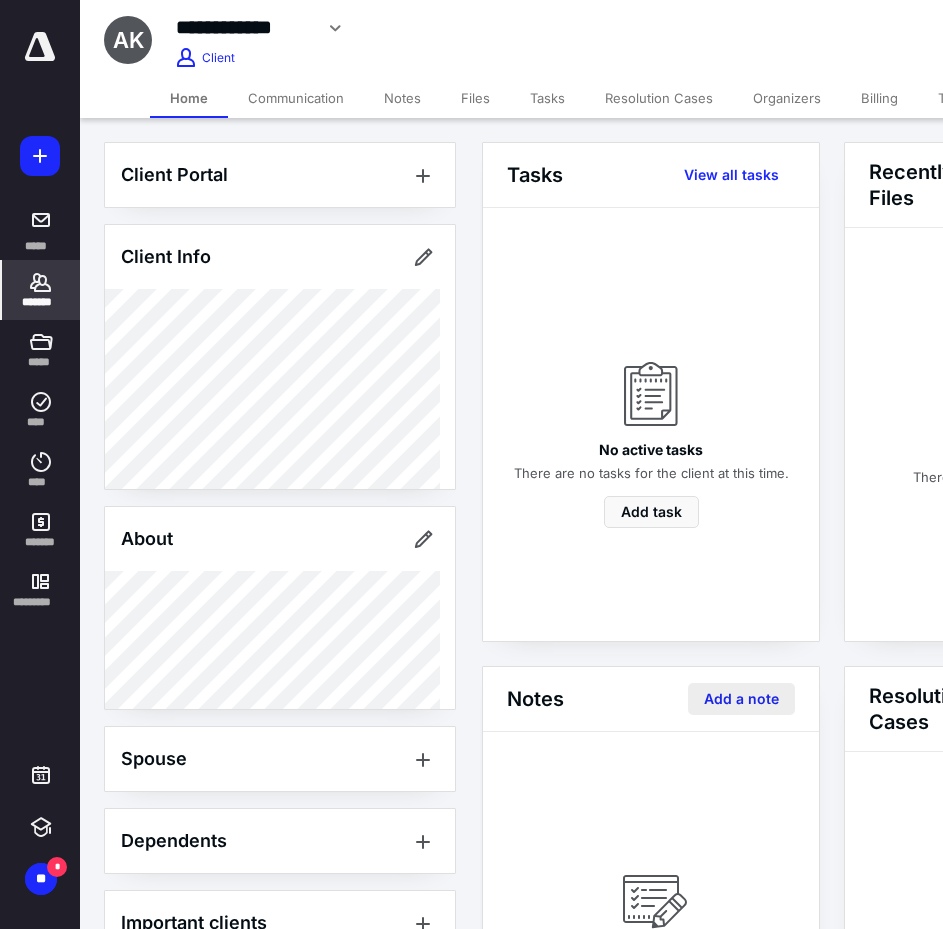 click on "Add a note" at bounding box center (741, 699) 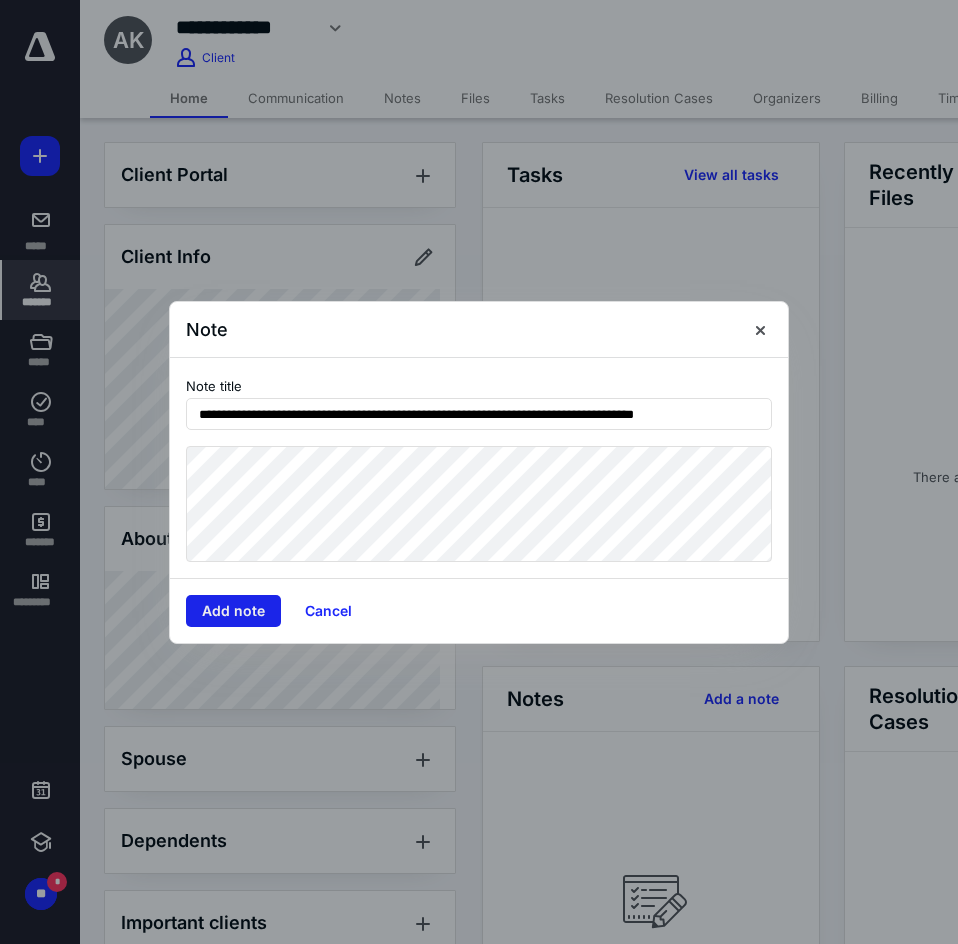 type on "**********" 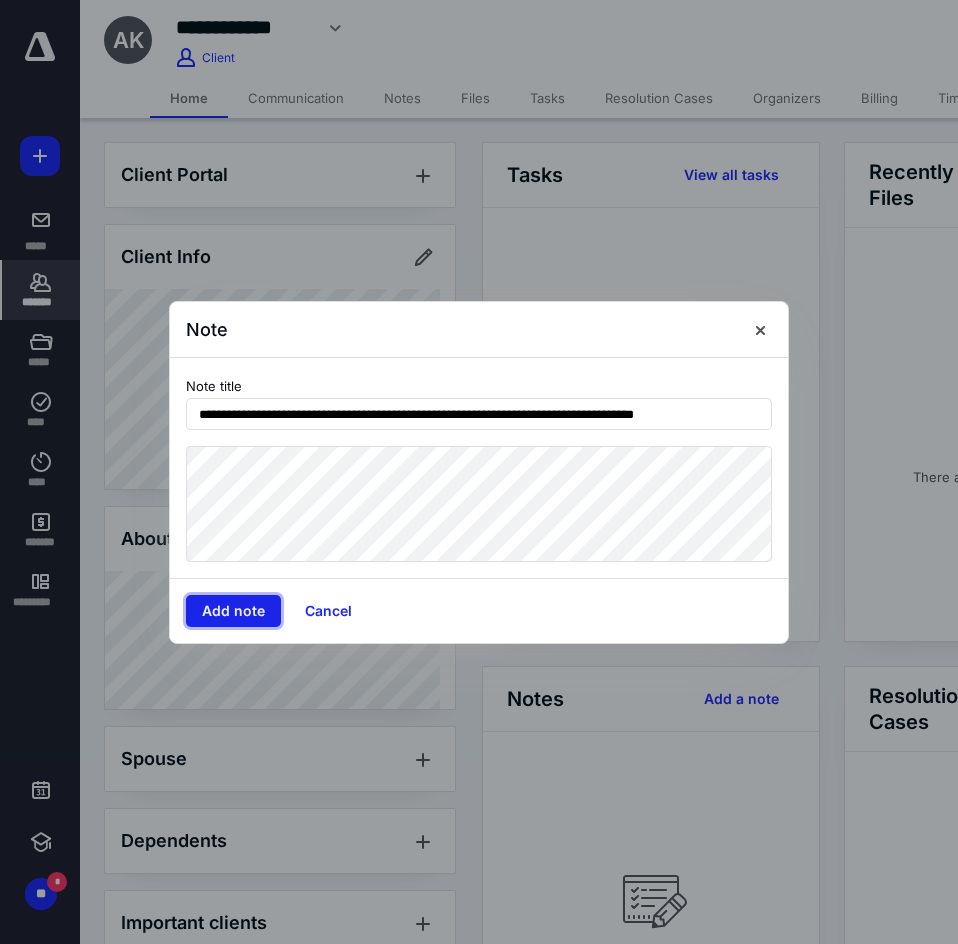 click on "Add note" at bounding box center [233, 611] 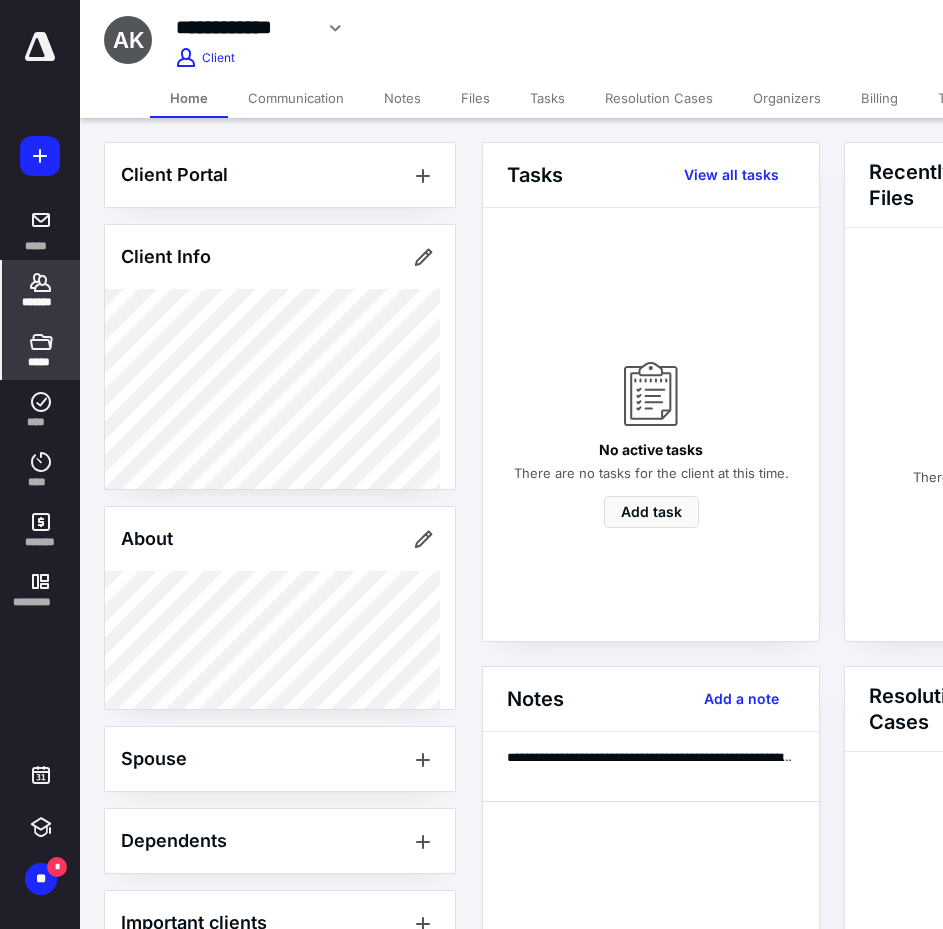 click on "*****" at bounding box center (41, 350) 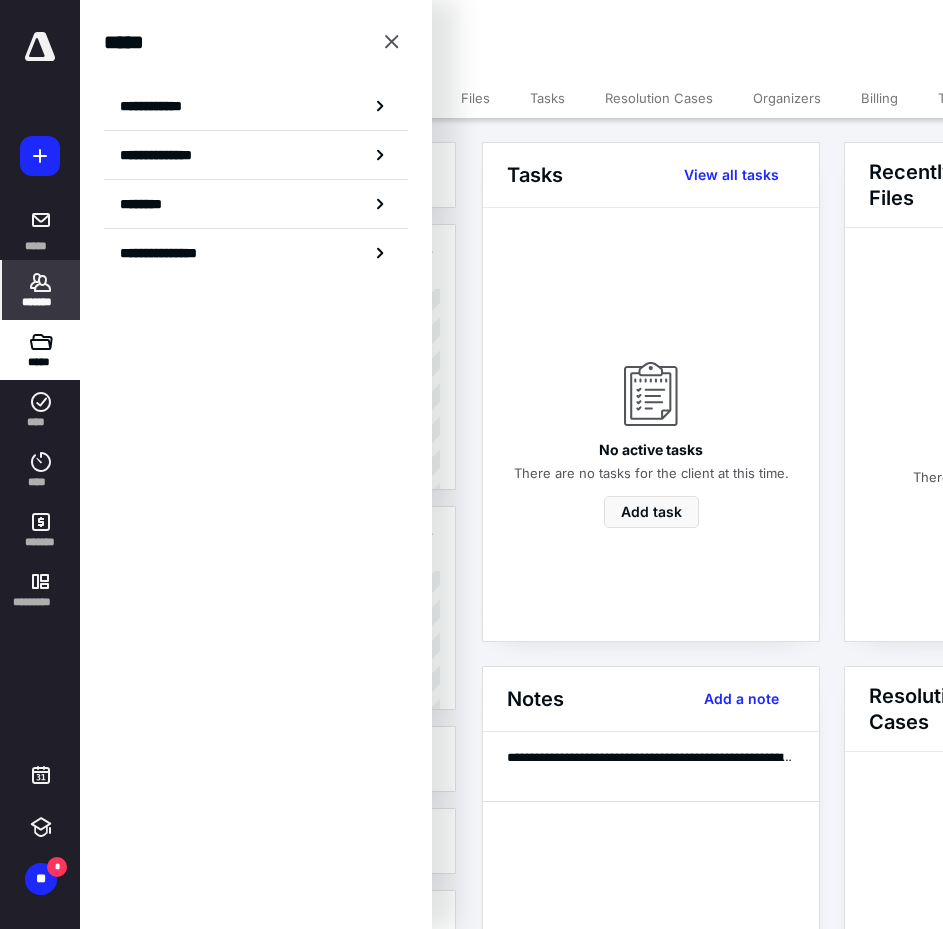 click on "*******" at bounding box center [41, 290] 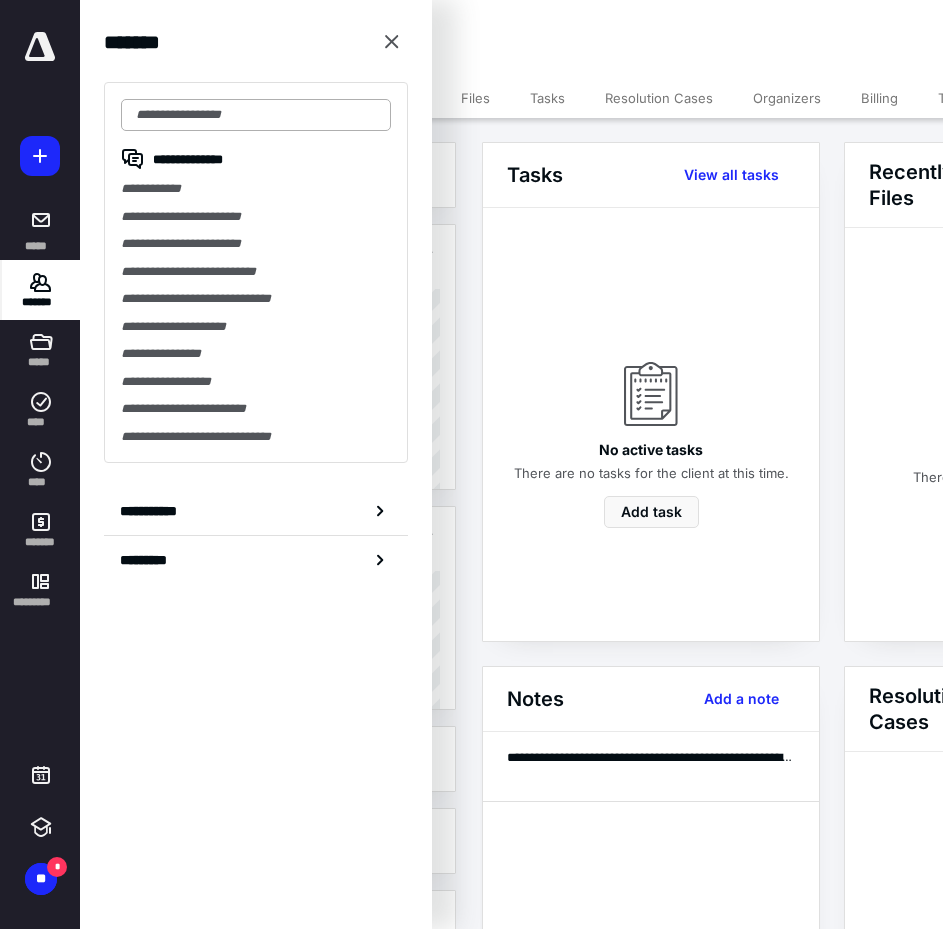 click at bounding box center (256, 115) 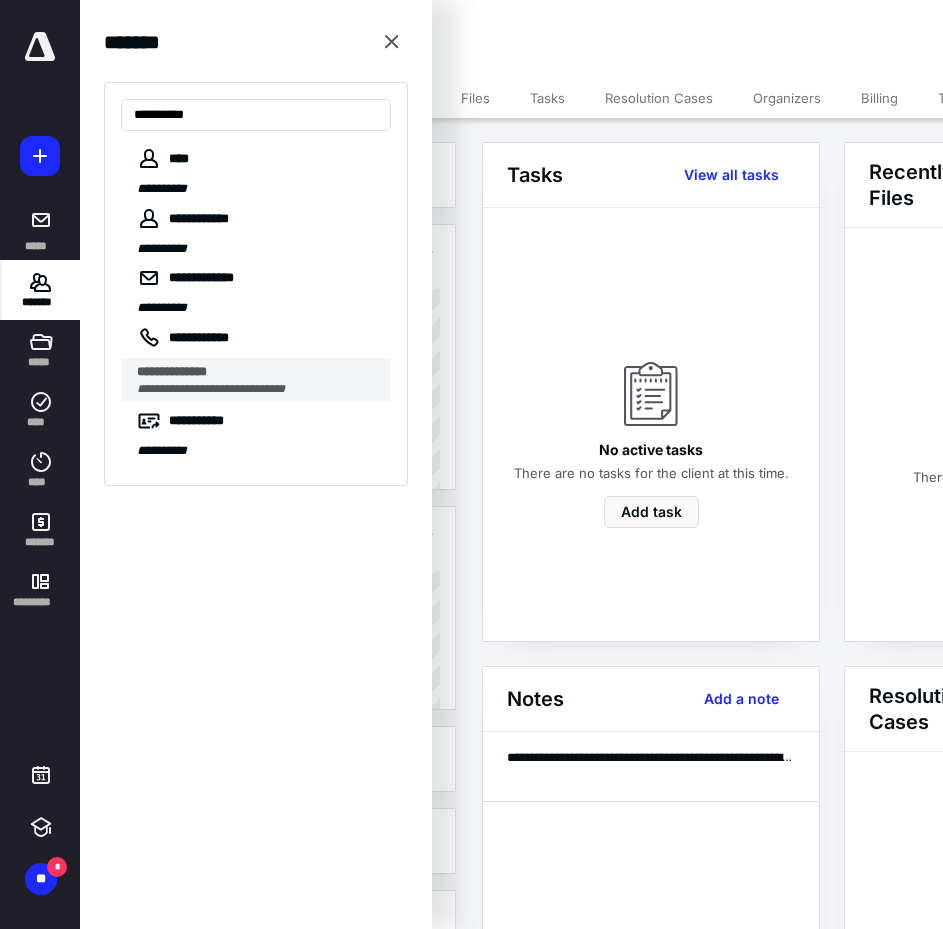 type on "**********" 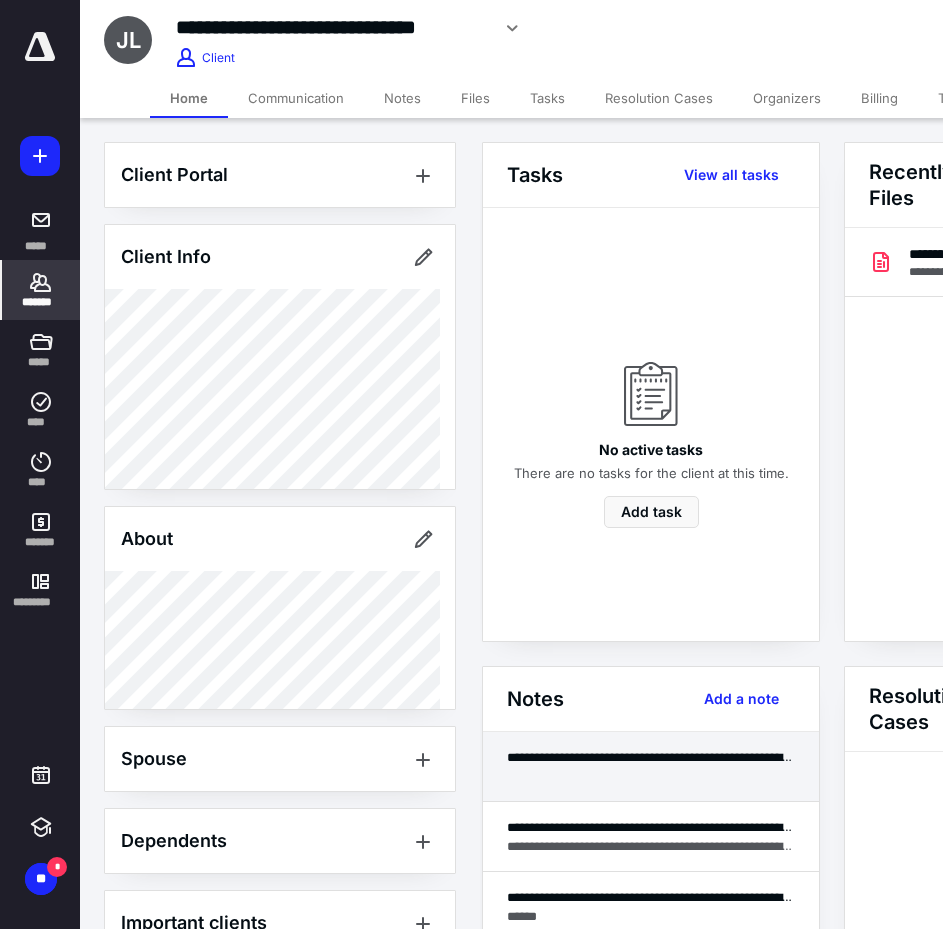 click on "**********" at bounding box center [651, 767] 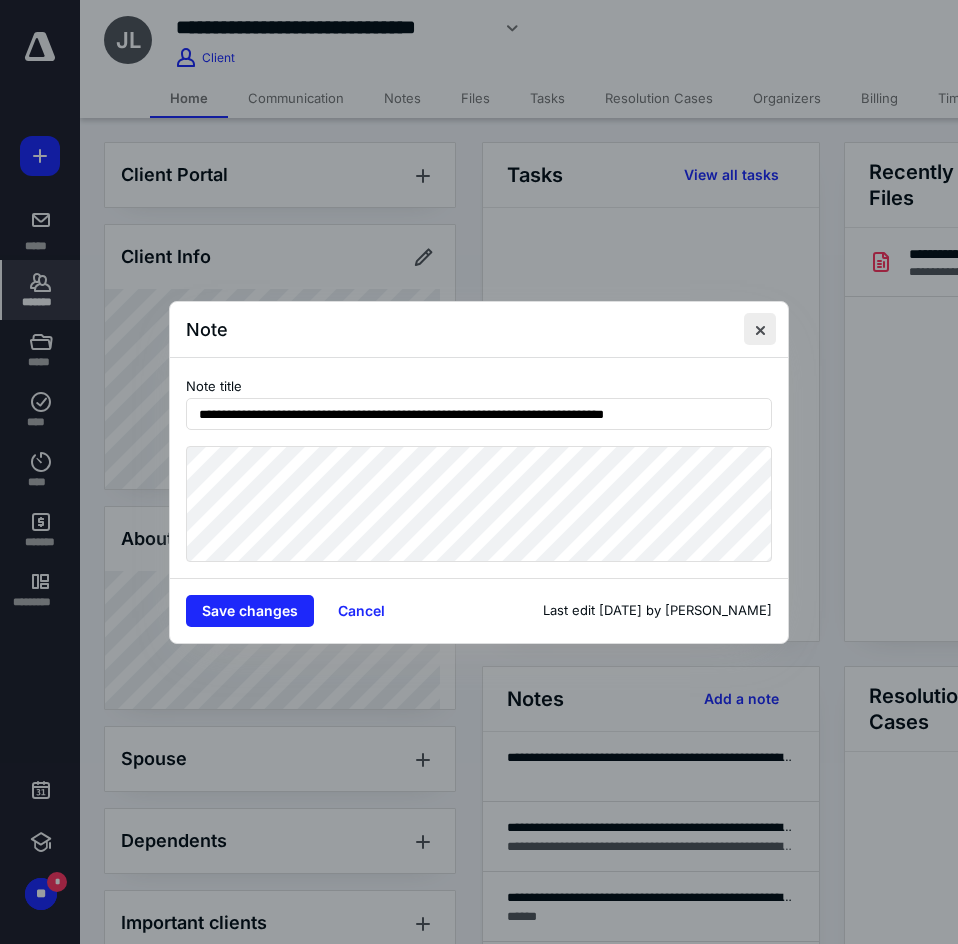 click at bounding box center [760, 329] 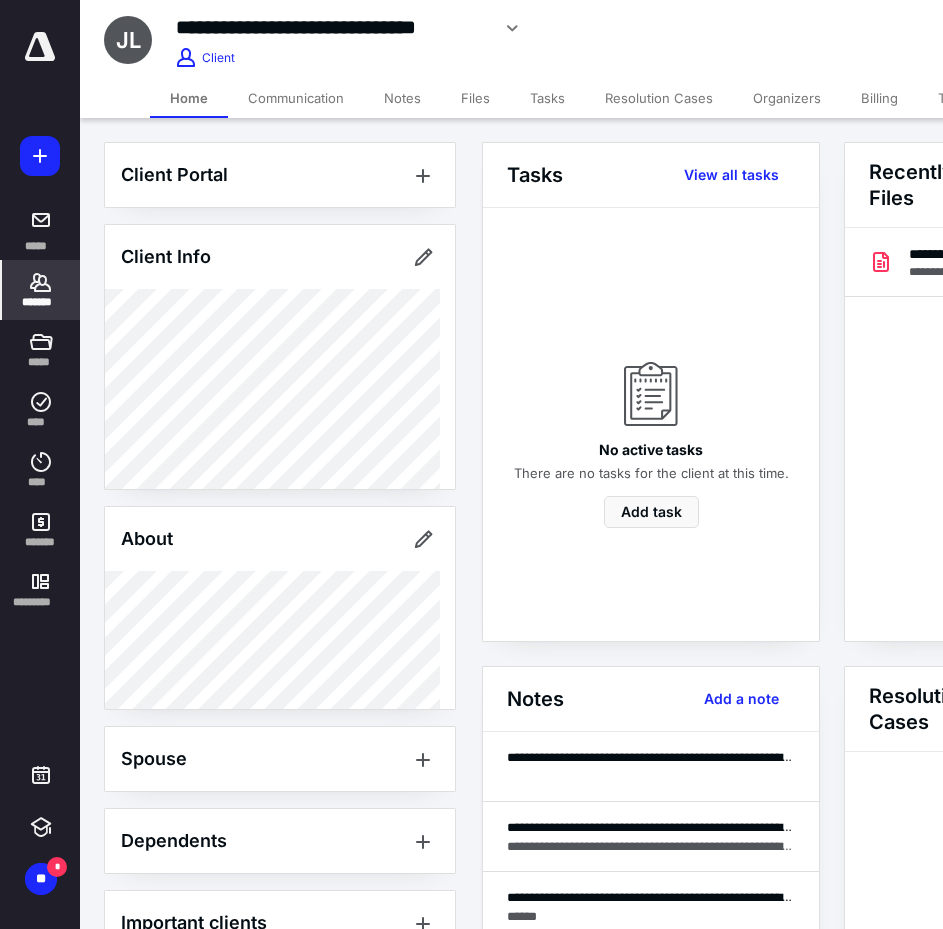 click 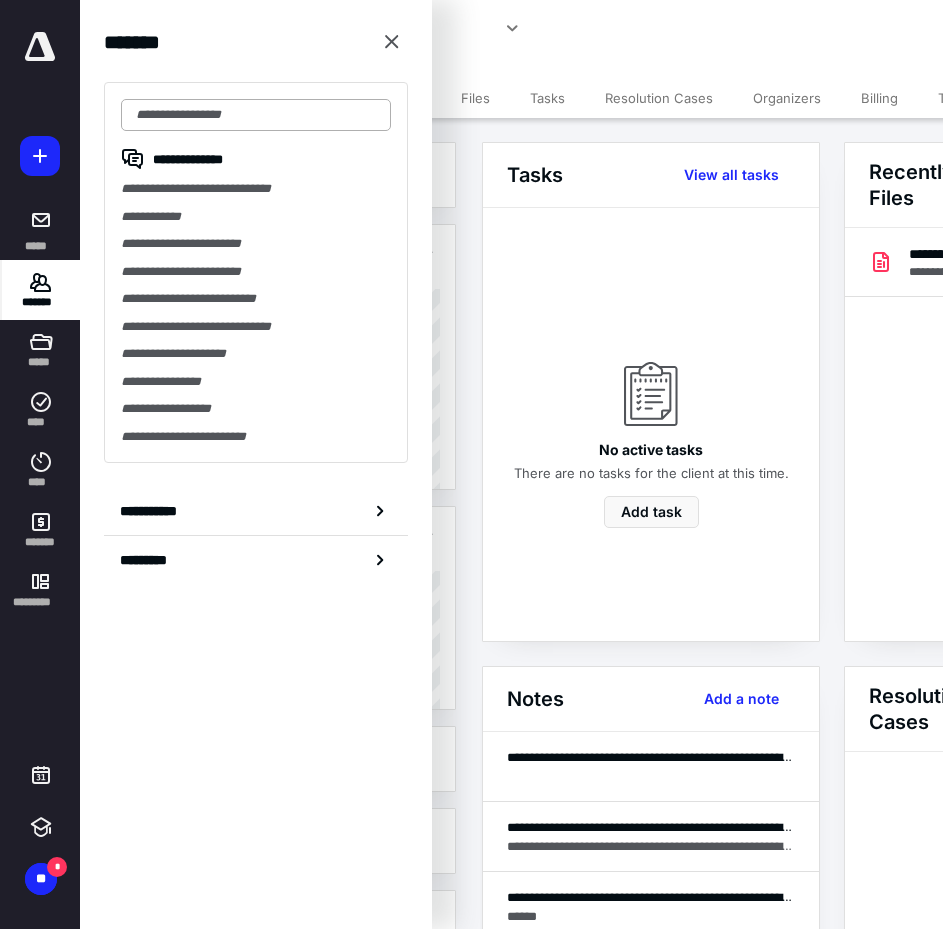 click at bounding box center (256, 115) 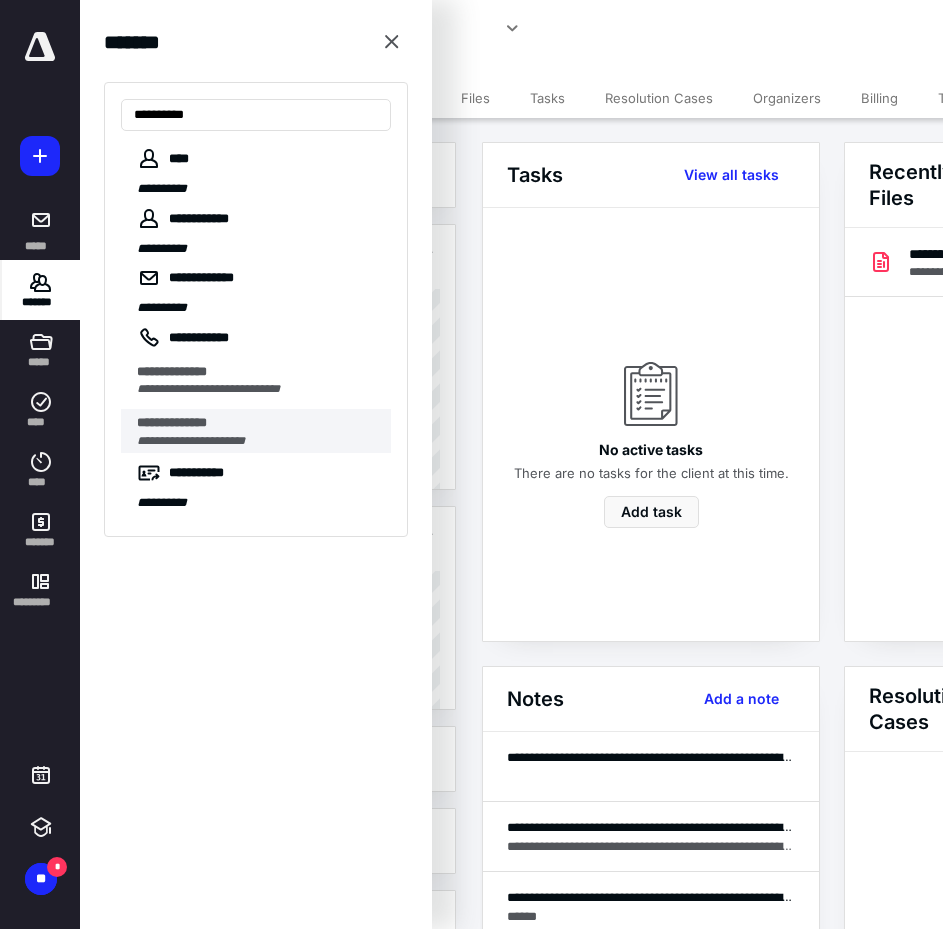 type on "**********" 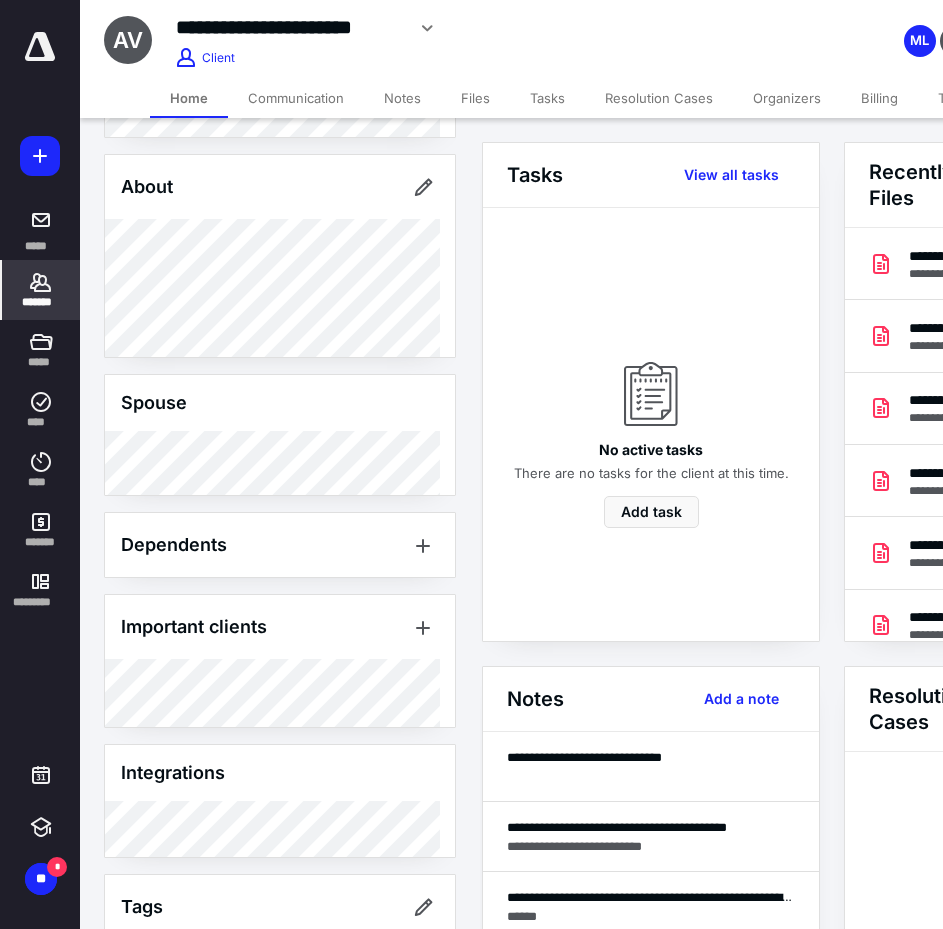 scroll, scrollTop: 459, scrollLeft: 0, axis: vertical 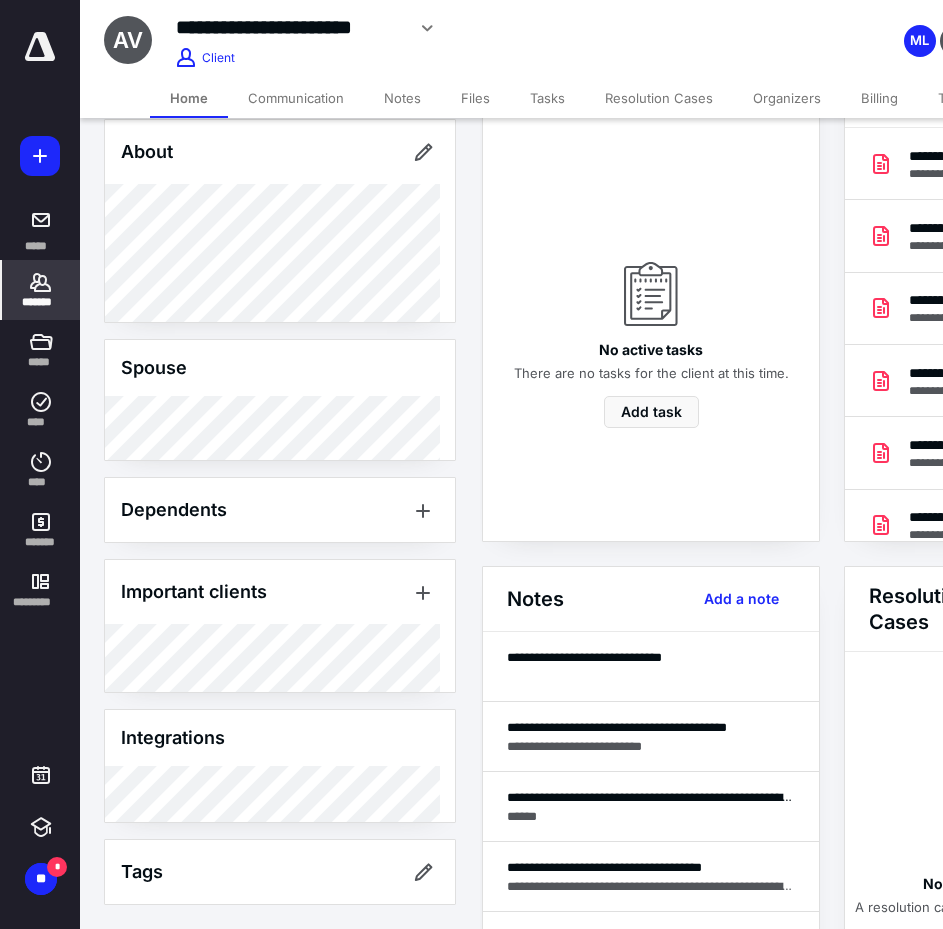 click on "Billing" at bounding box center (879, 98) 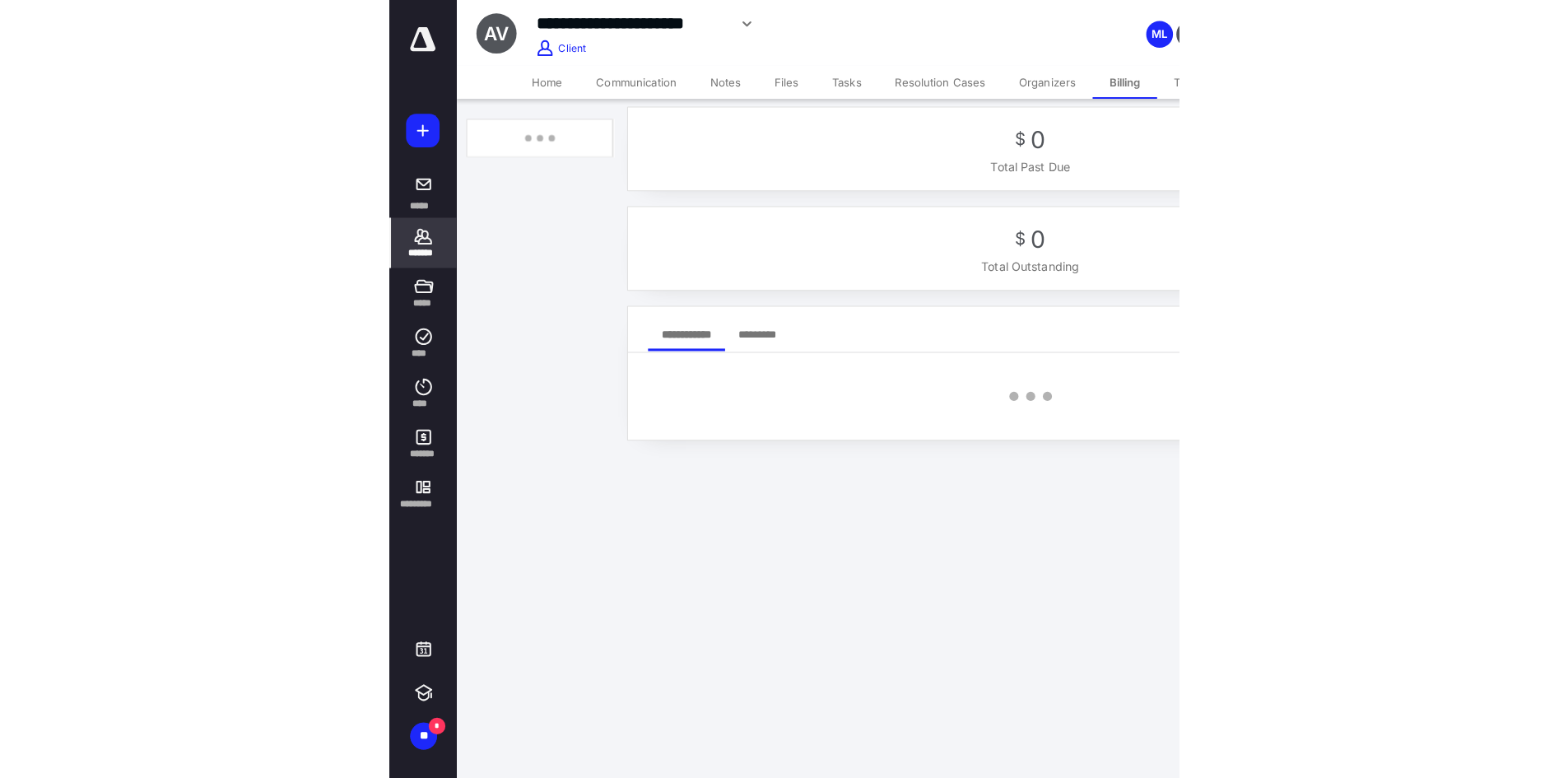scroll, scrollTop: 0, scrollLeft: 0, axis: both 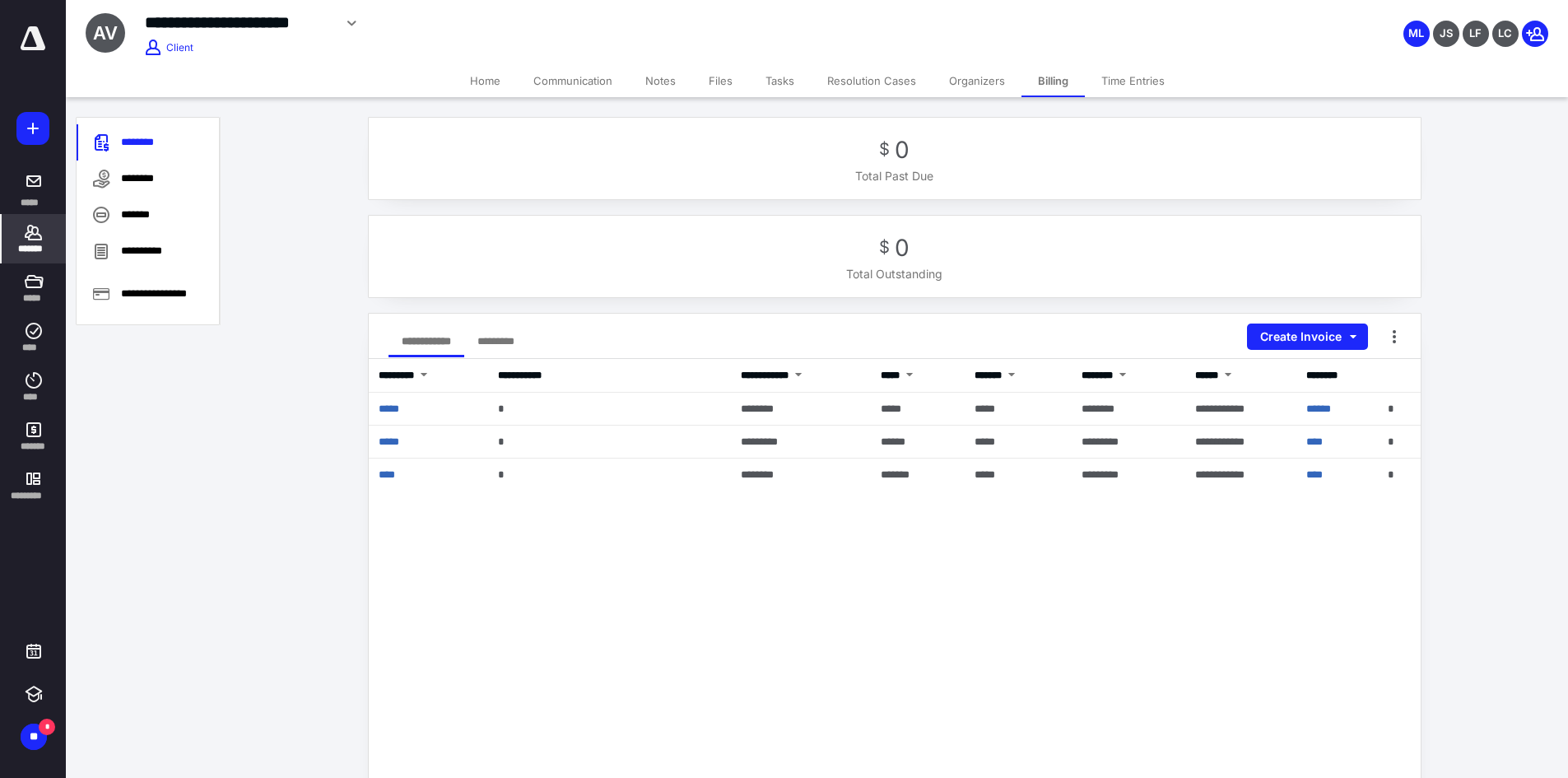 click on "*******" at bounding box center [34, 239] 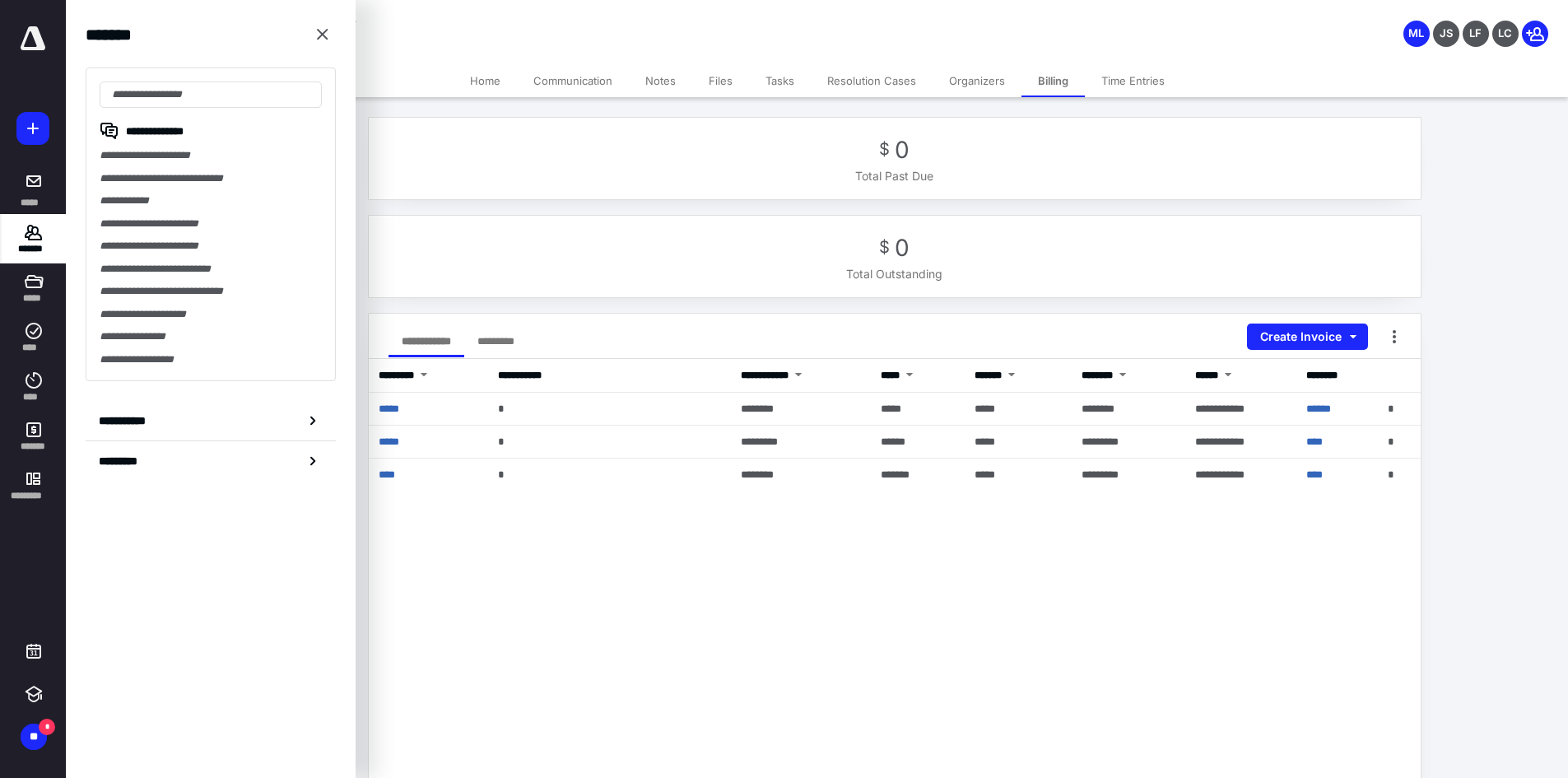 click on "Home" at bounding box center (485, 81) 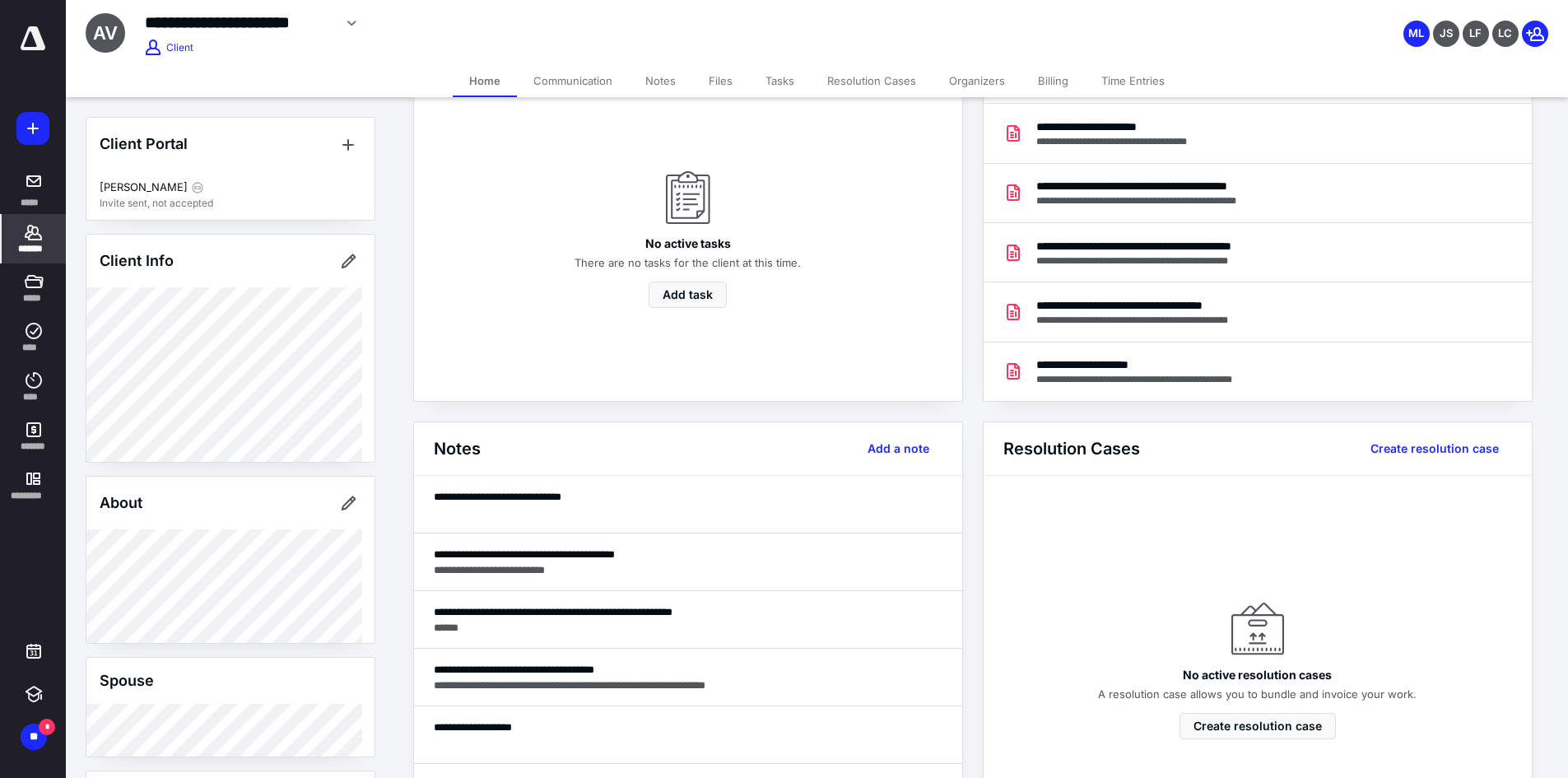 scroll, scrollTop: 329, scrollLeft: 0, axis: vertical 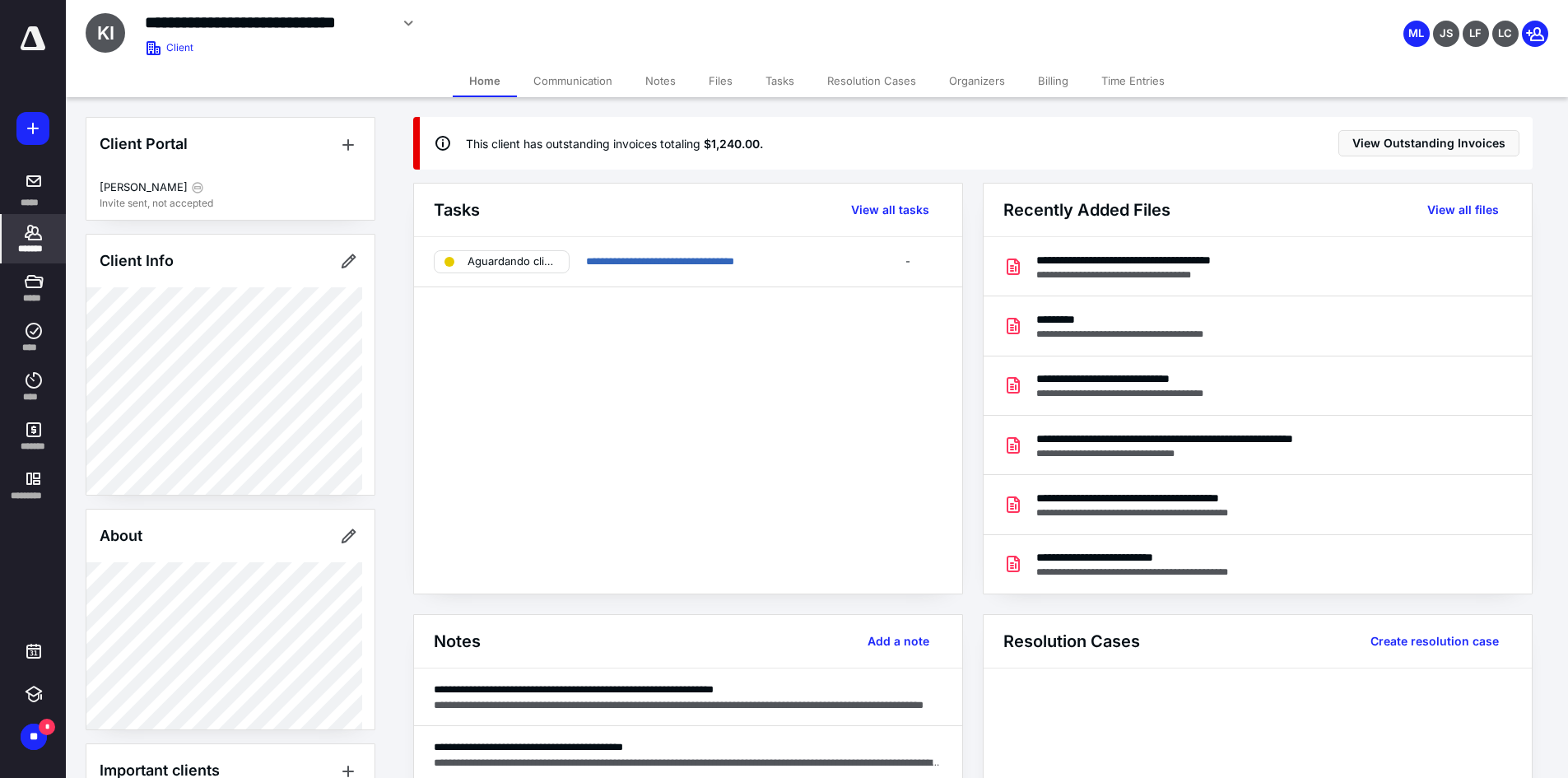 click on "Billing" at bounding box center [1053, 81] 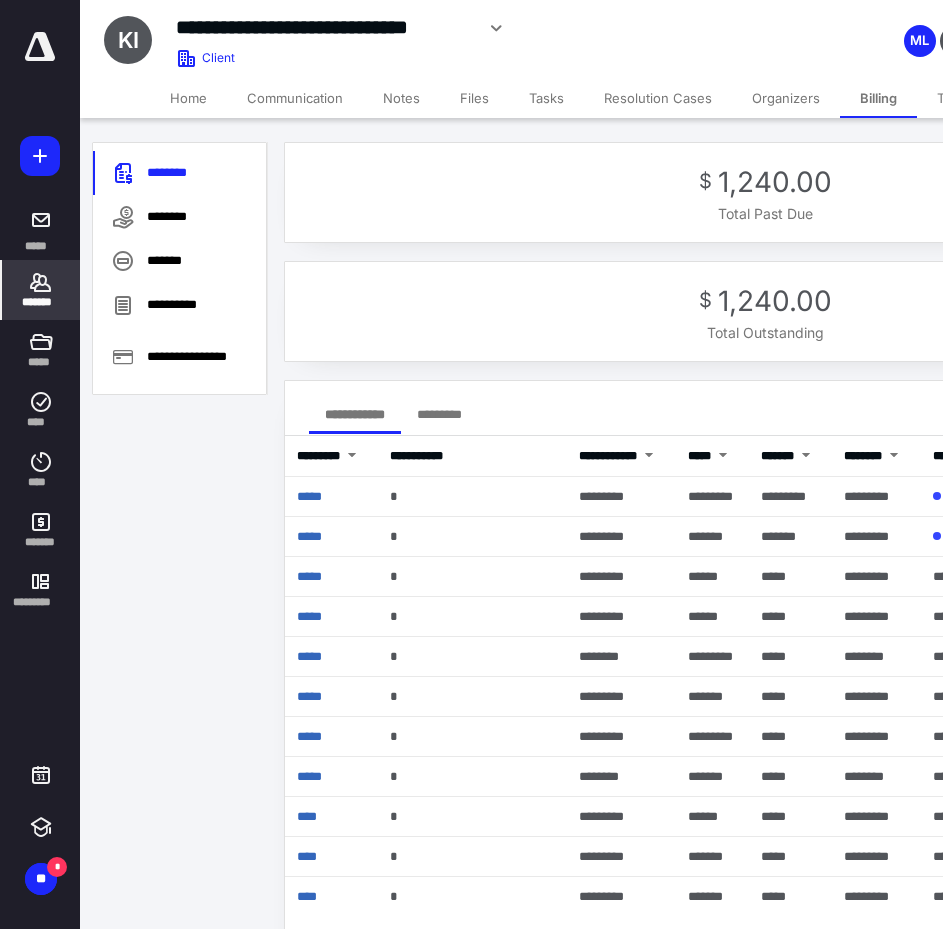 click on "*******" at bounding box center [41, 290] 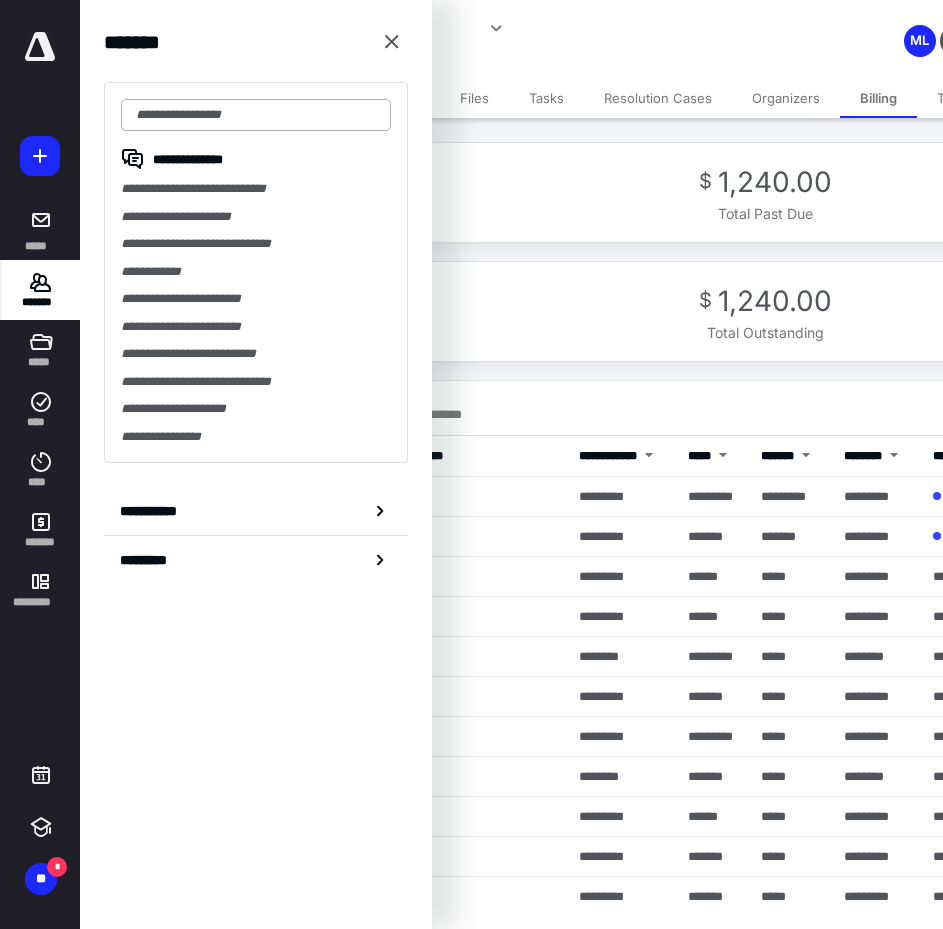 click at bounding box center [256, 115] 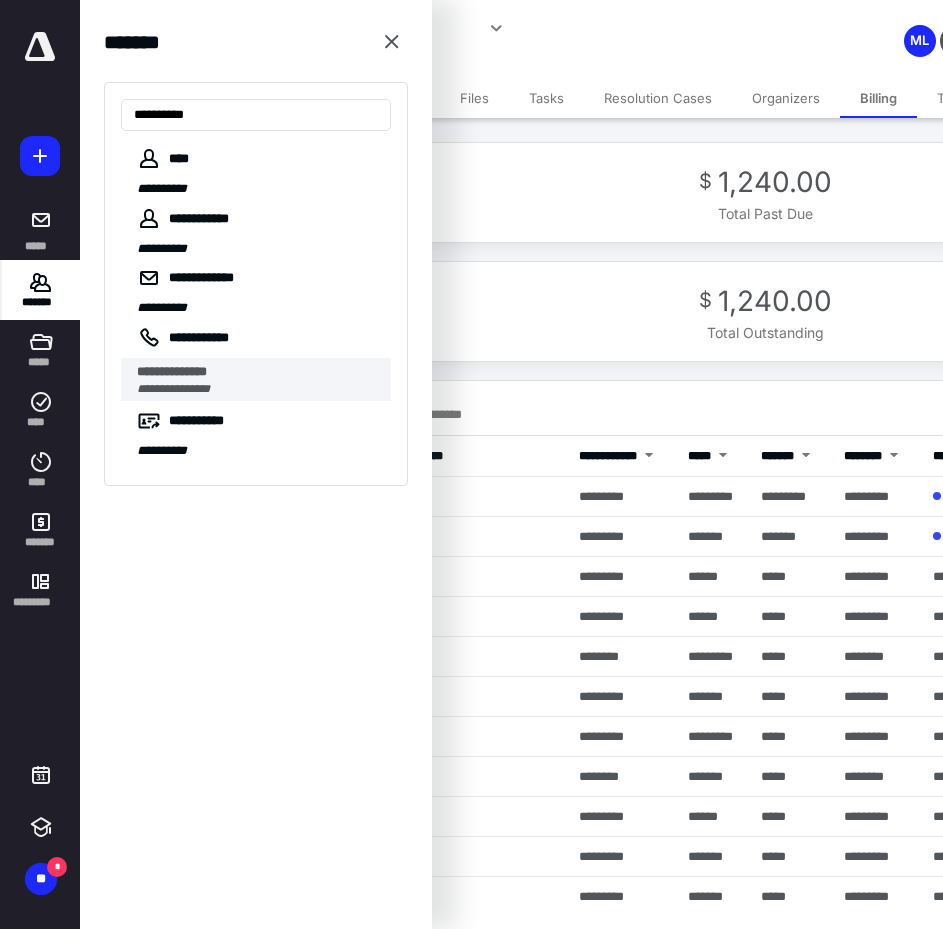 type on "**********" 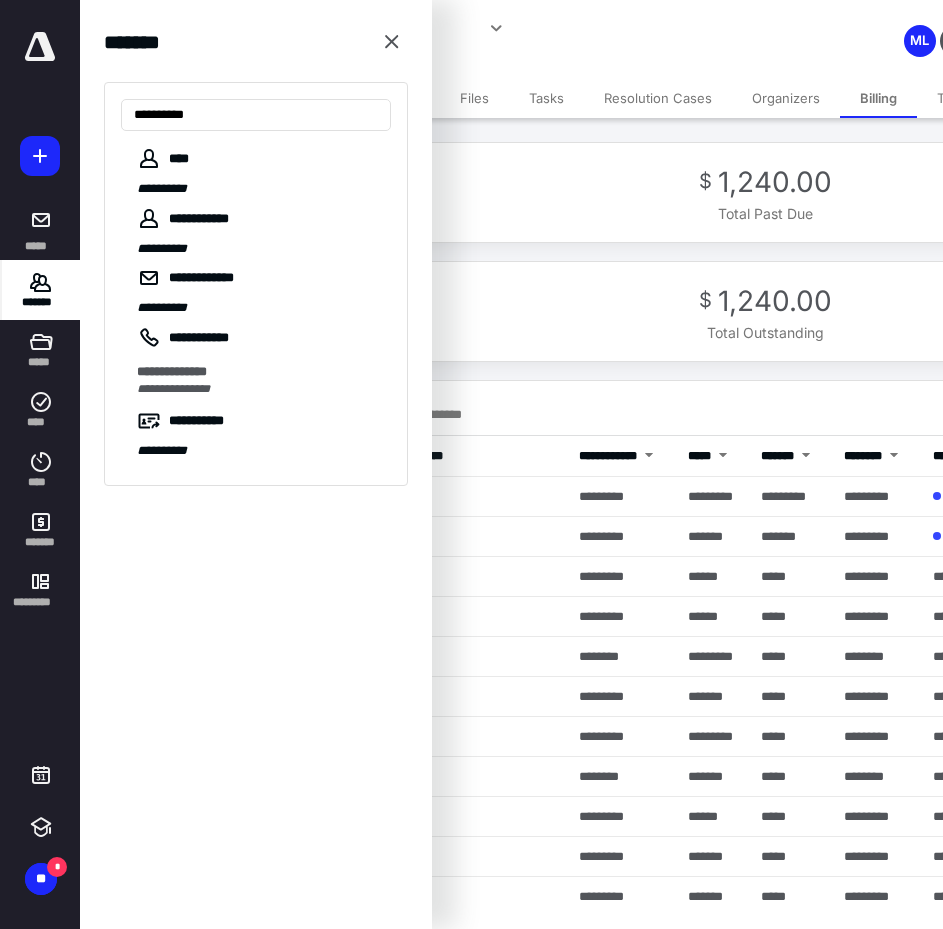 click on "**********" at bounding box center (258, 372) 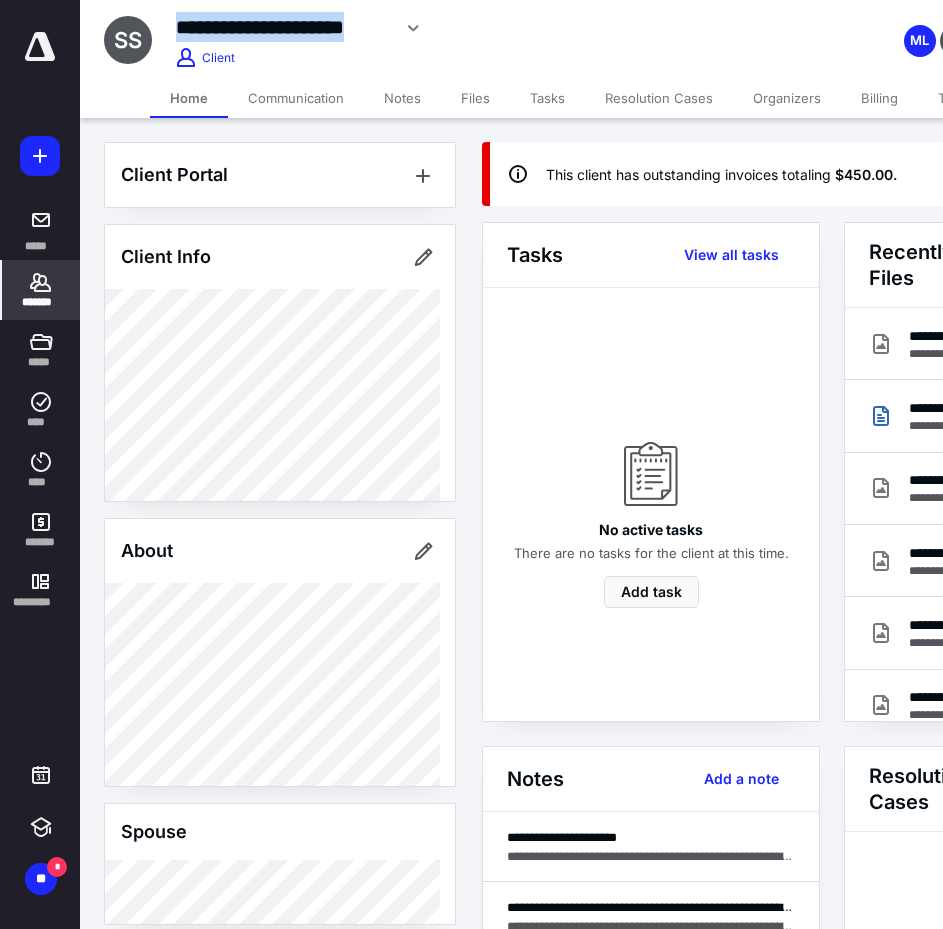 click on "**********" at bounding box center (426, 25) 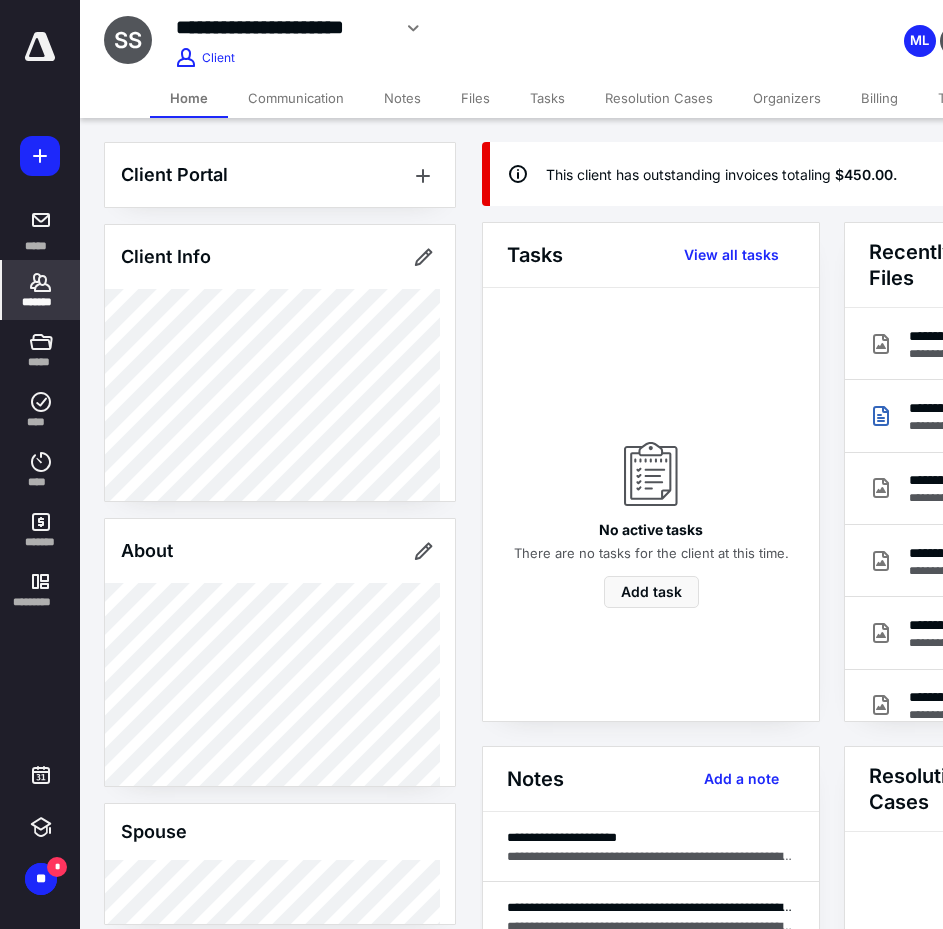 click 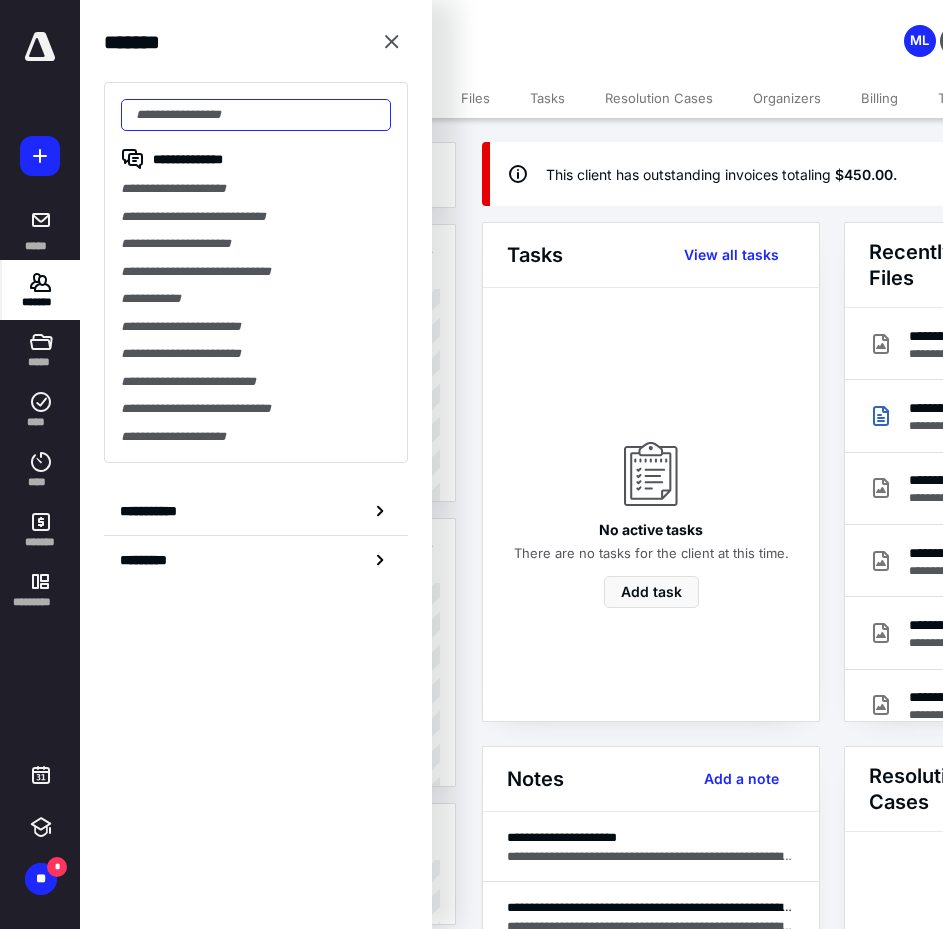 drag, startPoint x: 217, startPoint y: 117, endPoint x: 208, endPoint y: 129, distance: 15 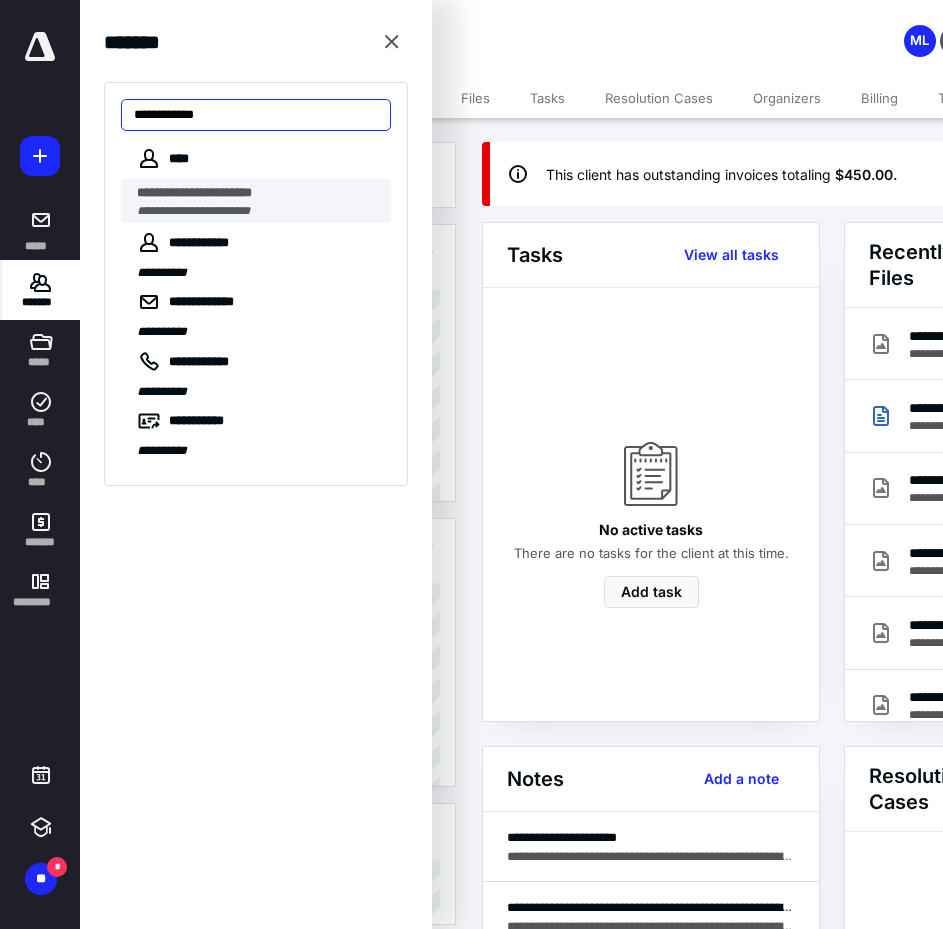 type on "**********" 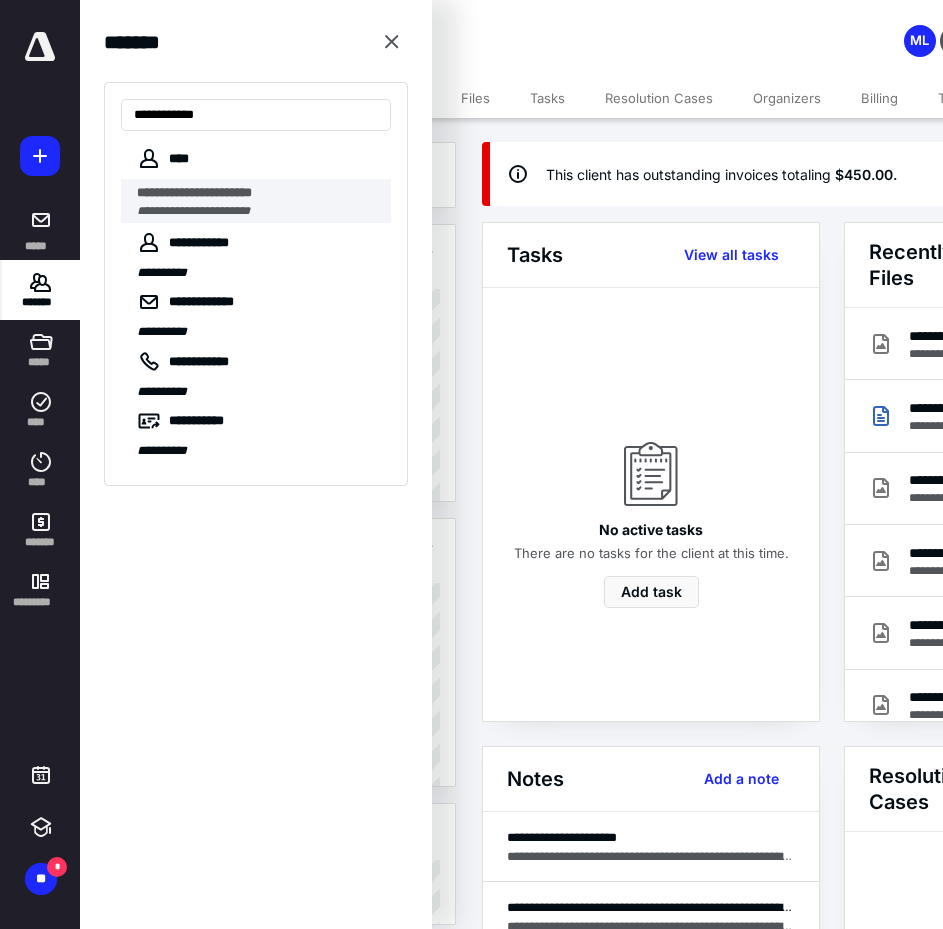 click on "**********" at bounding box center [193, 211] 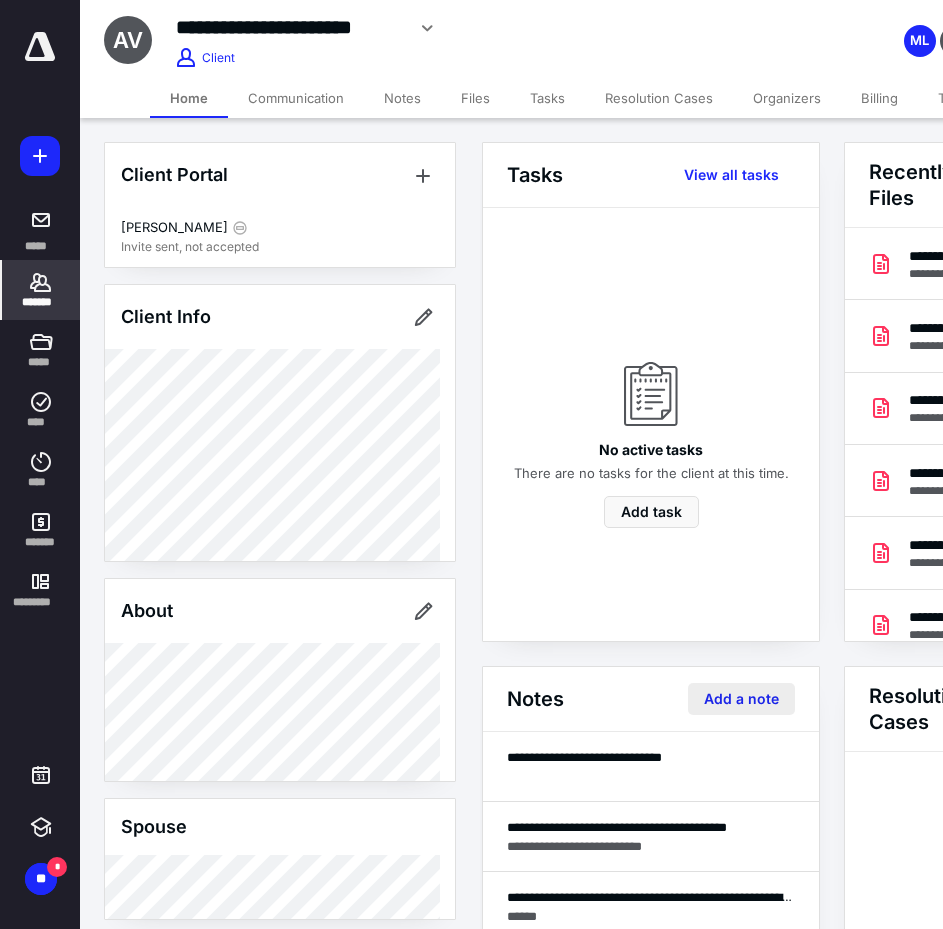 click on "Add a note" at bounding box center (741, 699) 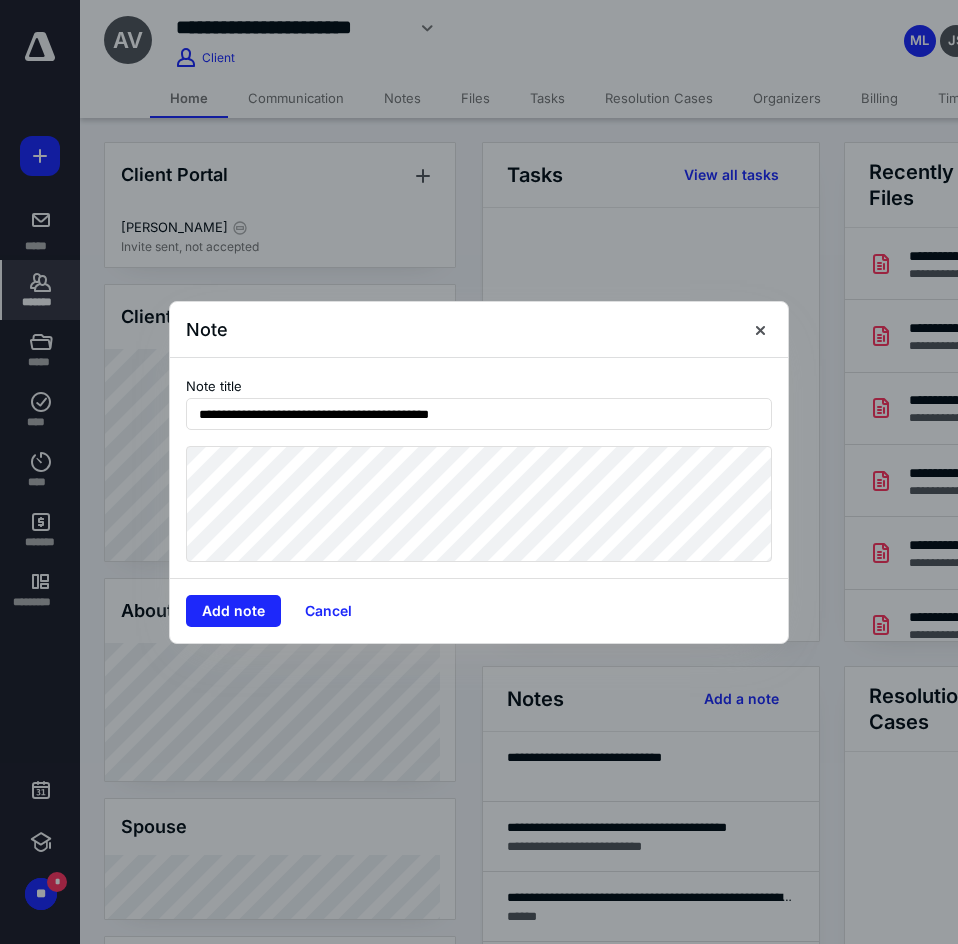 type on "**********" 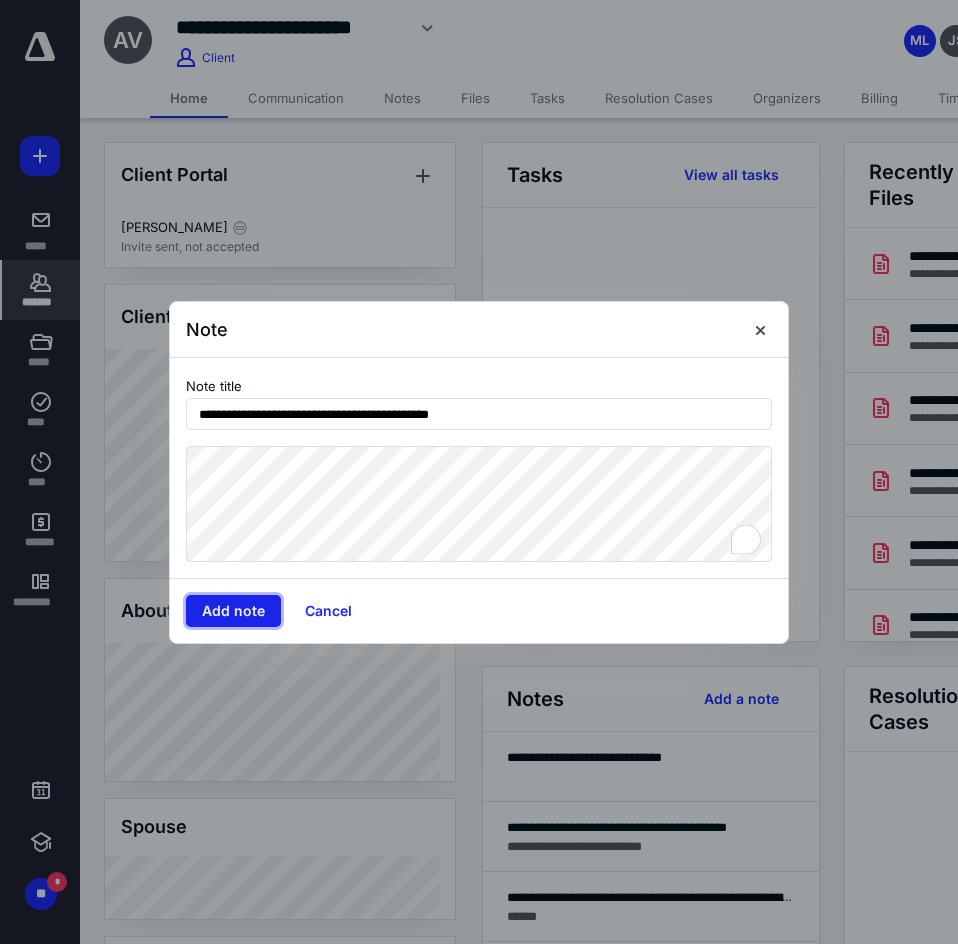 click on "Add note" at bounding box center (233, 611) 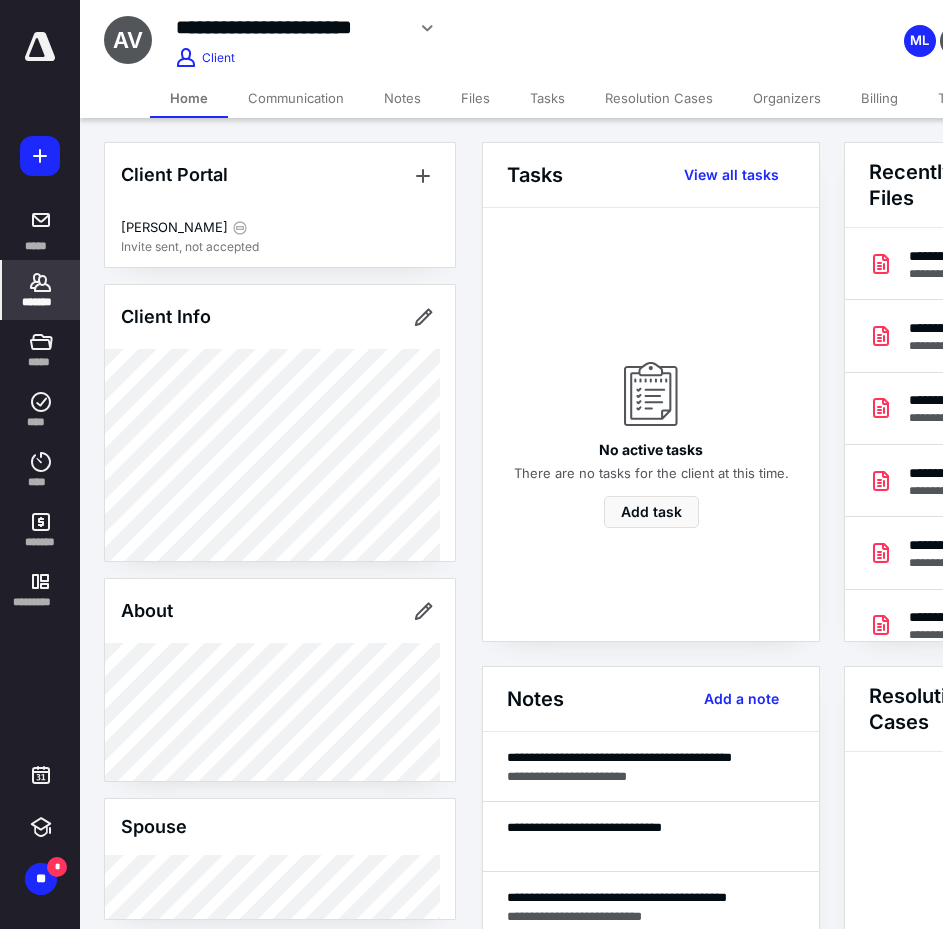 click on "*******" at bounding box center [41, 290] 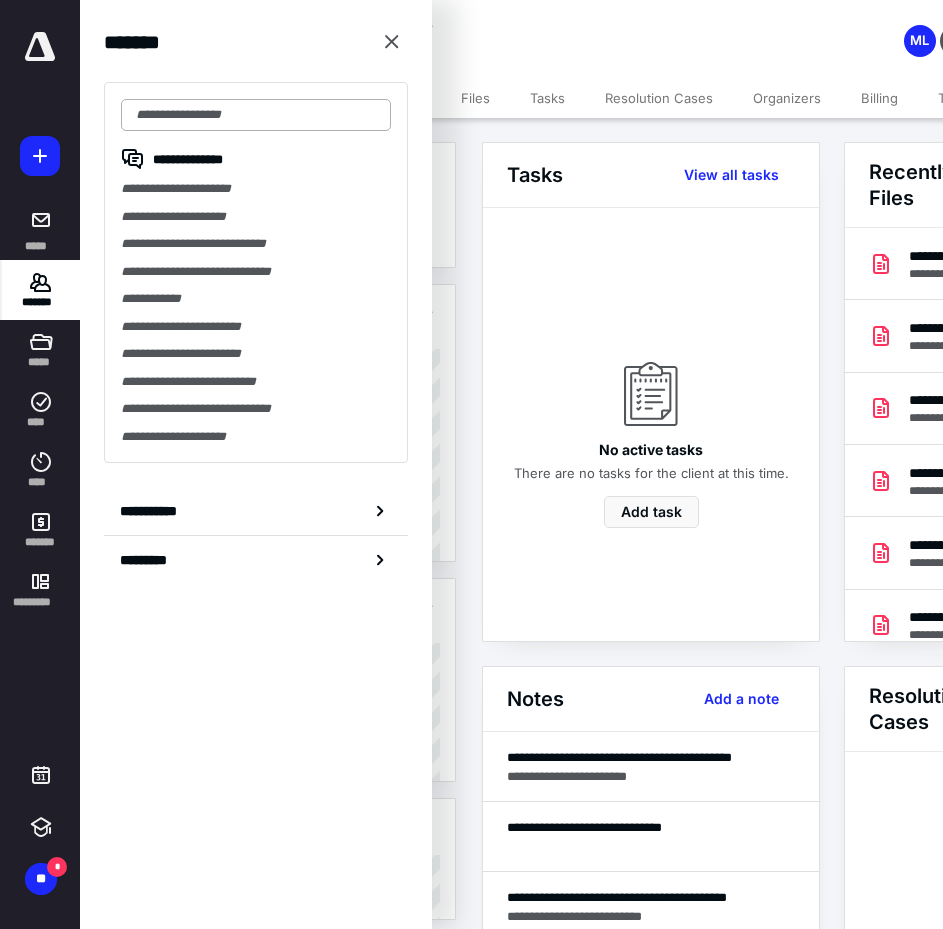 click at bounding box center [256, 115] 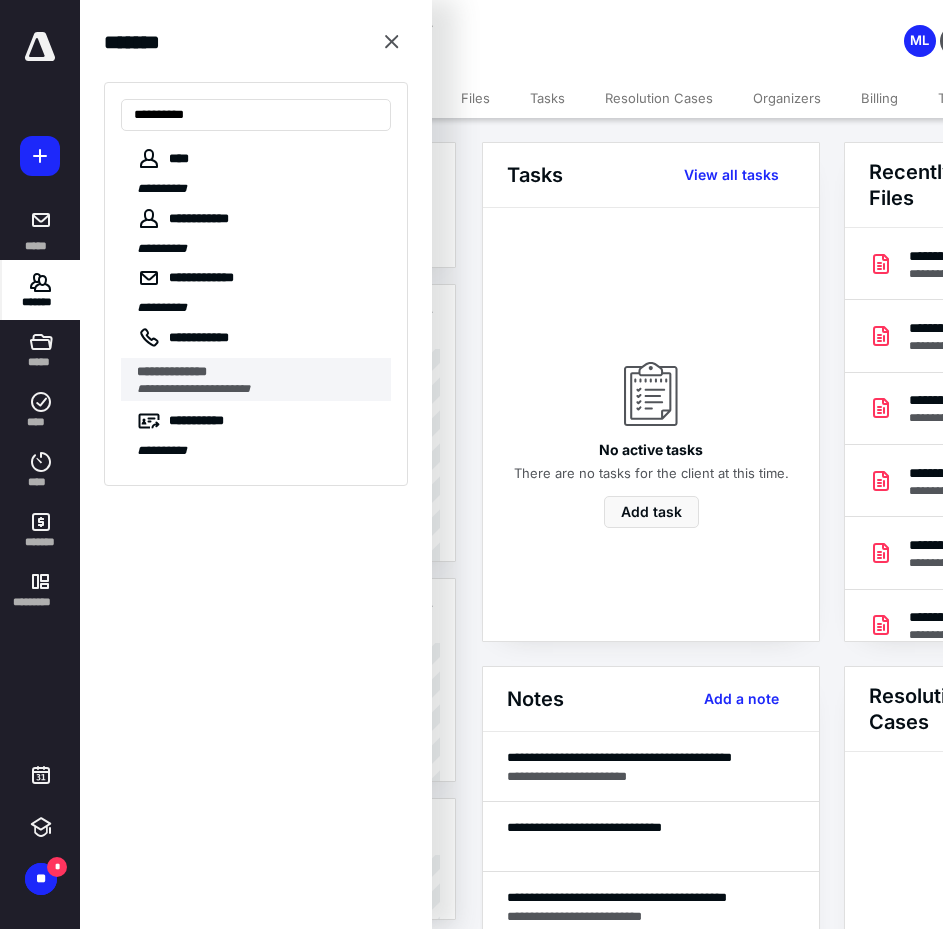 type on "**********" 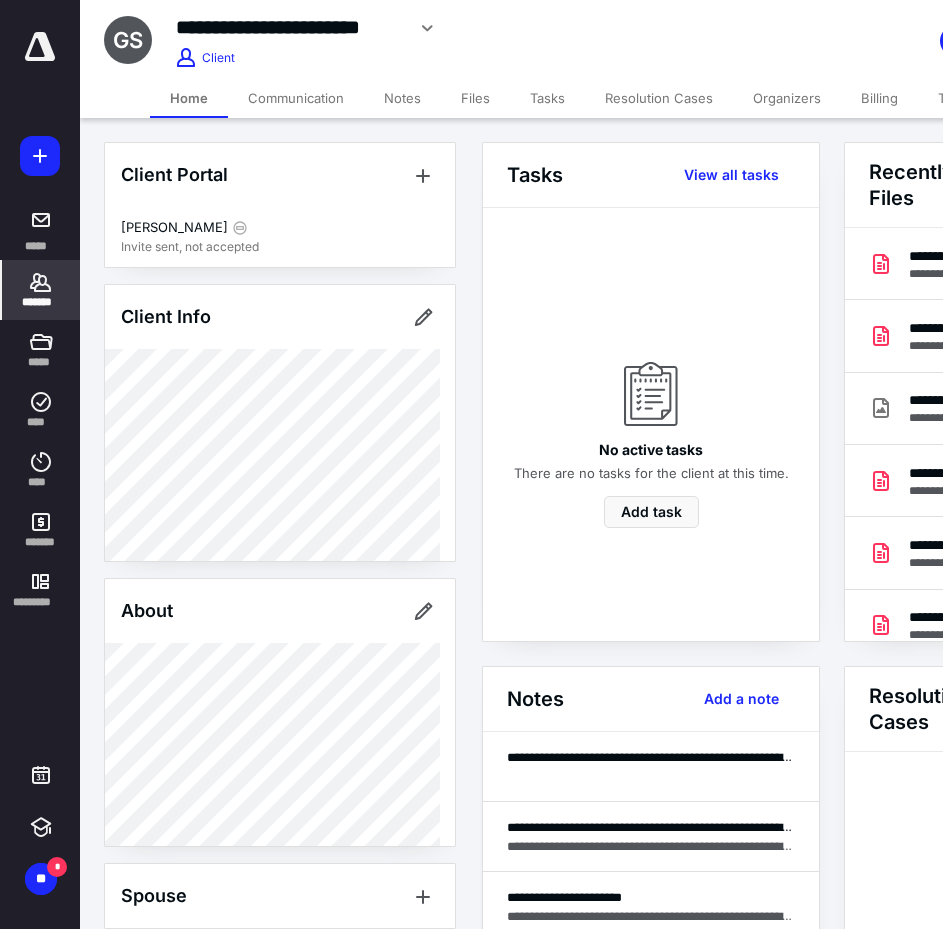 click on "**********" at bounding box center [290, 27] 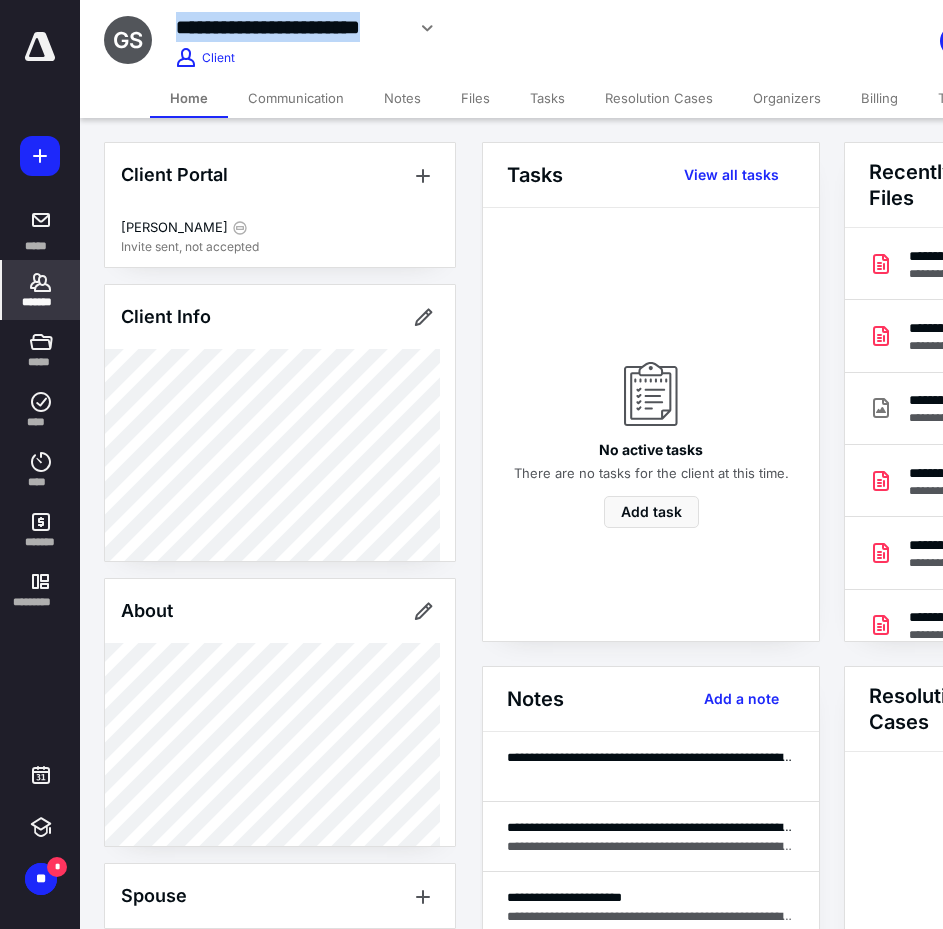 drag, startPoint x: 179, startPoint y: 24, endPoint x: 402, endPoint y: 32, distance: 223.14345 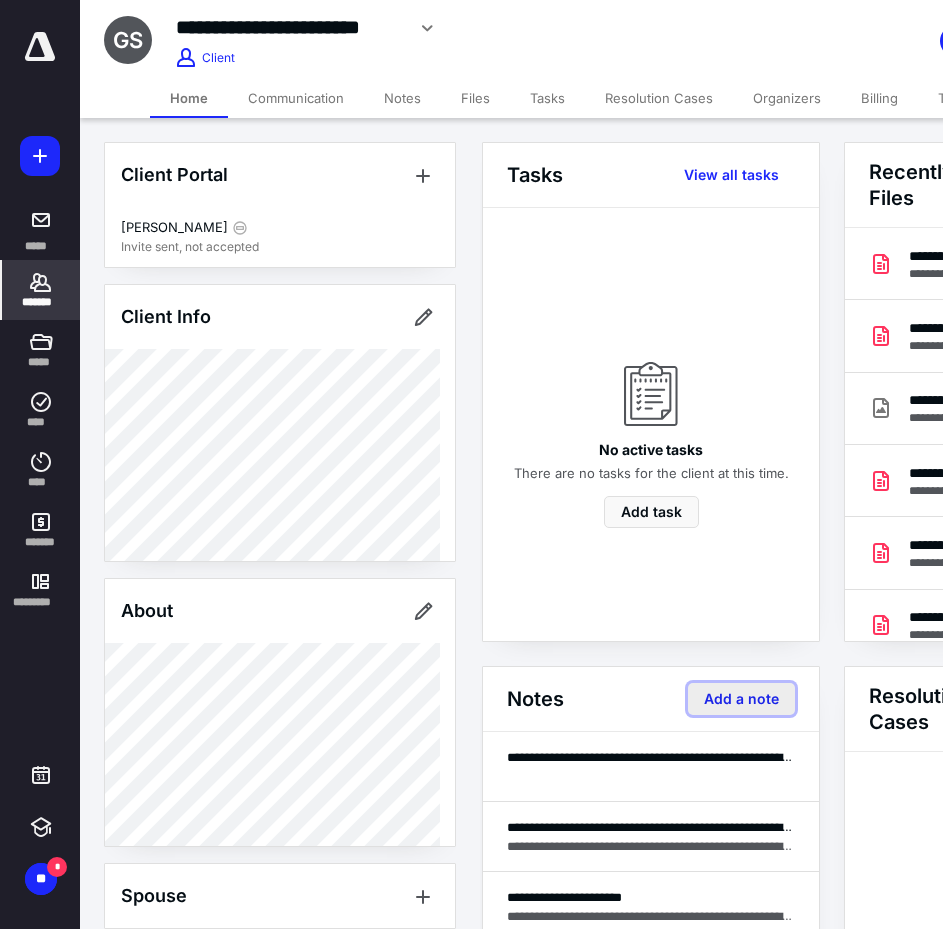 click on "Add a note" at bounding box center (741, 699) 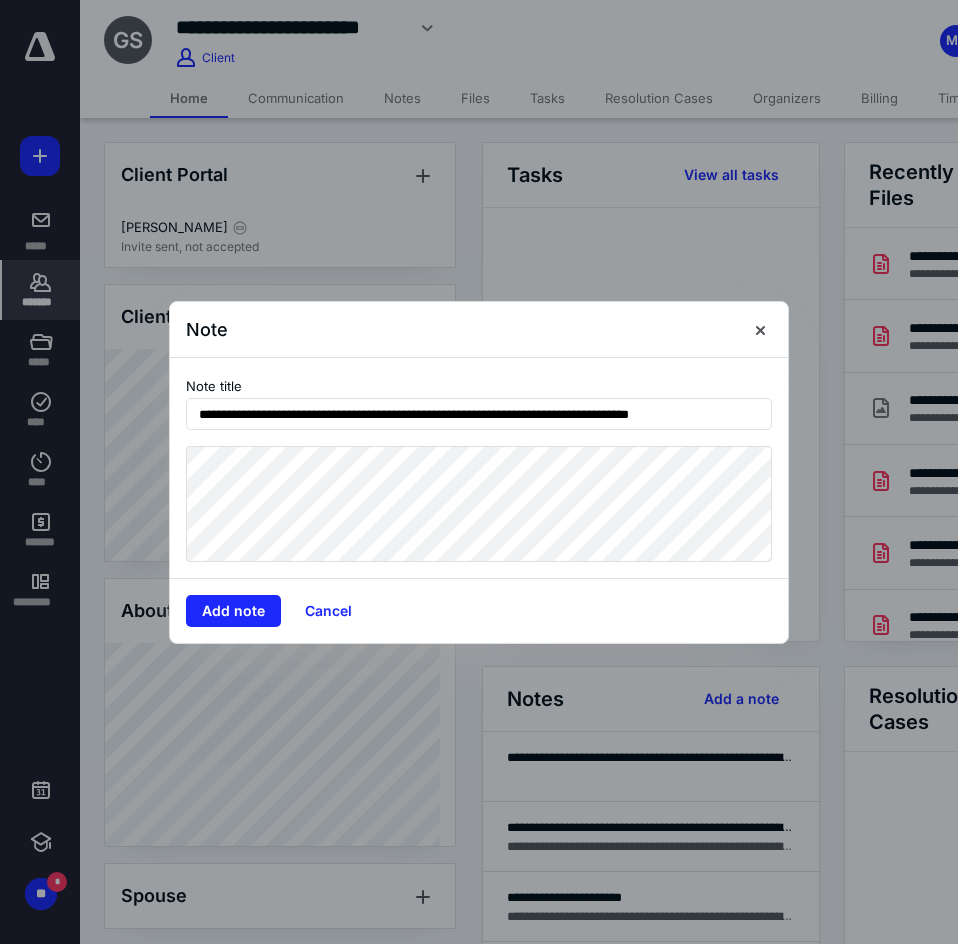 type on "**********" 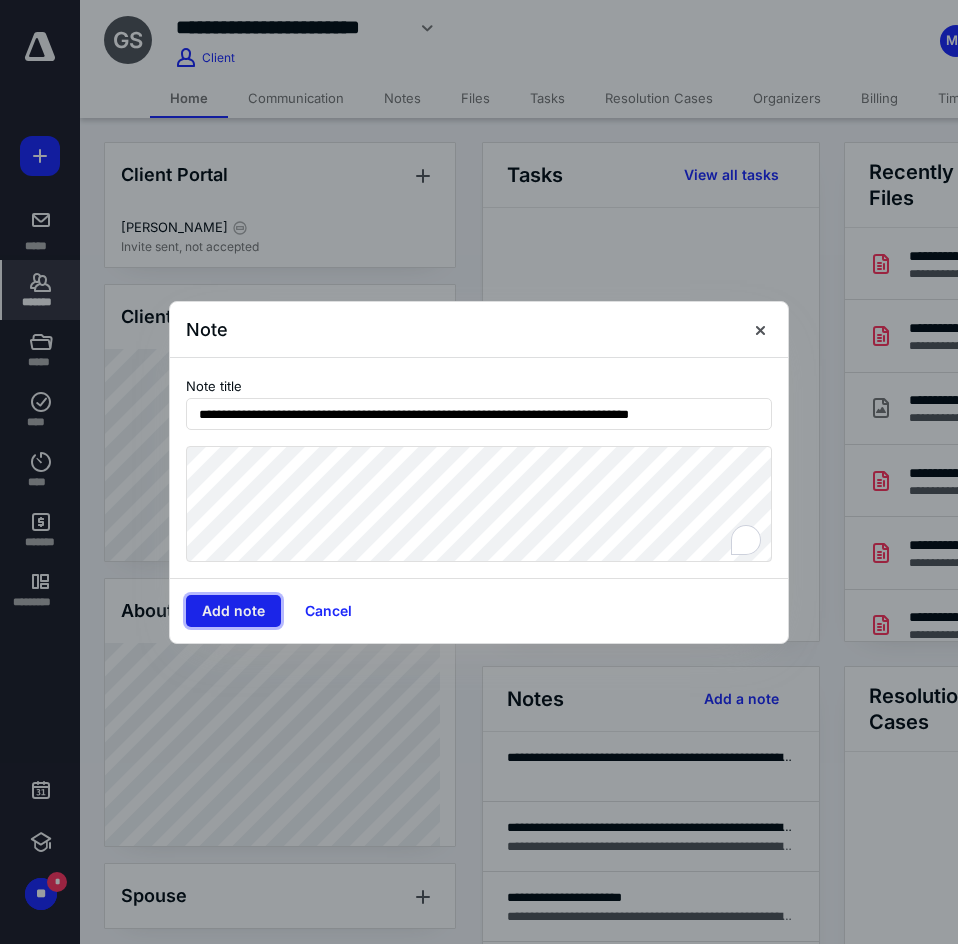 click on "Add note" at bounding box center (233, 611) 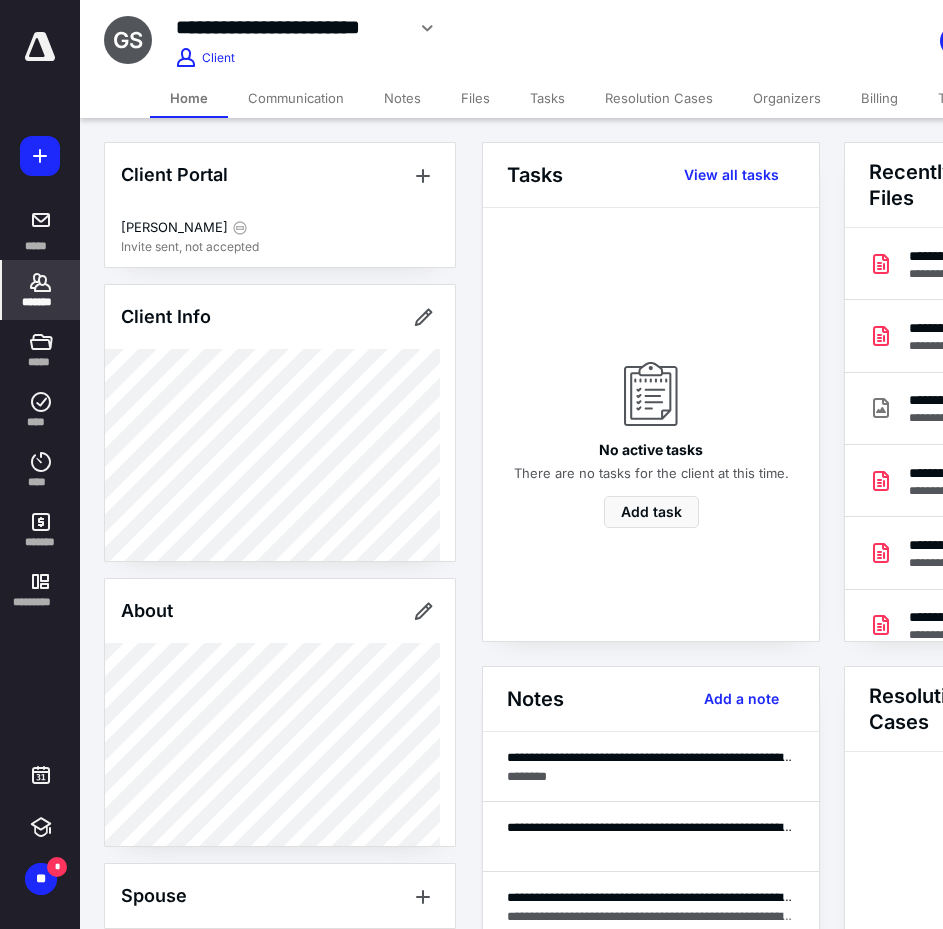 click on "Notes Add a note" at bounding box center [651, 699] 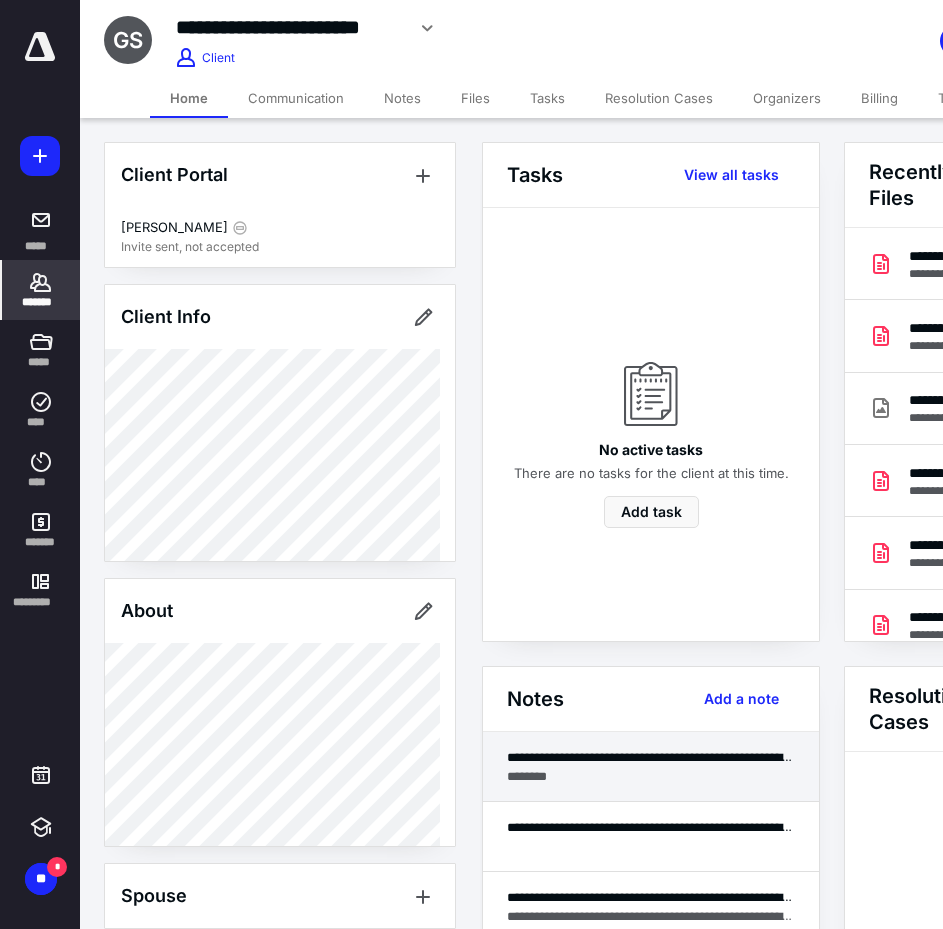 click on "**********" at bounding box center (651, 757) 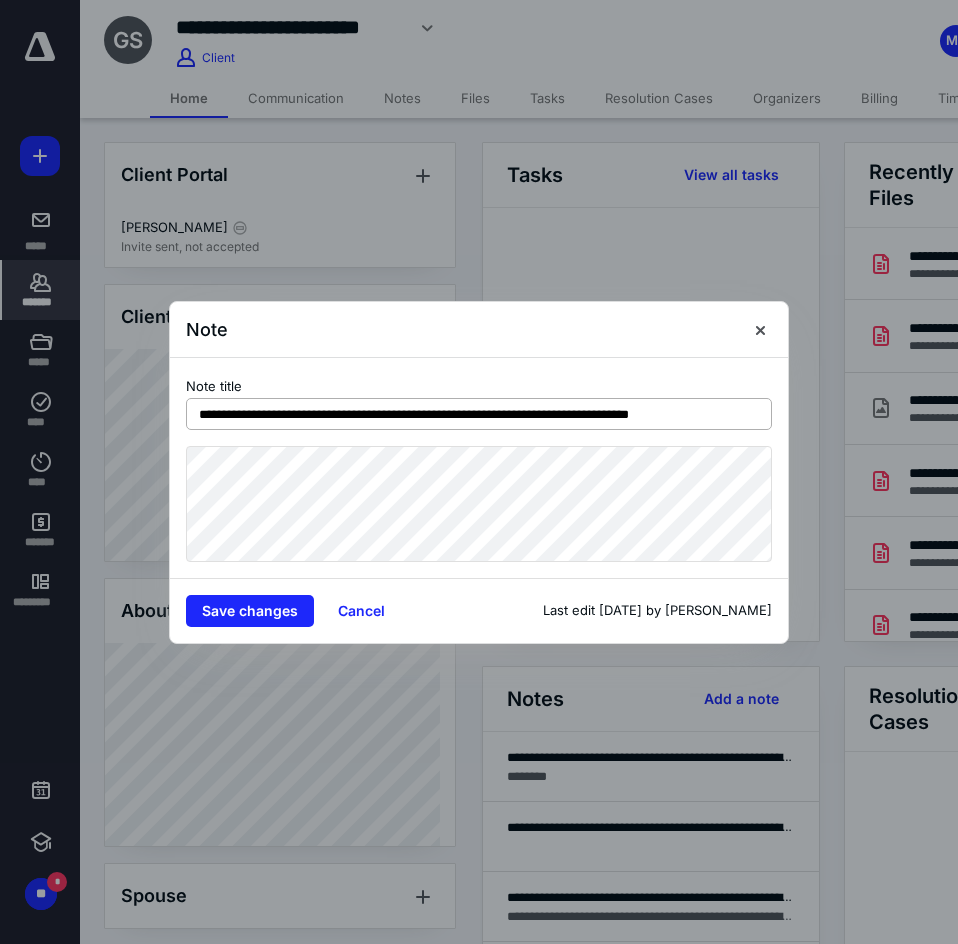 drag, startPoint x: 614, startPoint y: 410, endPoint x: 560, endPoint y: 411, distance: 54.00926 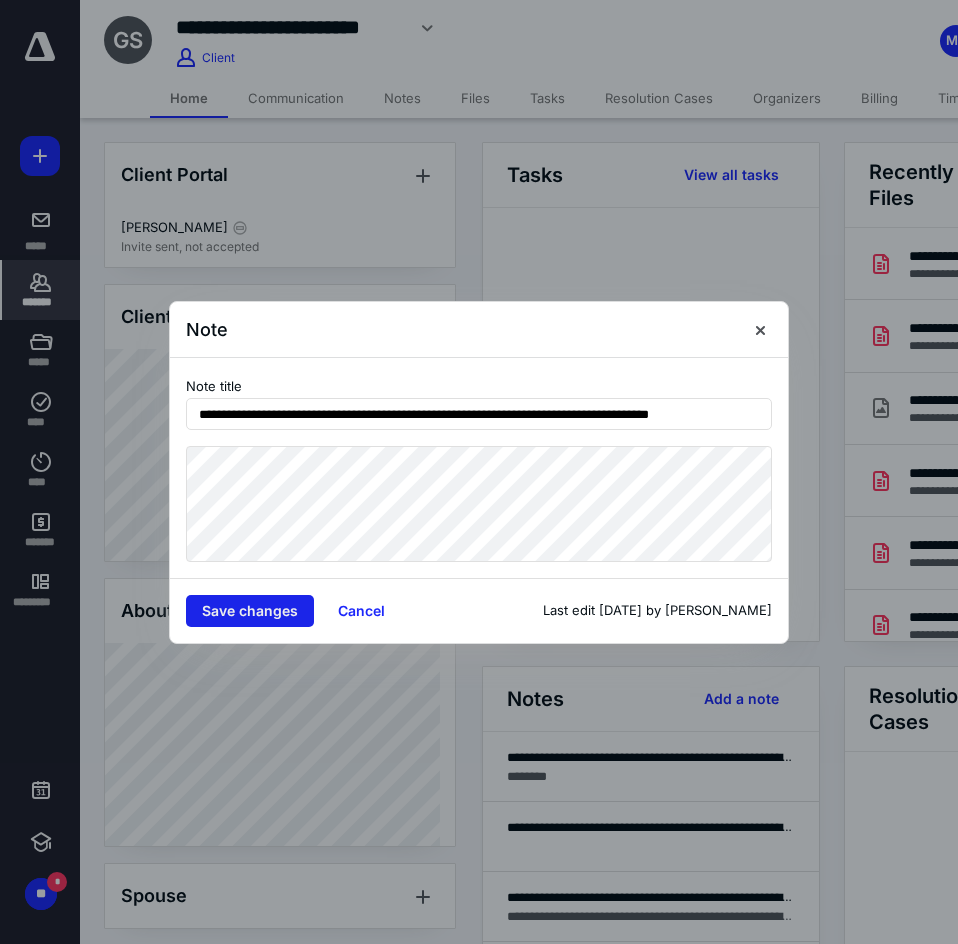 type on "**********" 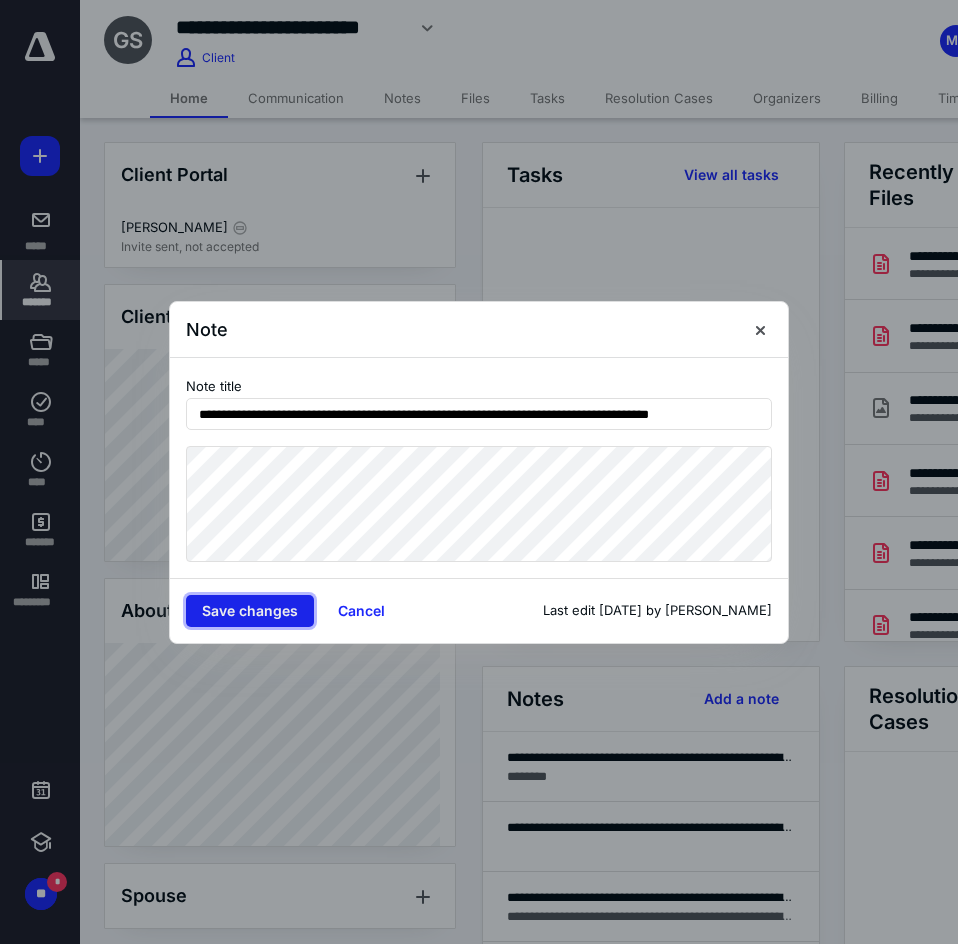 click on "Save changes" at bounding box center [250, 611] 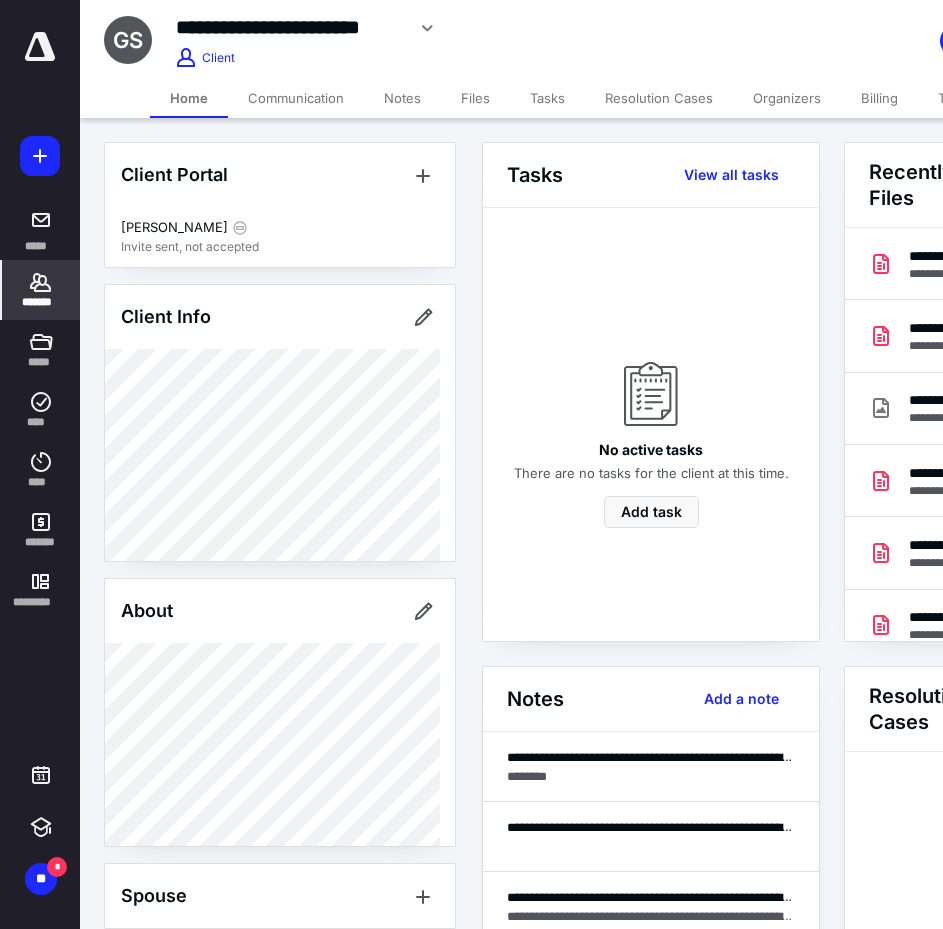 click 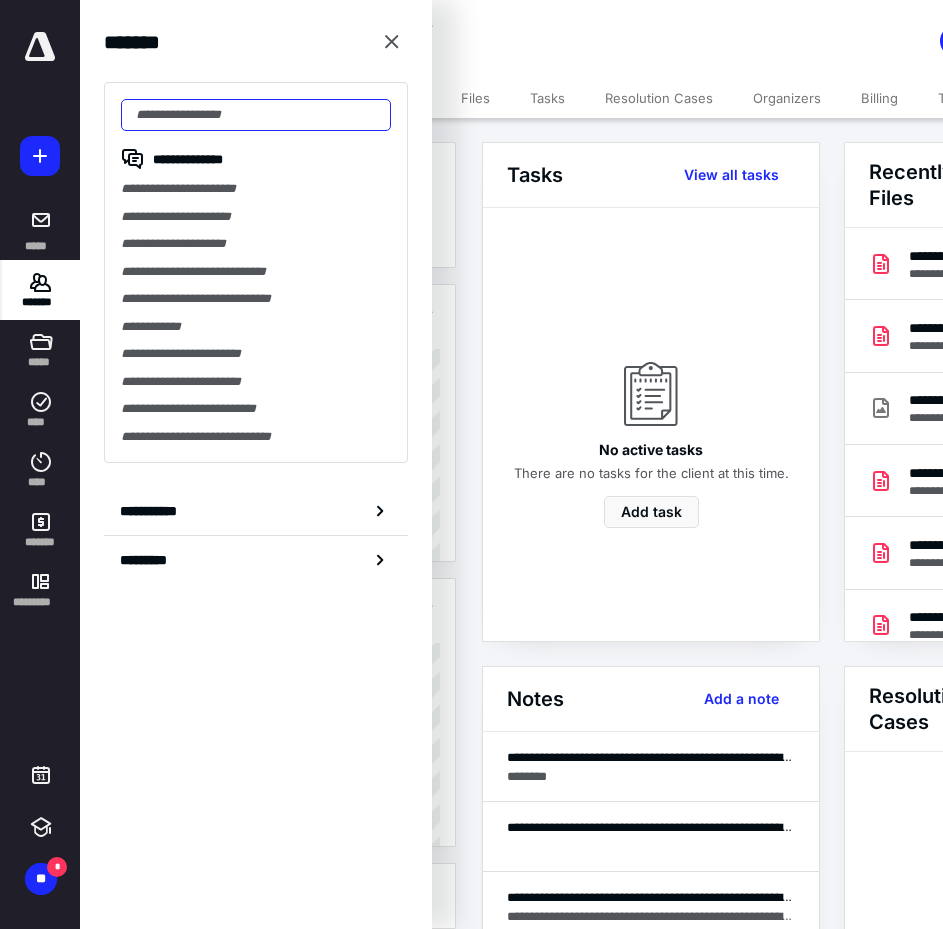 drag, startPoint x: 320, startPoint y: 115, endPoint x: 317, endPoint y: 125, distance: 10.440307 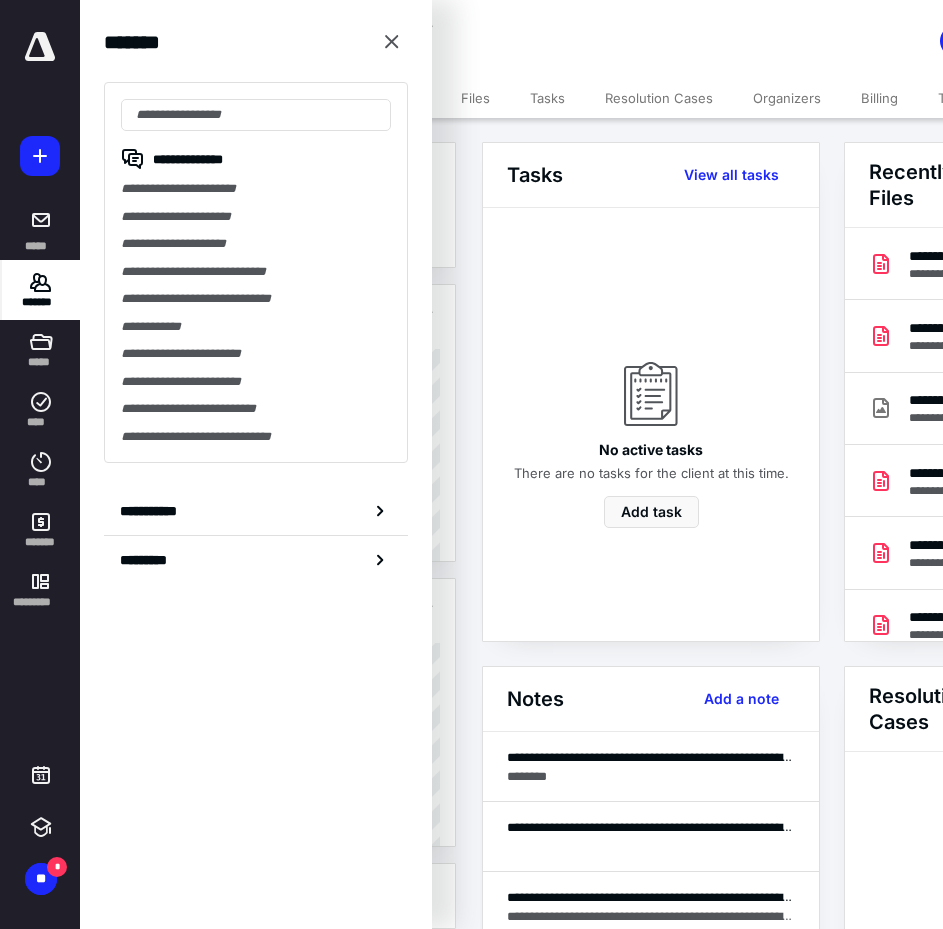 click on "**********" at bounding box center [256, 272] 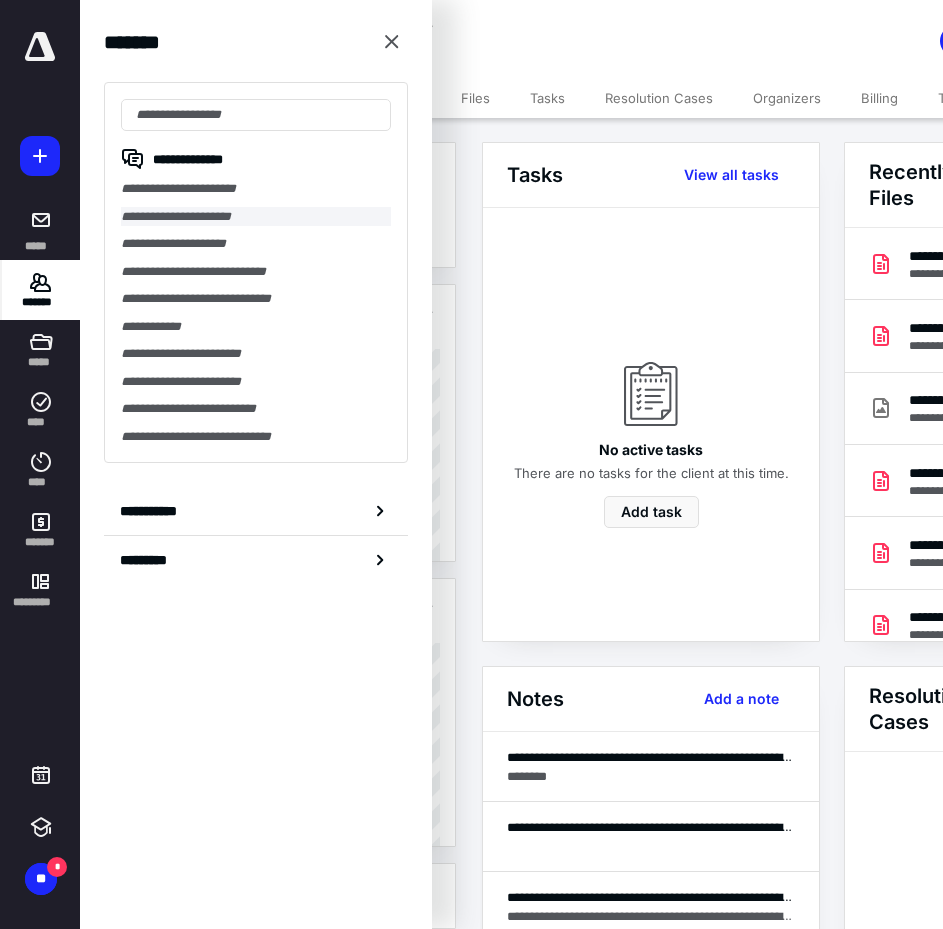 click on "**********" at bounding box center (256, 217) 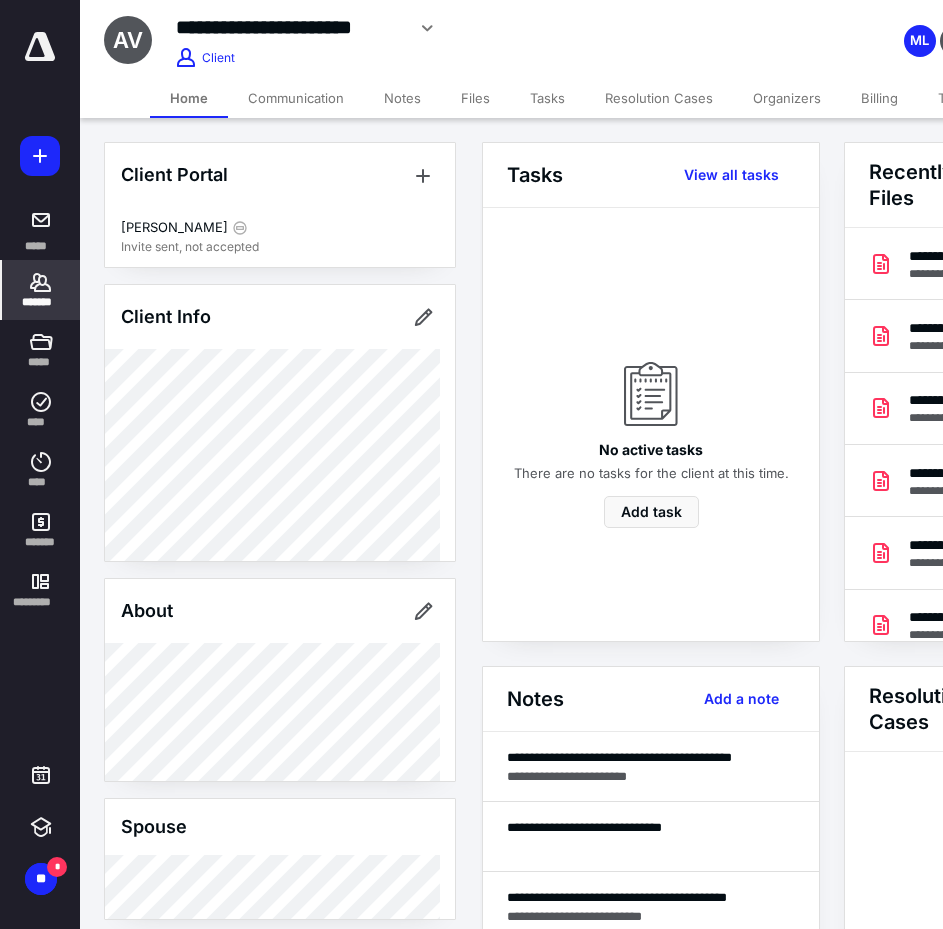 click on "Billing" at bounding box center (879, 98) 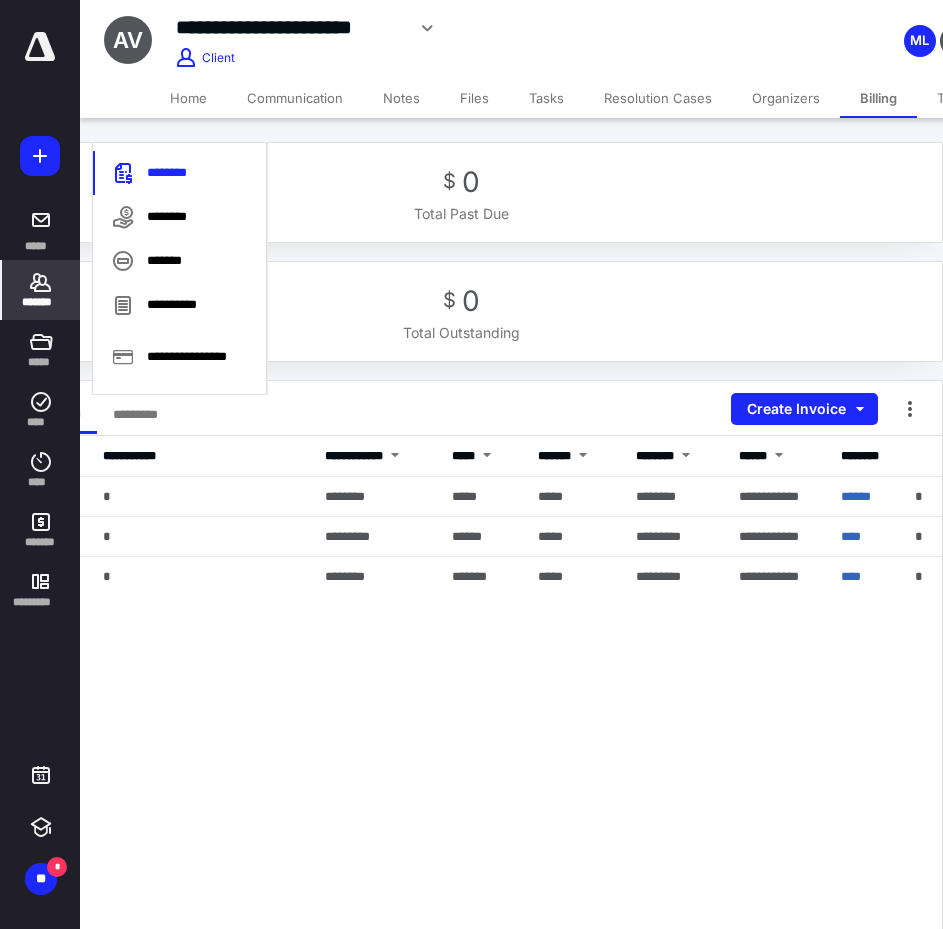 scroll, scrollTop: 0, scrollLeft: 0, axis: both 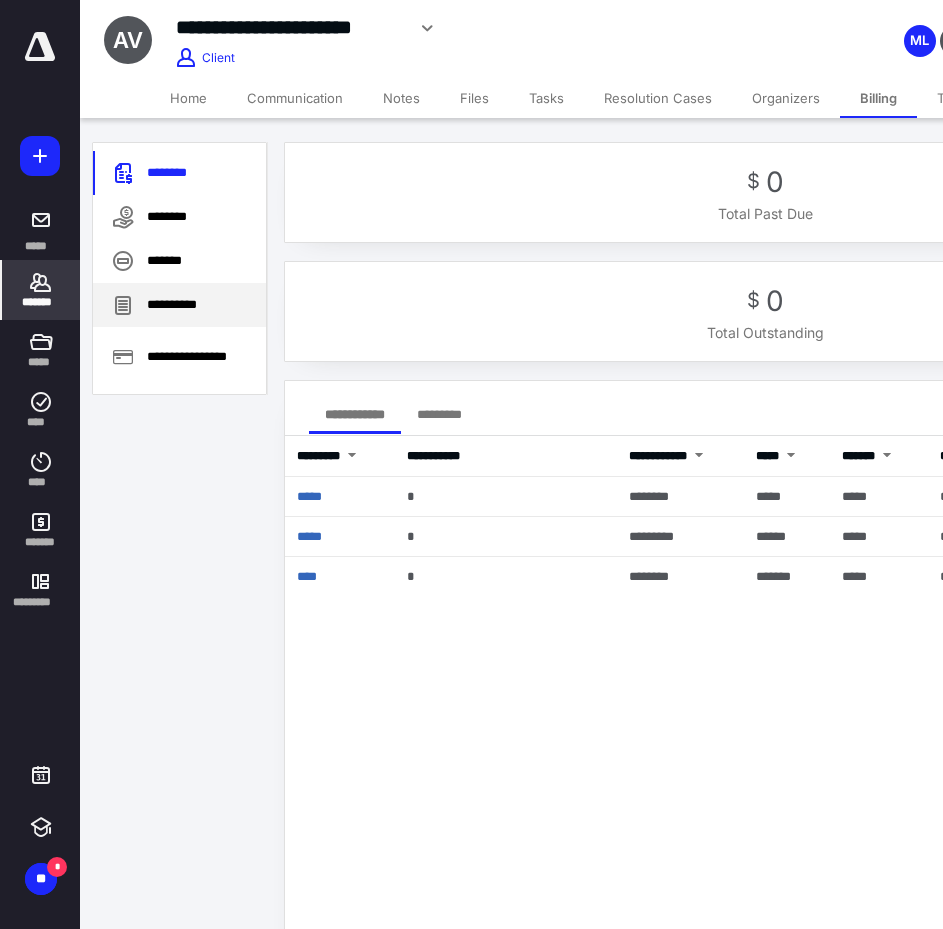 click on "**********" at bounding box center [179, 305] 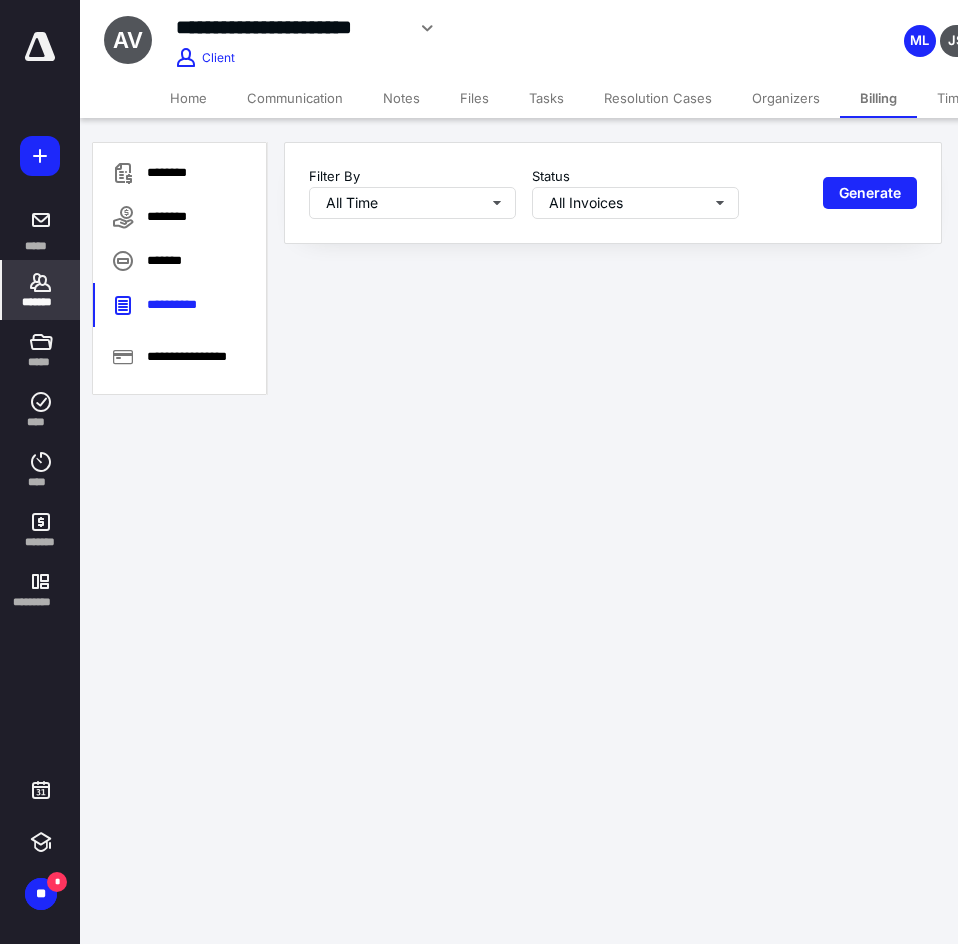 click on "Home" at bounding box center (188, 98) 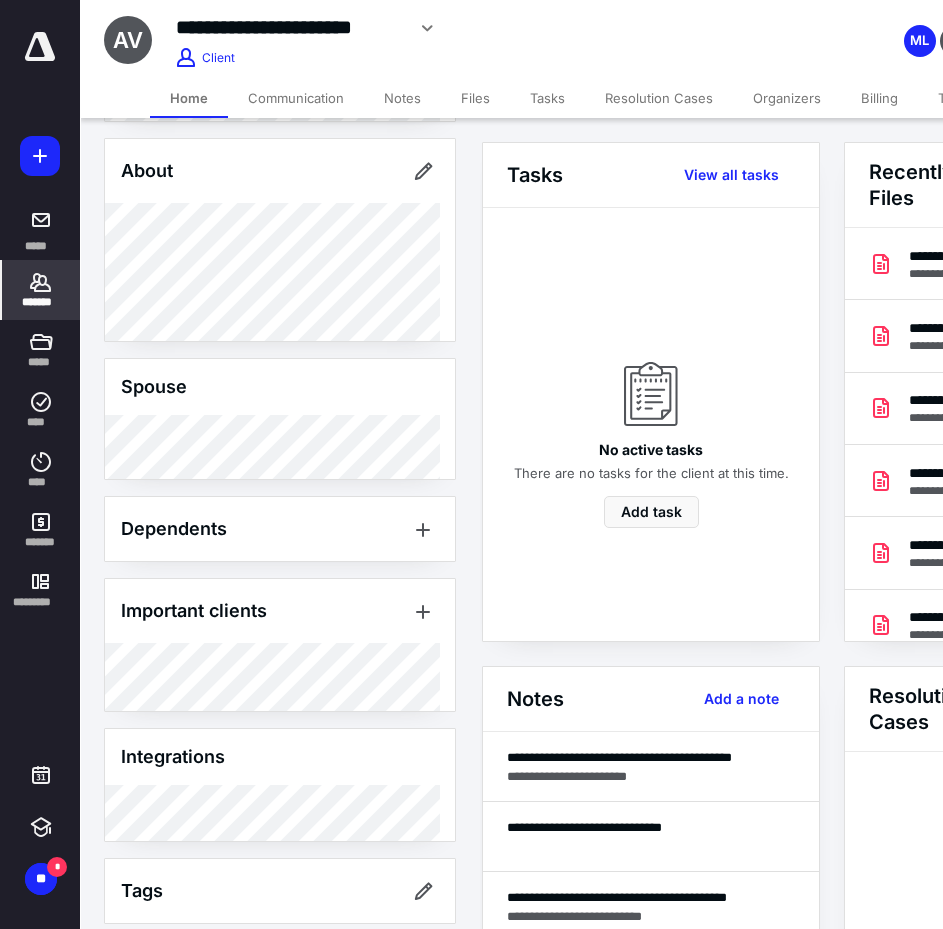 scroll, scrollTop: 459, scrollLeft: 0, axis: vertical 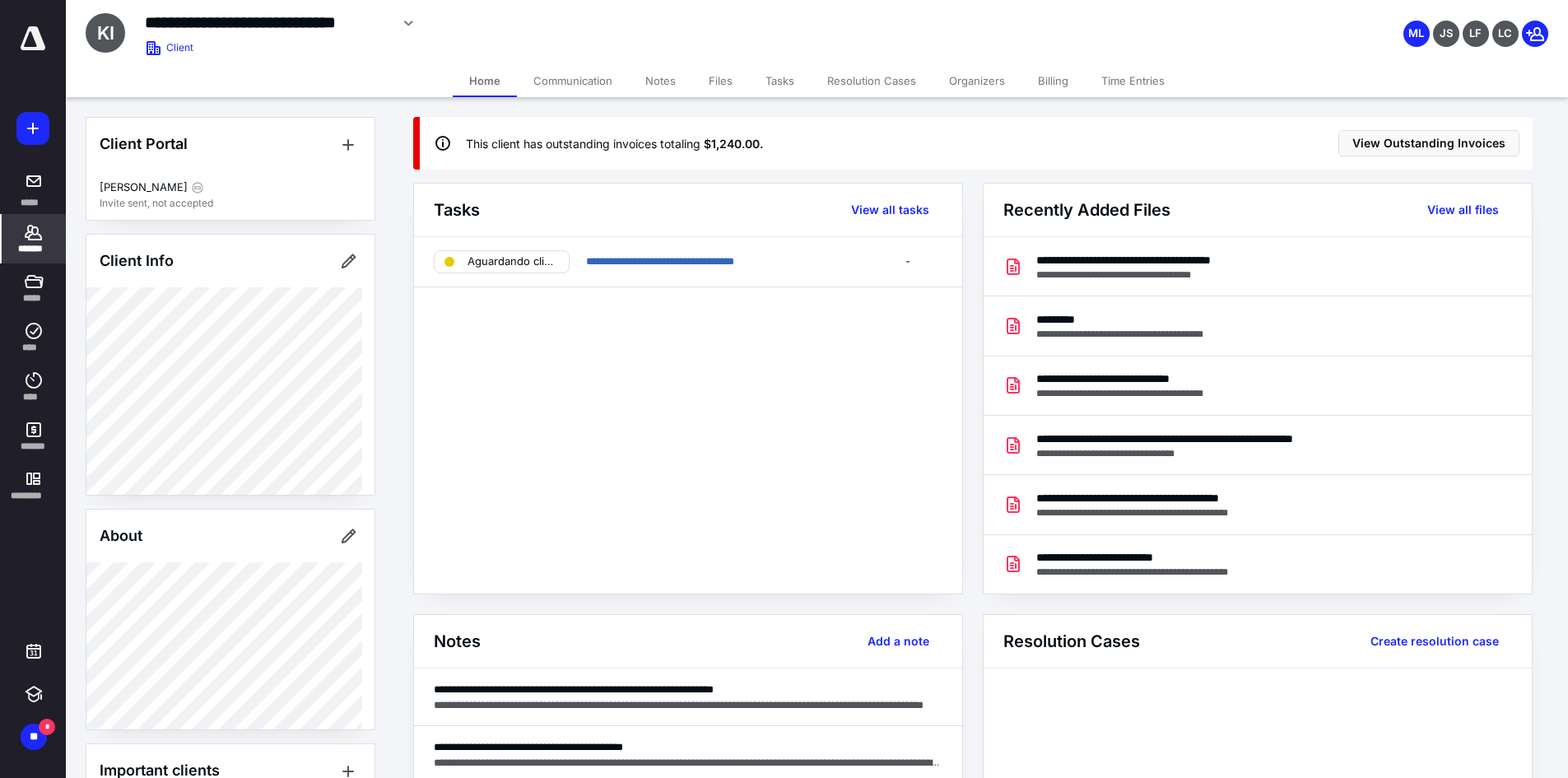 click on "Billing" at bounding box center (1053, 81) 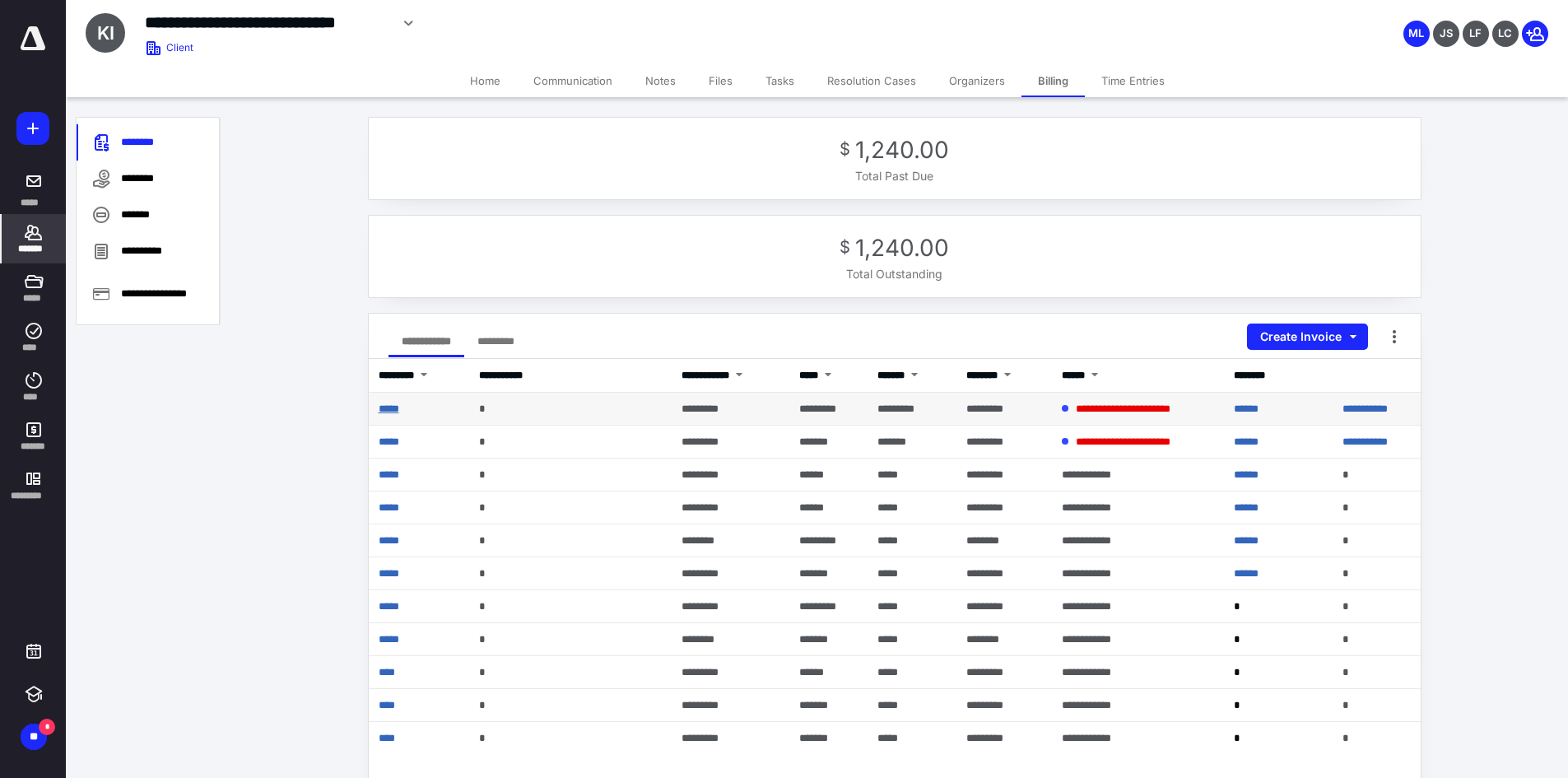click on "*****" at bounding box center (389, 408) 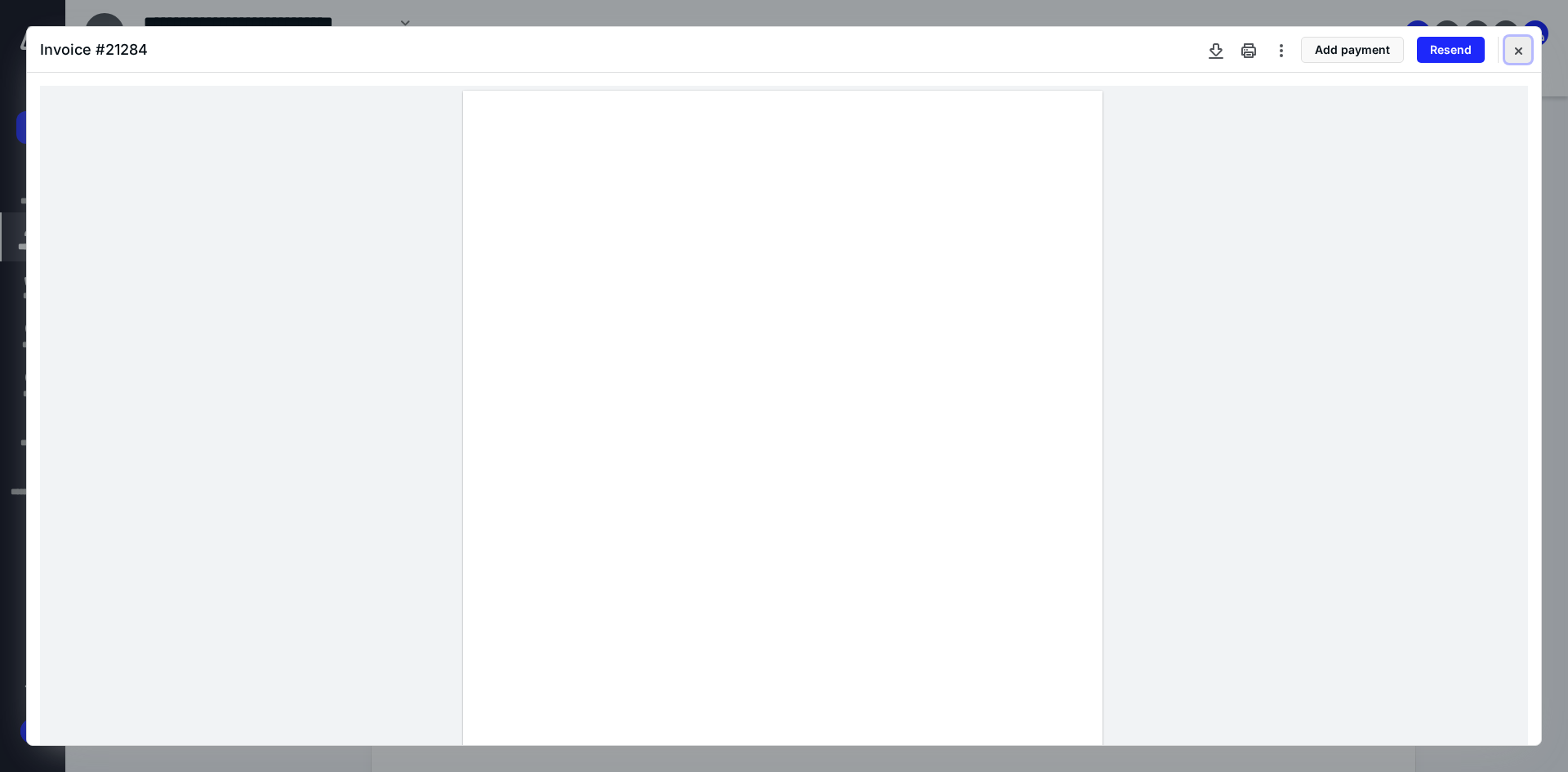 click at bounding box center (1518, 50) 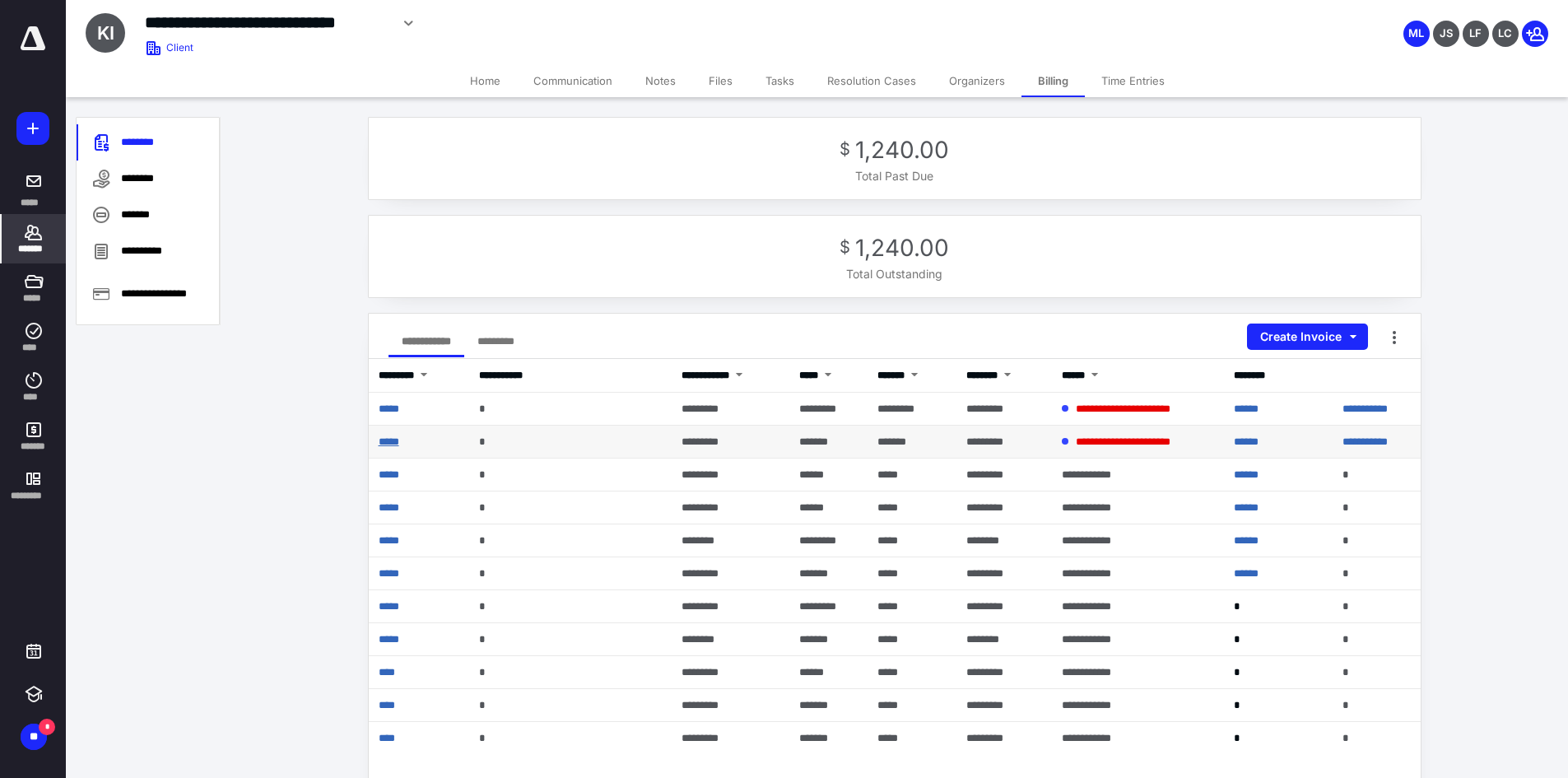 click on "*****" at bounding box center [389, 441] 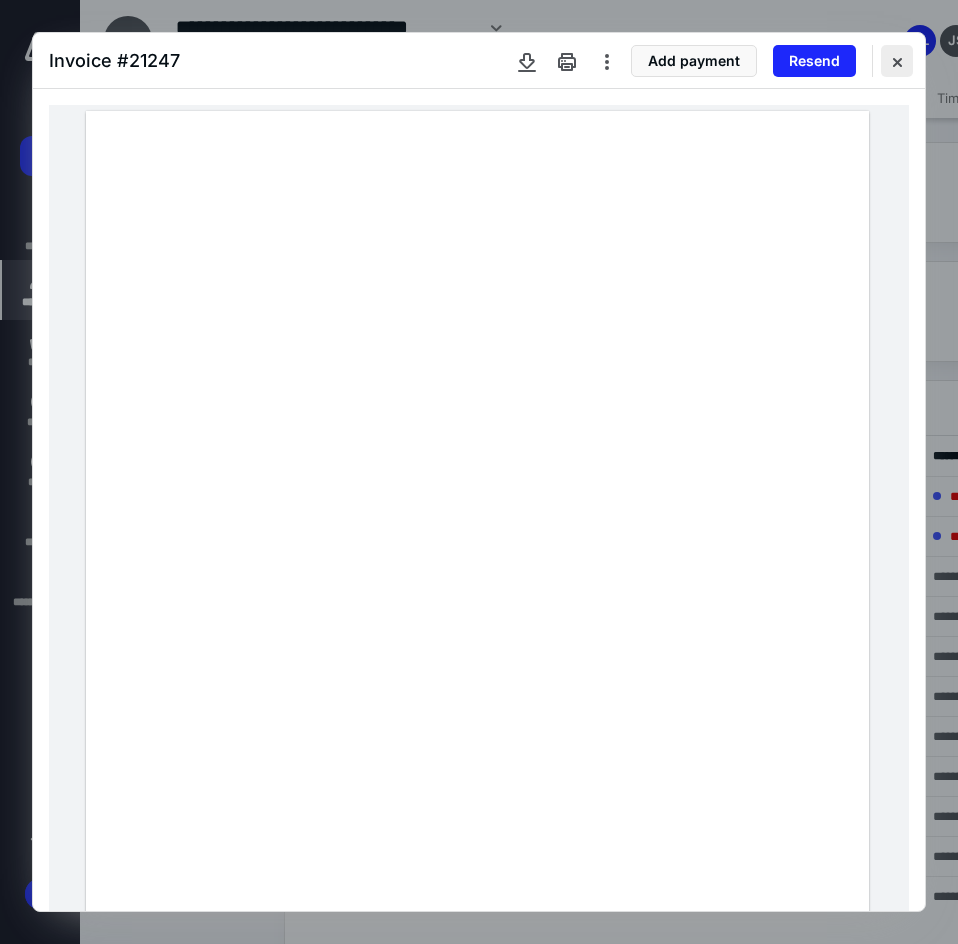 click at bounding box center [897, 61] 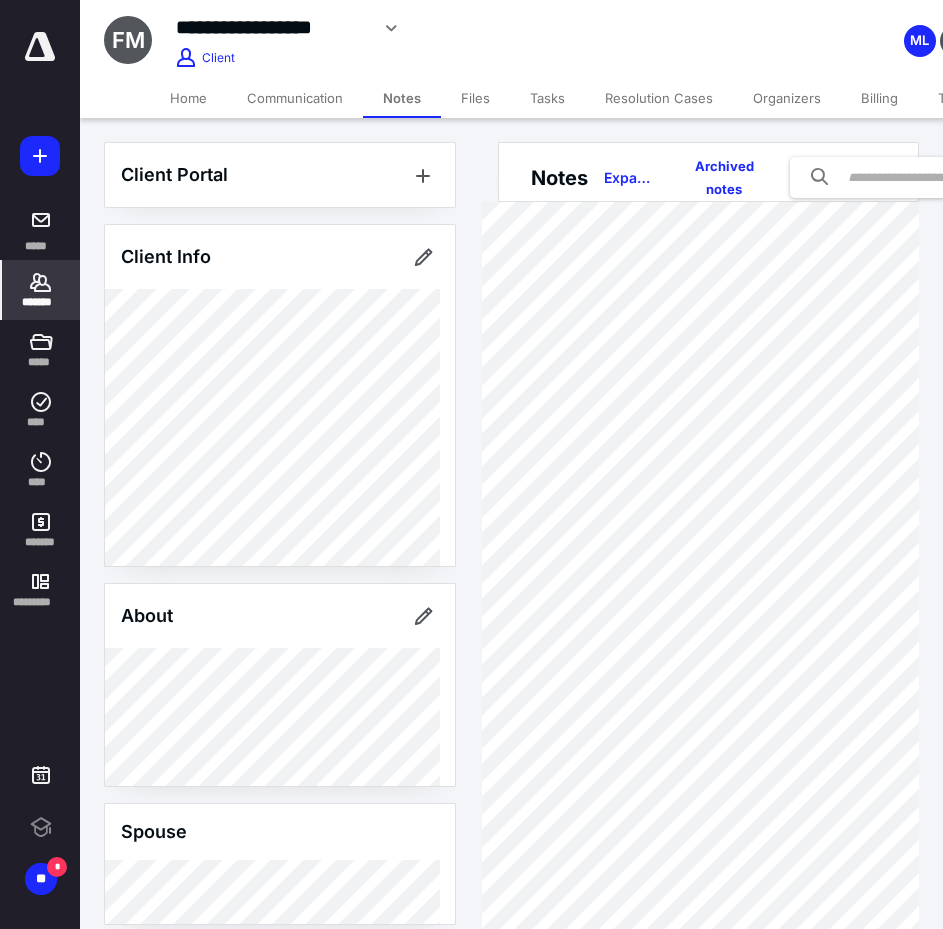 scroll, scrollTop: 0, scrollLeft: 0, axis: both 